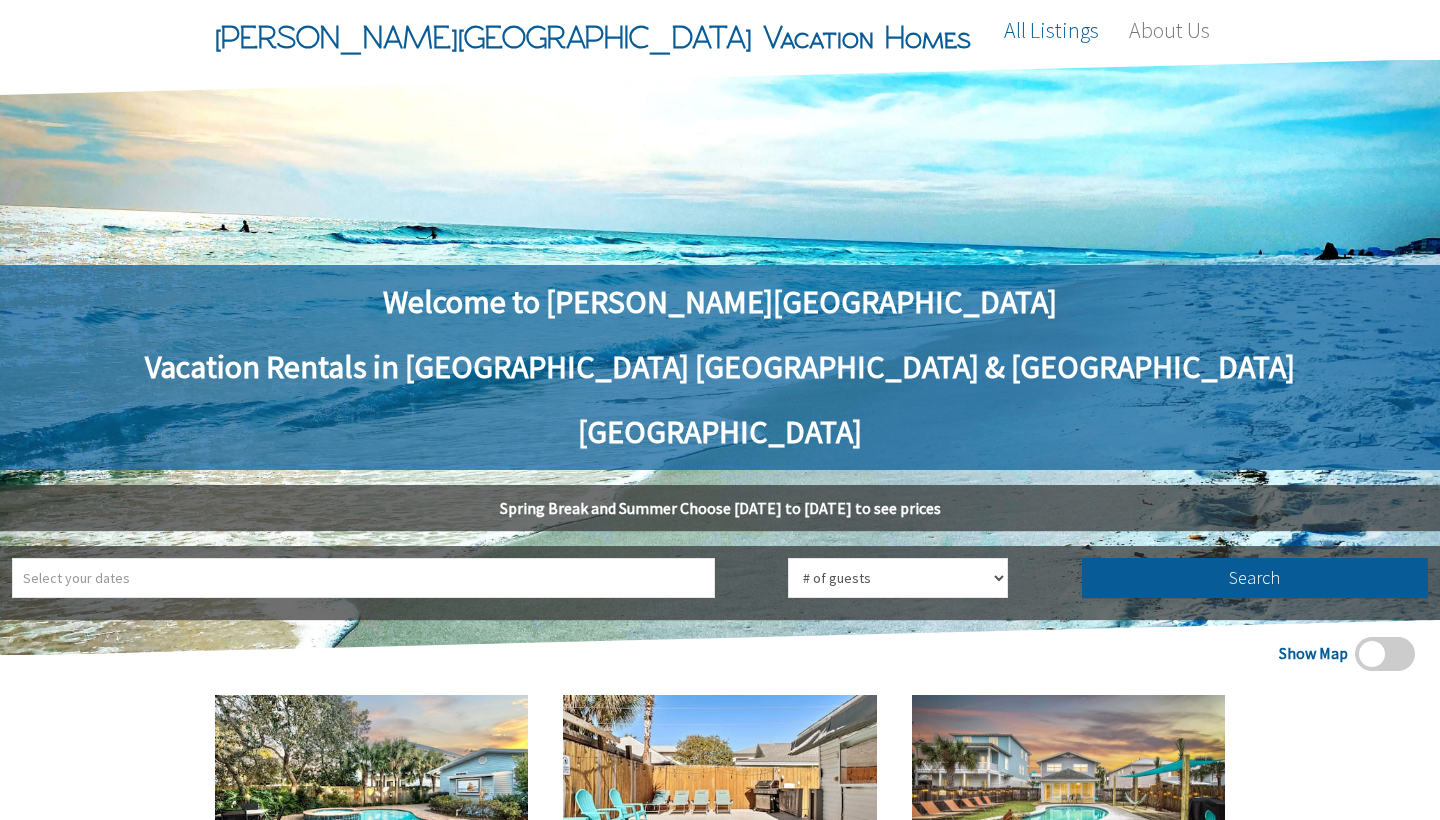 scroll, scrollTop: -3, scrollLeft: 0, axis: vertical 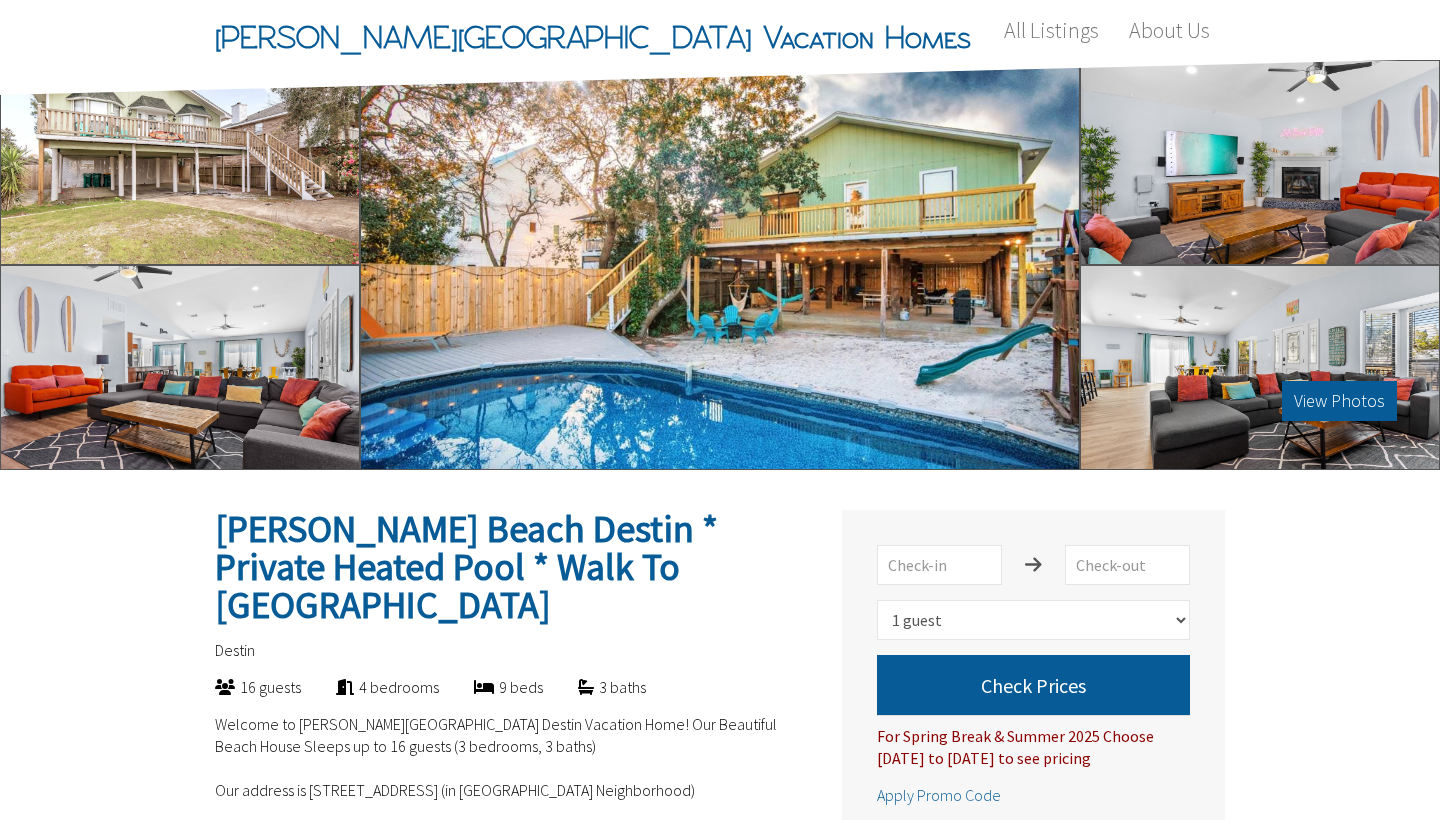 select on "1" 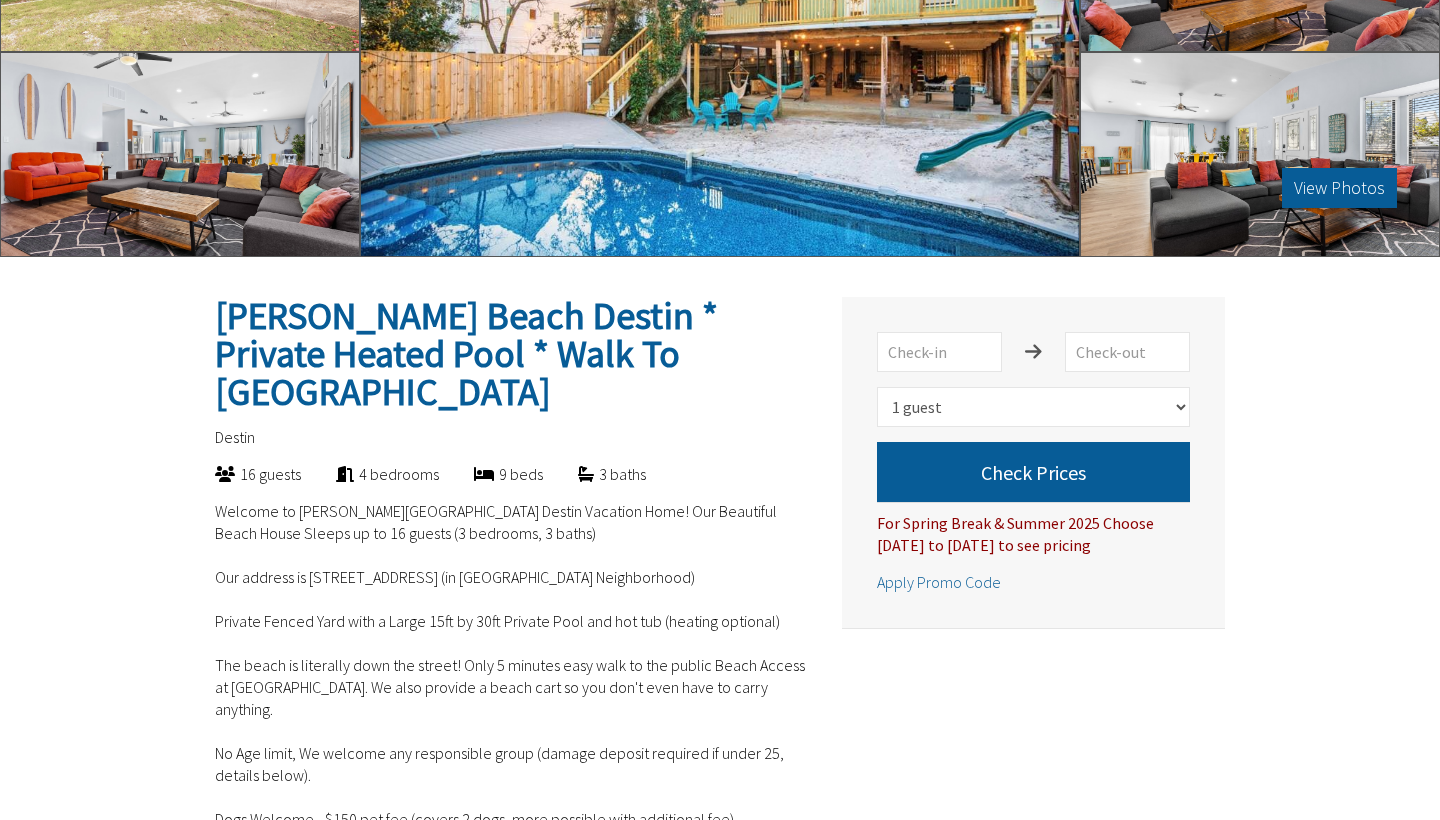 scroll, scrollTop: 213, scrollLeft: 0, axis: vertical 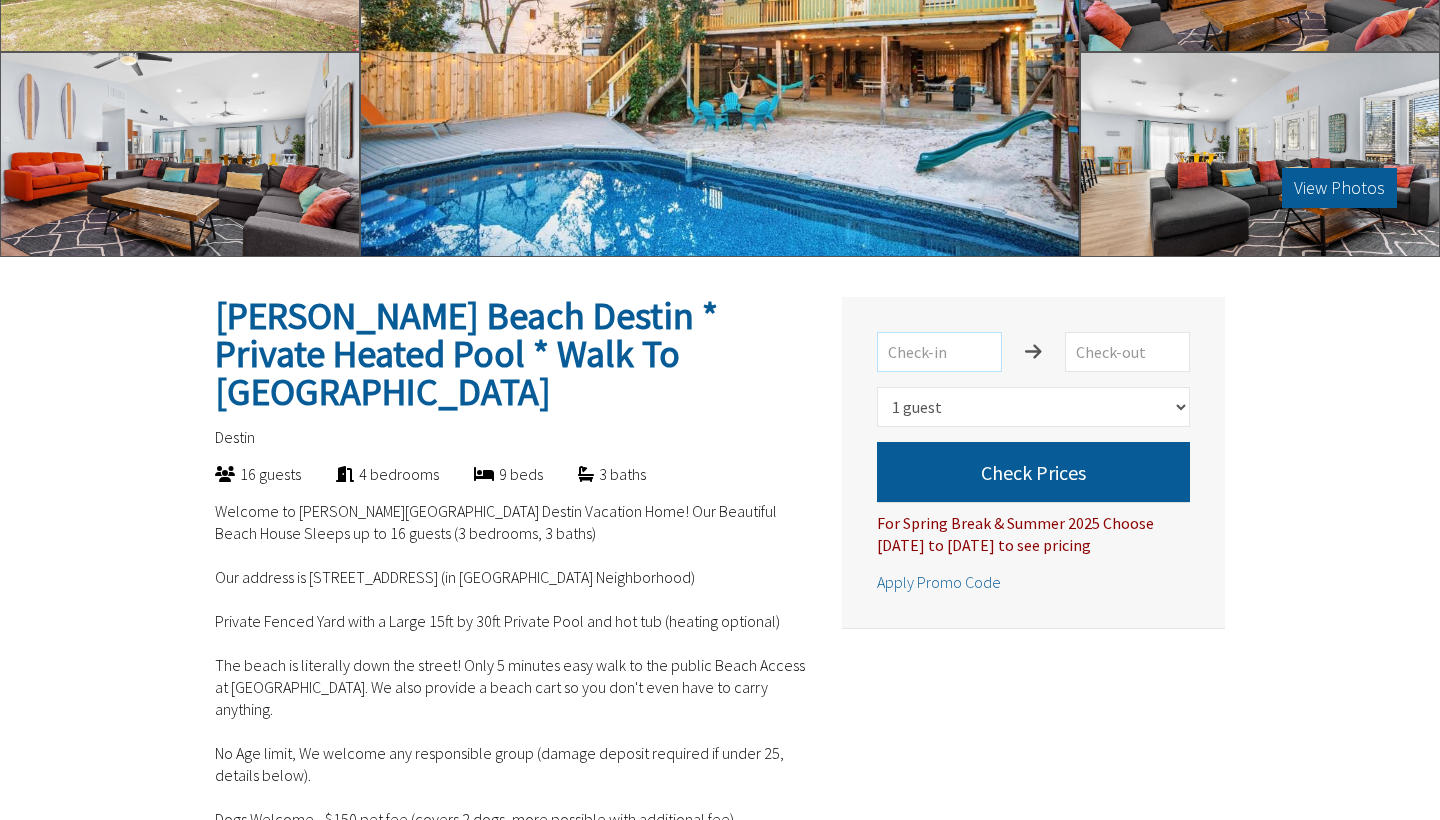 click at bounding box center [939, 352] 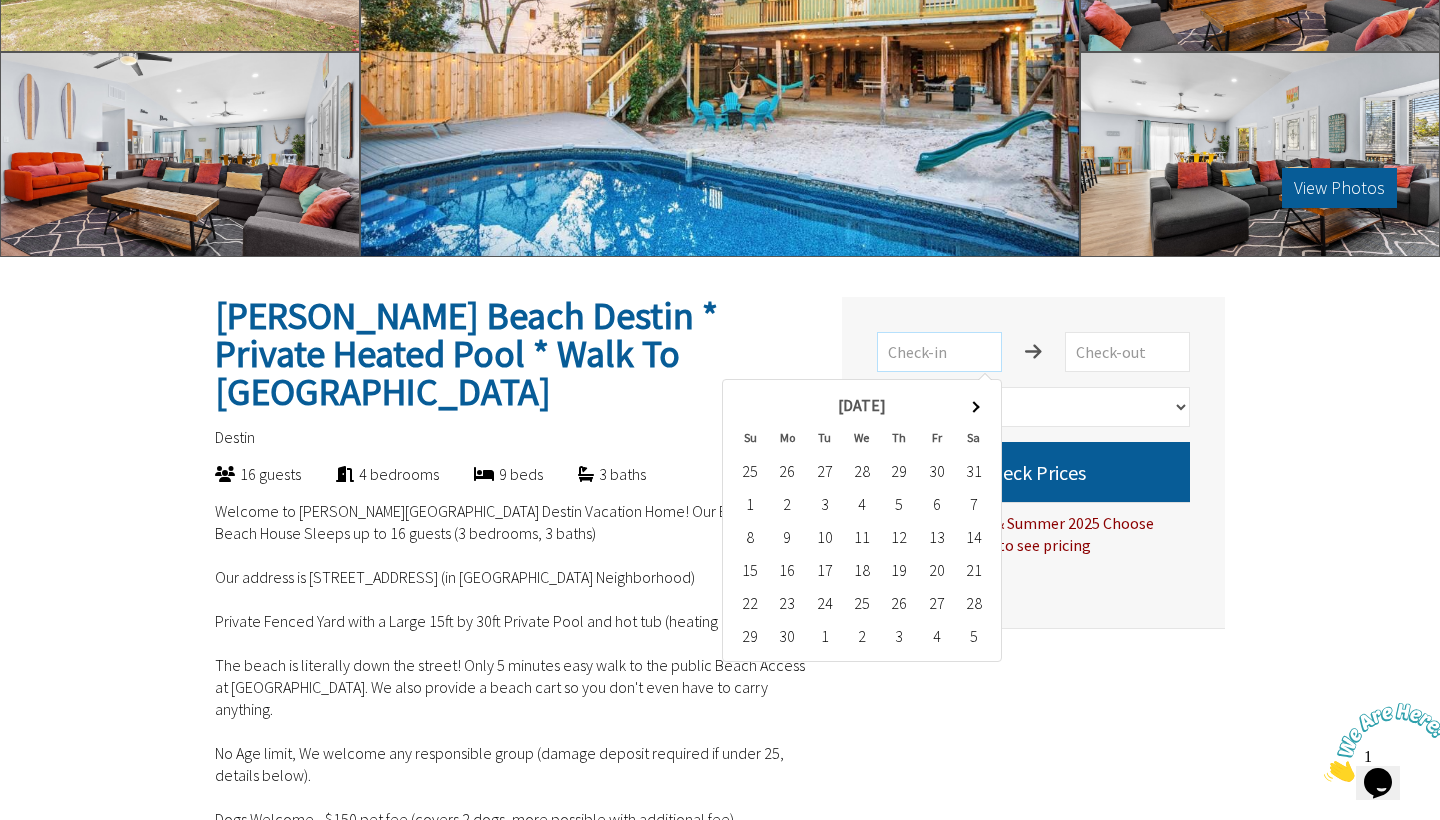 scroll, scrollTop: 0, scrollLeft: 0, axis: both 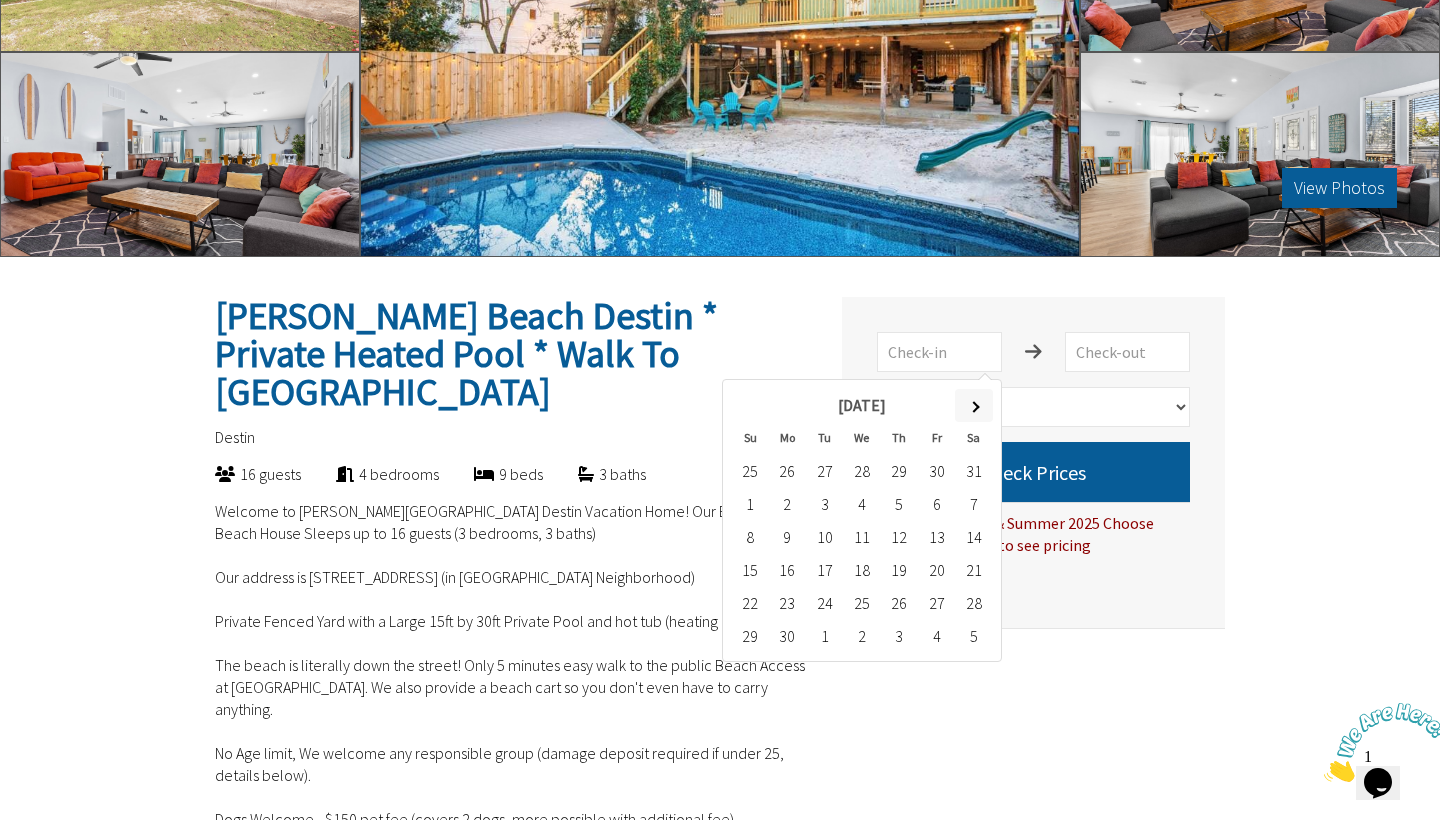 click at bounding box center (973, 406) 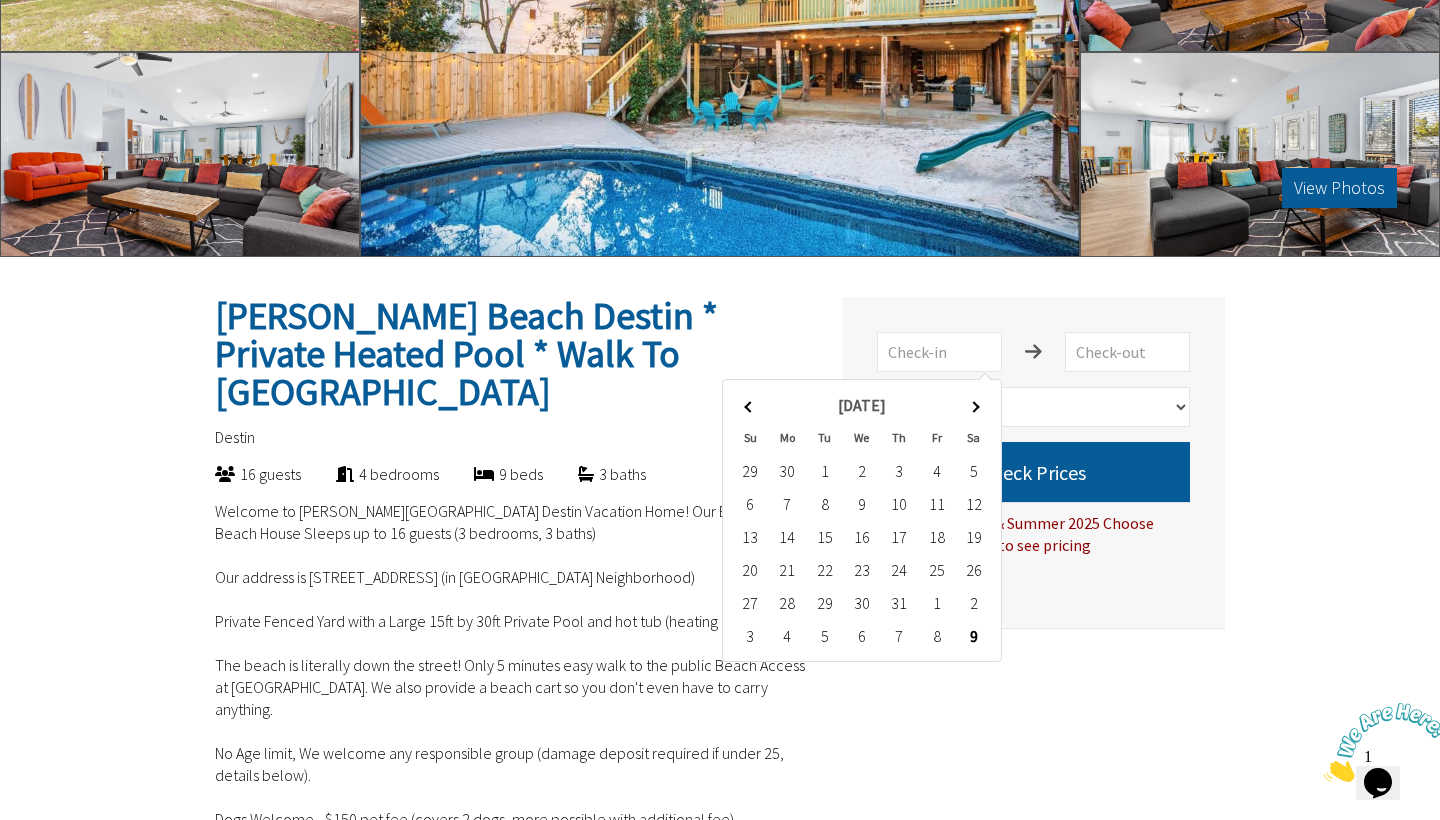click at bounding box center (973, 406) 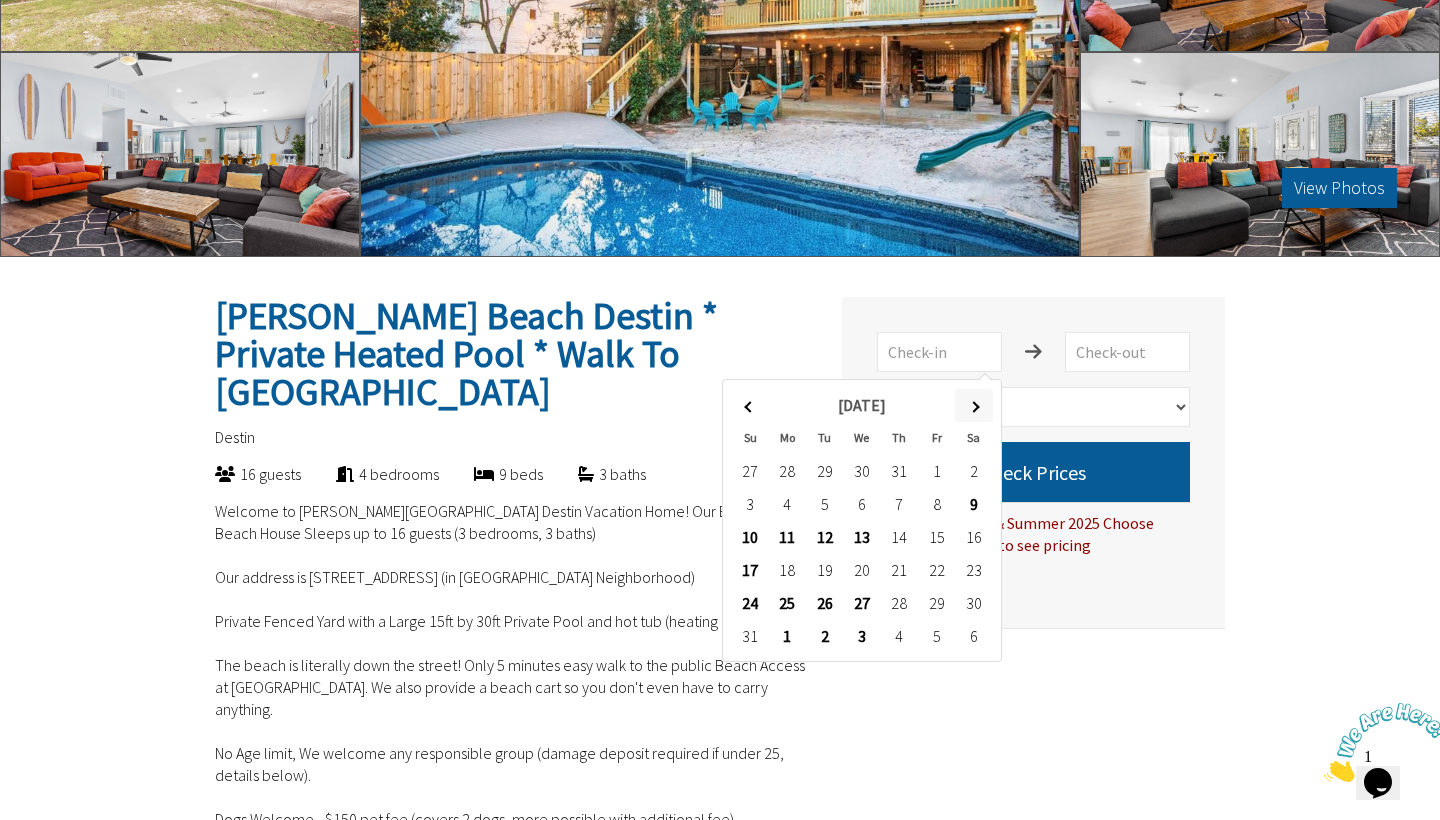 click at bounding box center (973, 406) 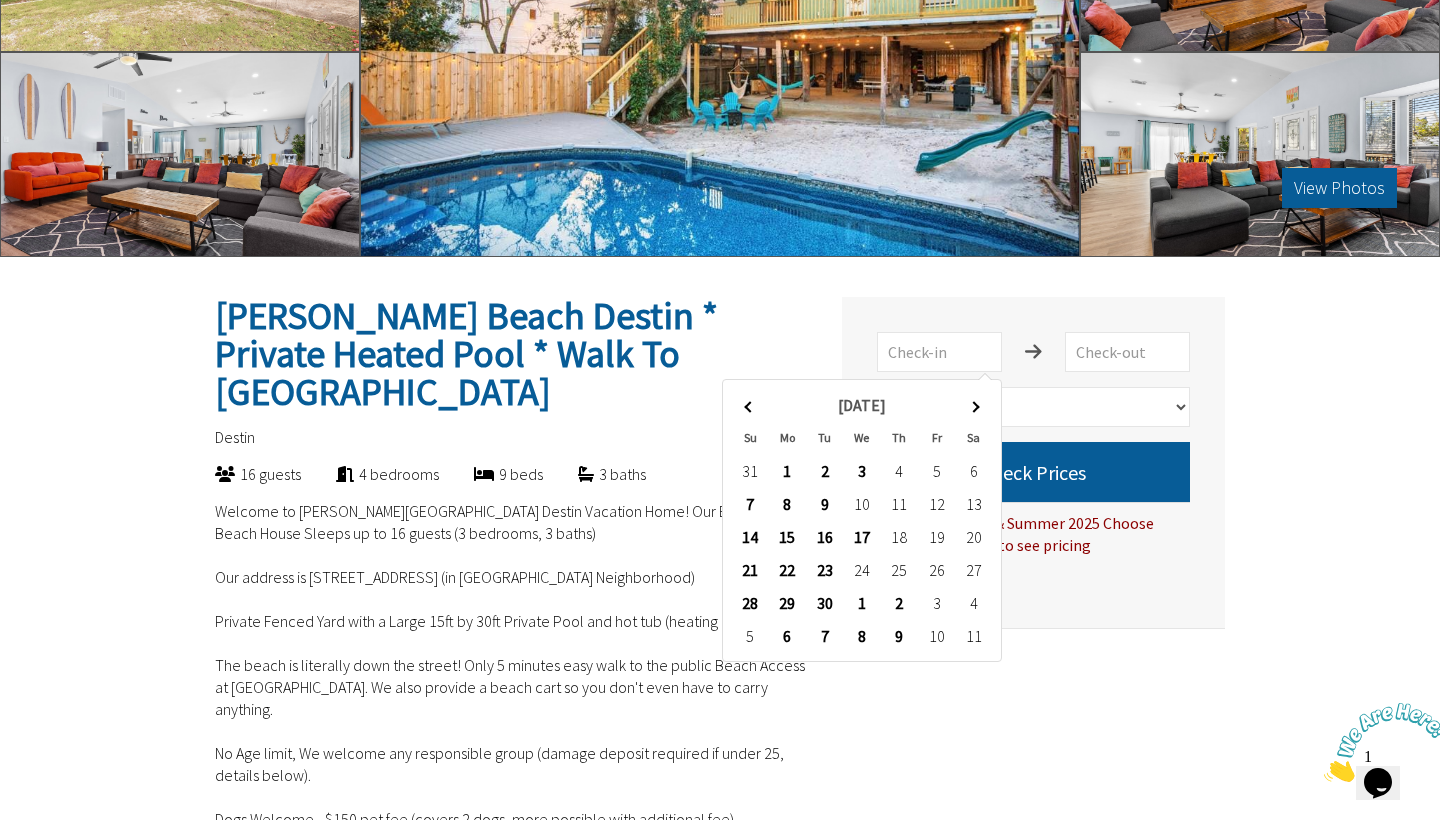 click on "Welcome to Zula Beach Destin Vacation Home! Our Beautiful Beach House Sleeps  up to 16 guests (3 bedrooms, 3 baths)
Our address is 93 Cobia St, Destin FL 32541 (in Crystal Beach Neighborhood)
Private Fenced Yard with a Large 15ft by 30ft Private Pool and hot tub (heating optional)
The beach is literally down the street! Only 5 minutes easy walk to the public Beach Access at Pompano Street. We also provide a beach cart so you don't even have to carry anything.
No Age limit, We welcome any responsible group (damage deposit required if under 25, details below).
Dogs Welcome - $150 pet fee (covers 2 dogs, more possible with additional fee).
See a full video walk through of Zula Beach Destin, more details below" at bounding box center (511, 795) 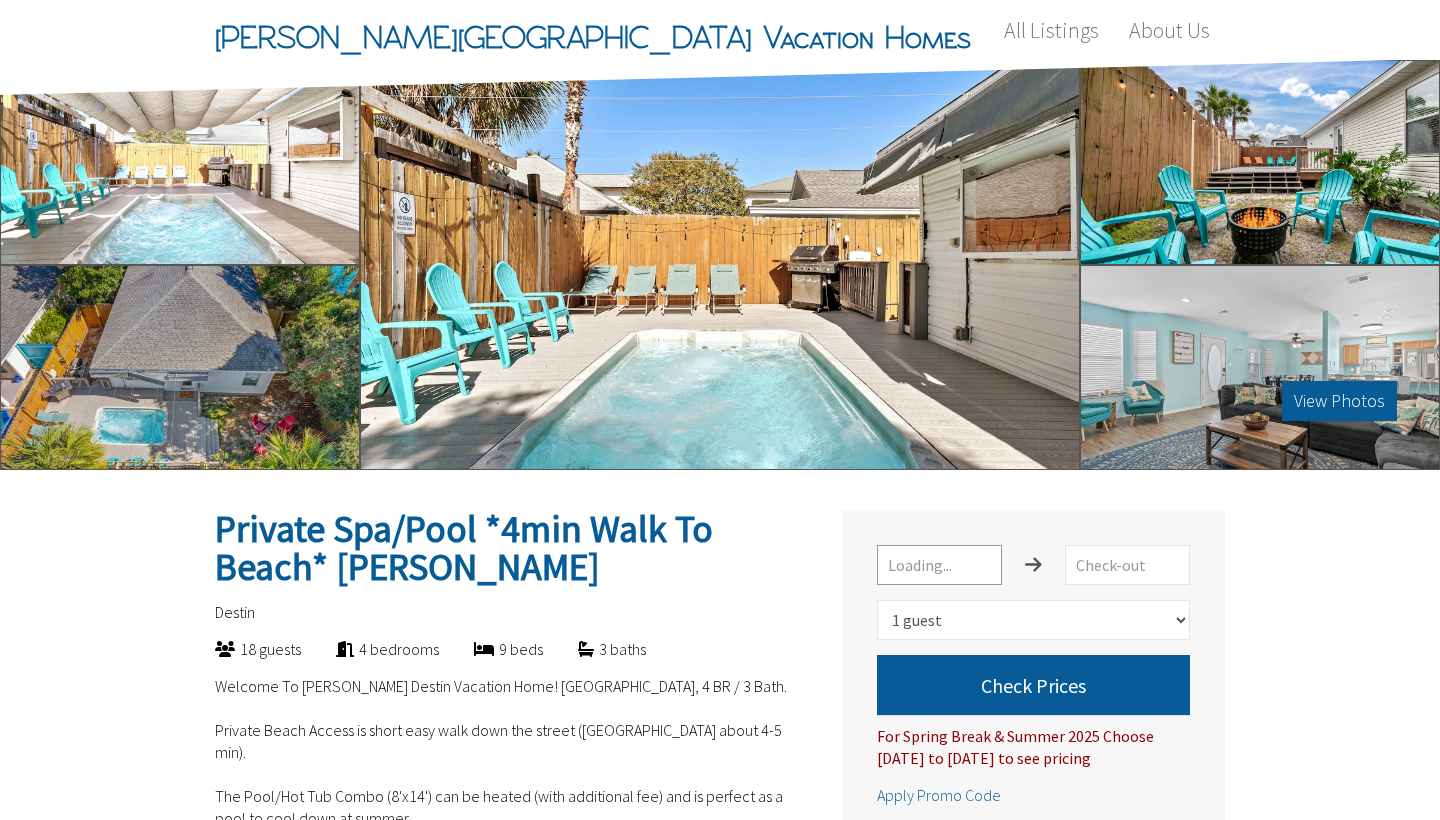 select on "1" 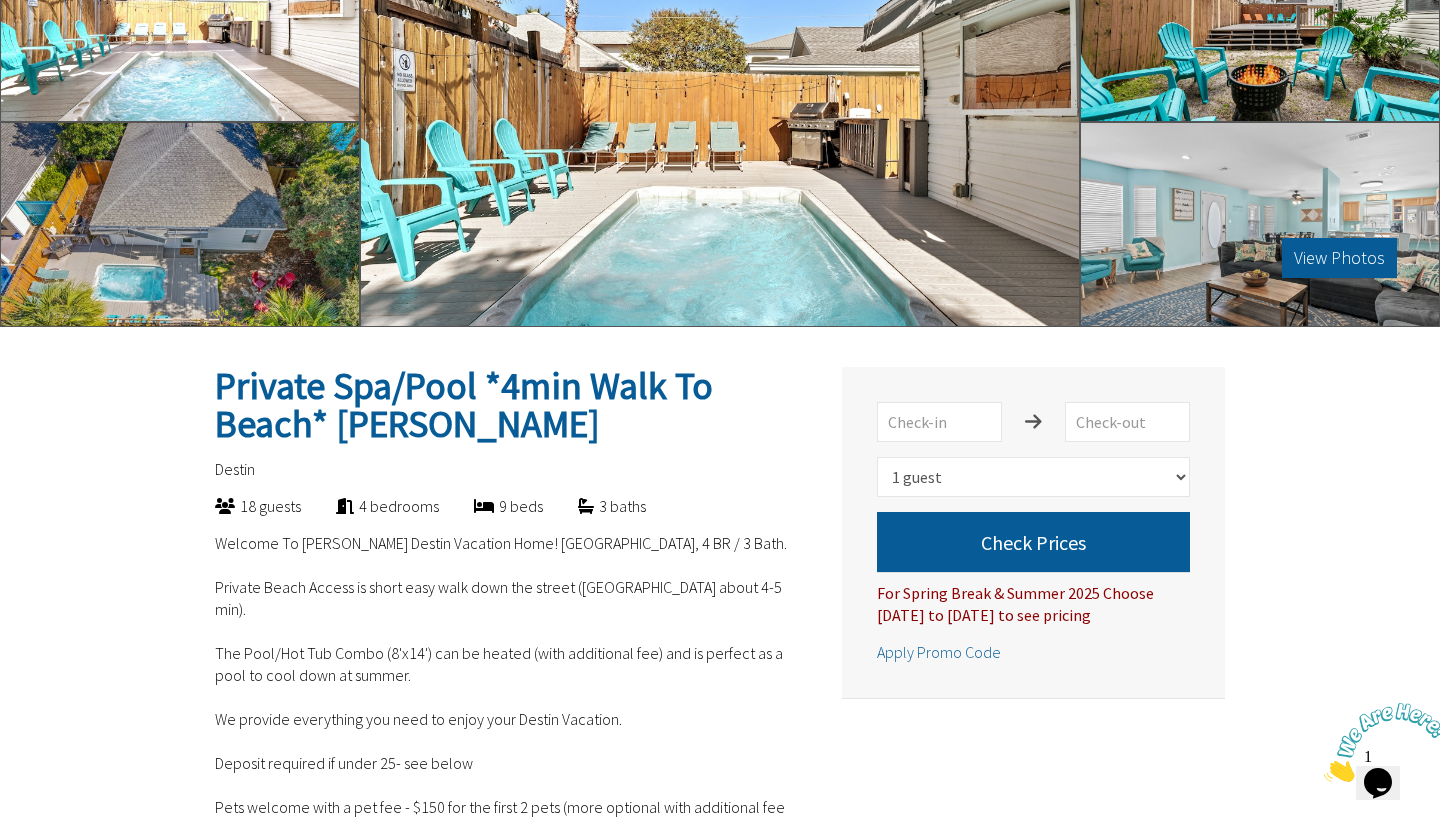 scroll, scrollTop: 170, scrollLeft: 0, axis: vertical 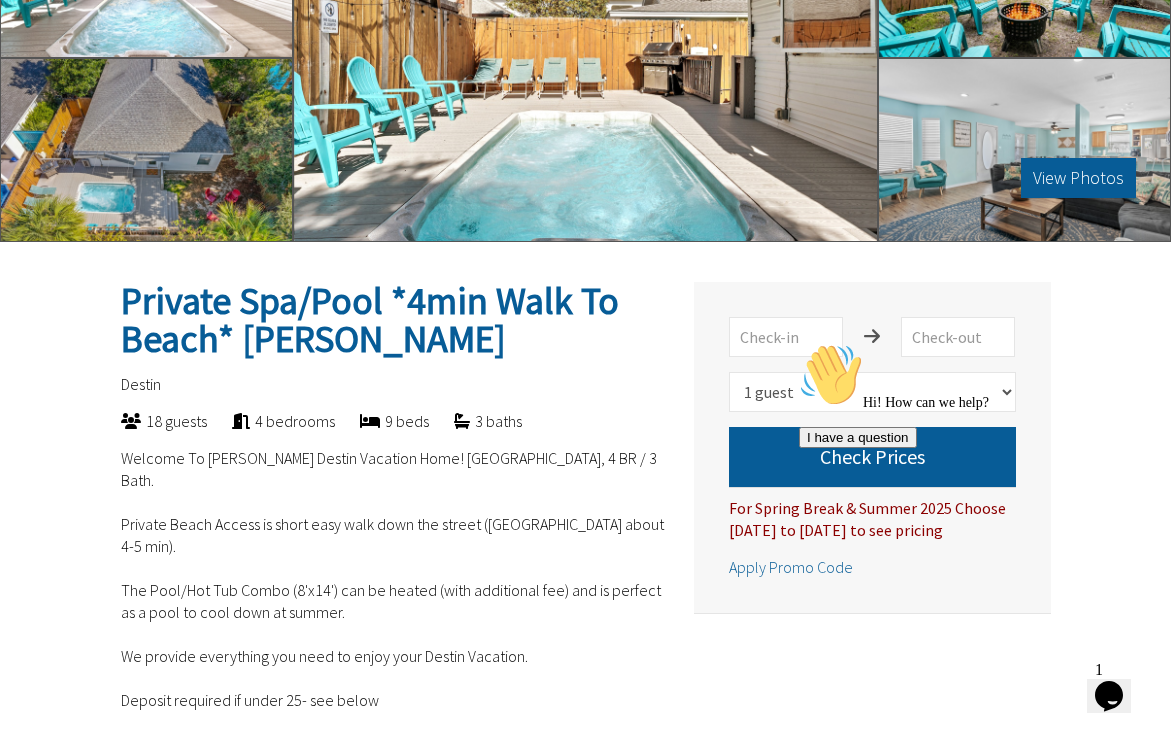 drag, startPoint x: 1132, startPoint y: 489, endPoint x: 1914, endPoint y: 823, distance: 850.3411 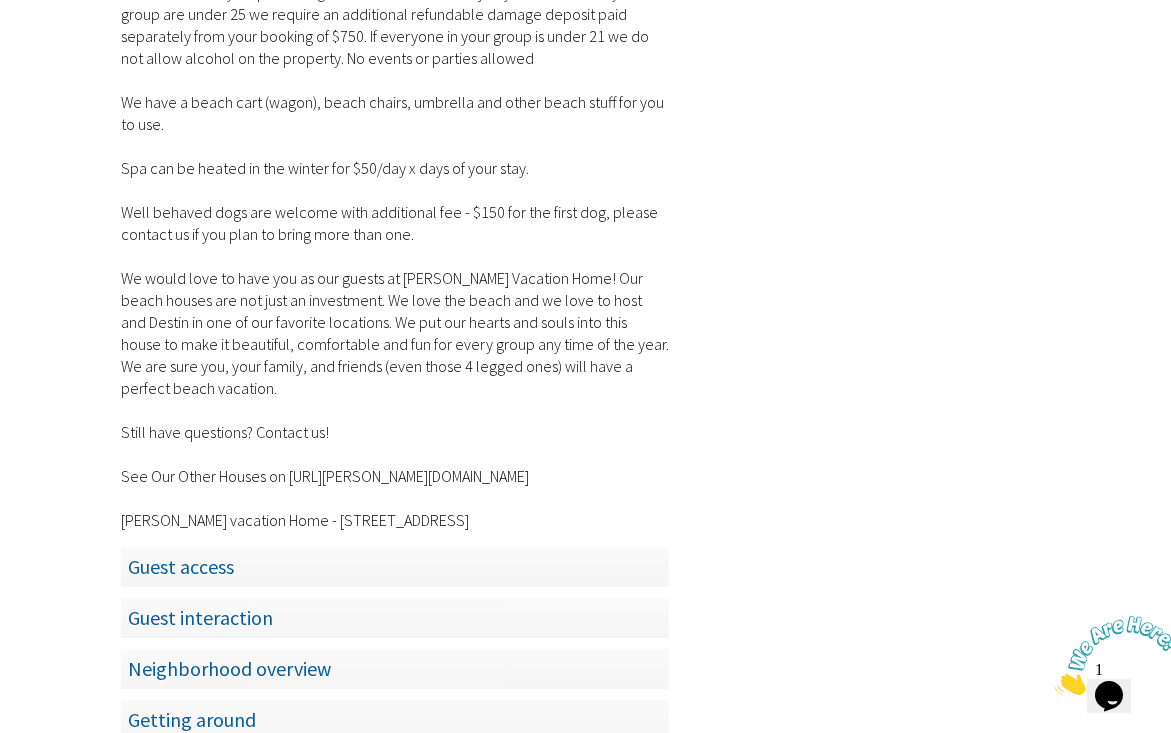 scroll, scrollTop: 2794, scrollLeft: 0, axis: vertical 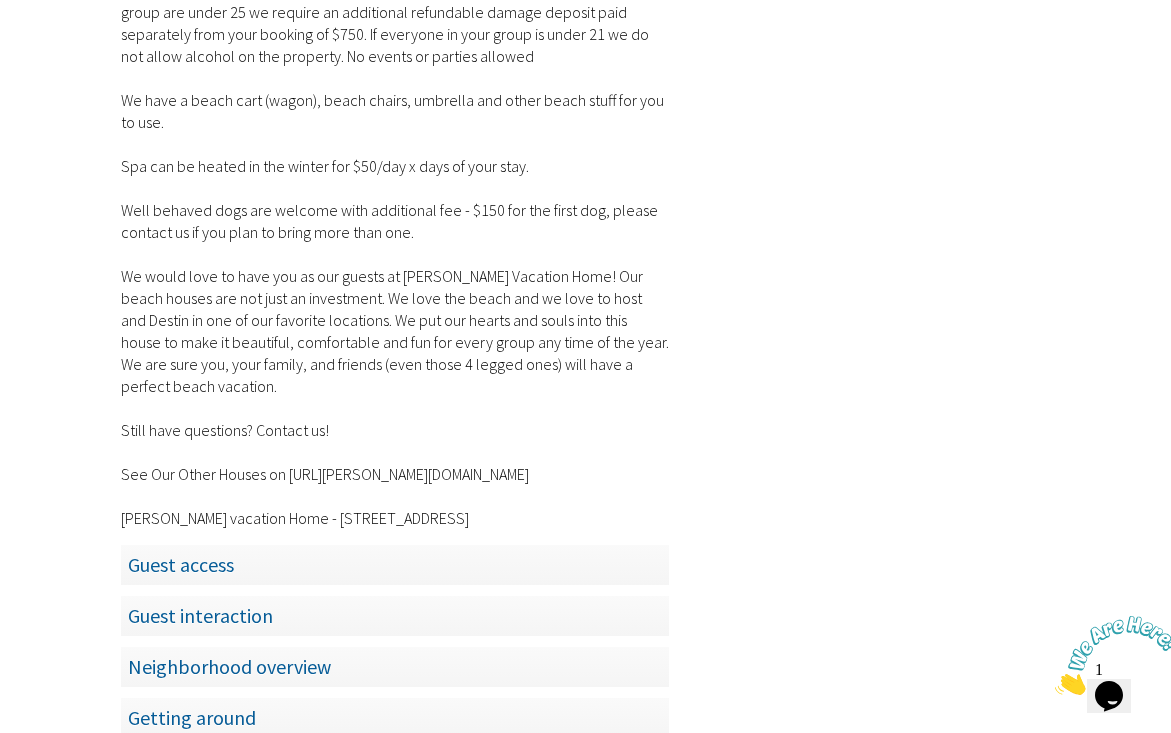 click on "Guest access" at bounding box center (395, 564) 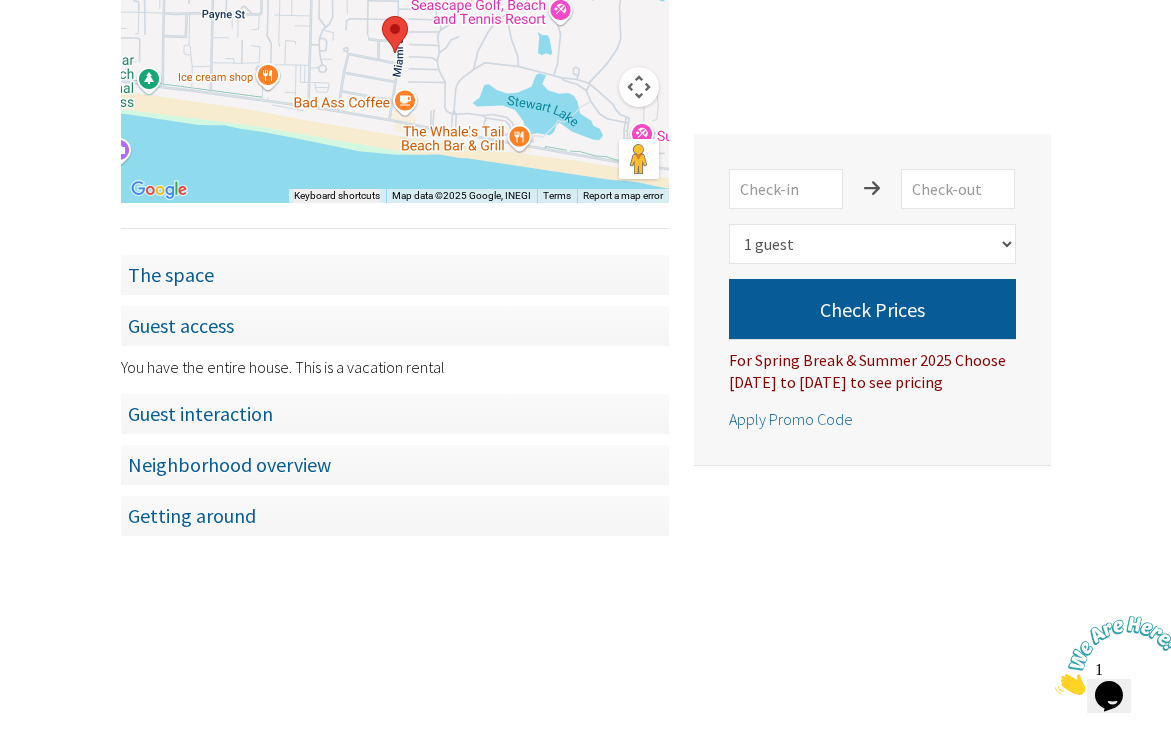 scroll, scrollTop: 1476, scrollLeft: 0, axis: vertical 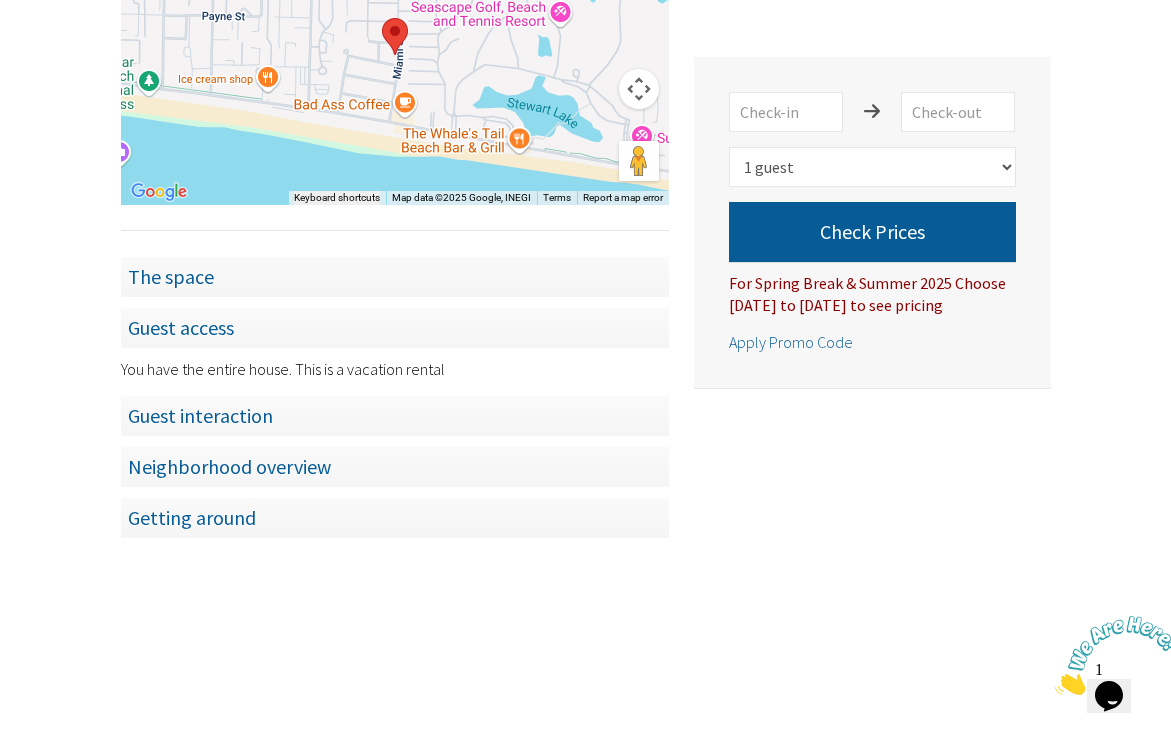click on "Neighborhood overview" at bounding box center (395, 466) 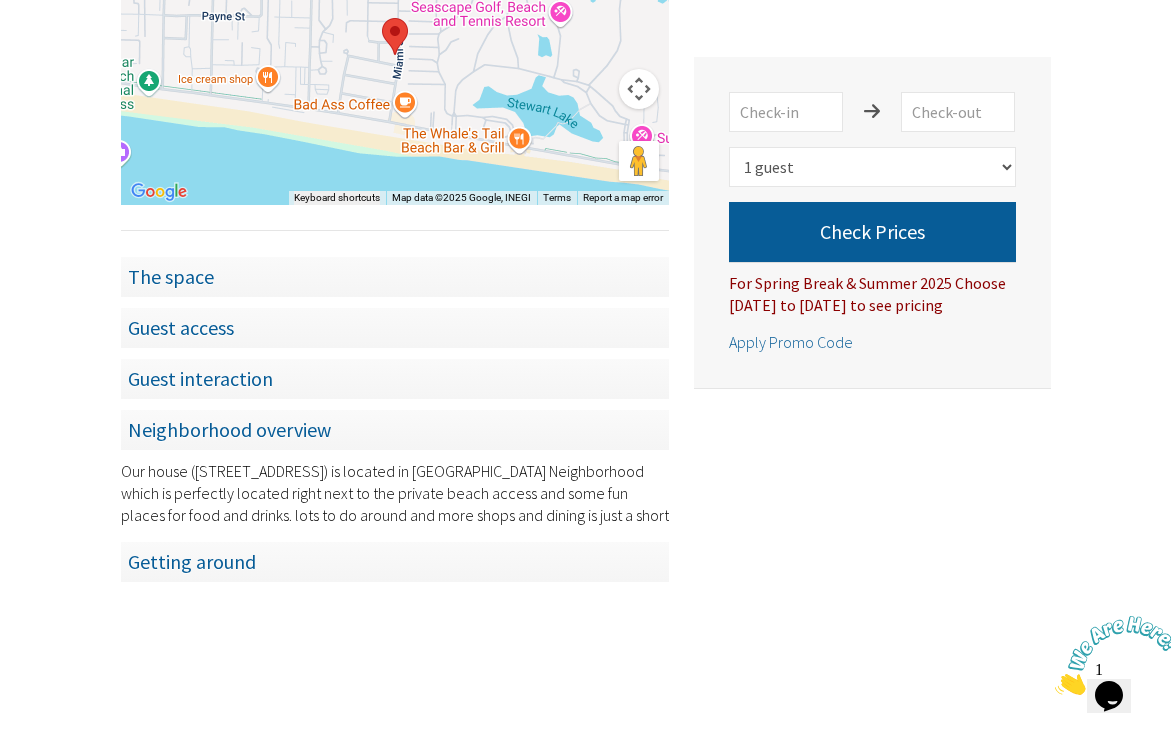 click on "Guest interaction" at bounding box center (395, 378) 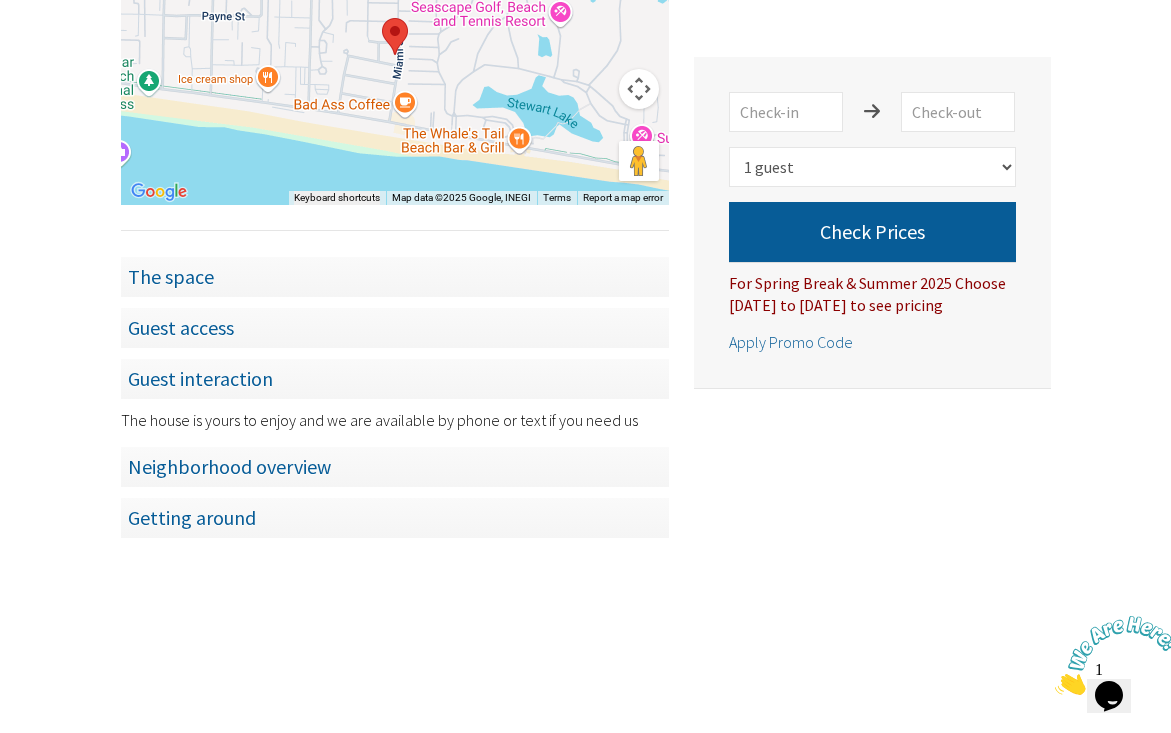 click on "Guest interaction" at bounding box center [395, 378] 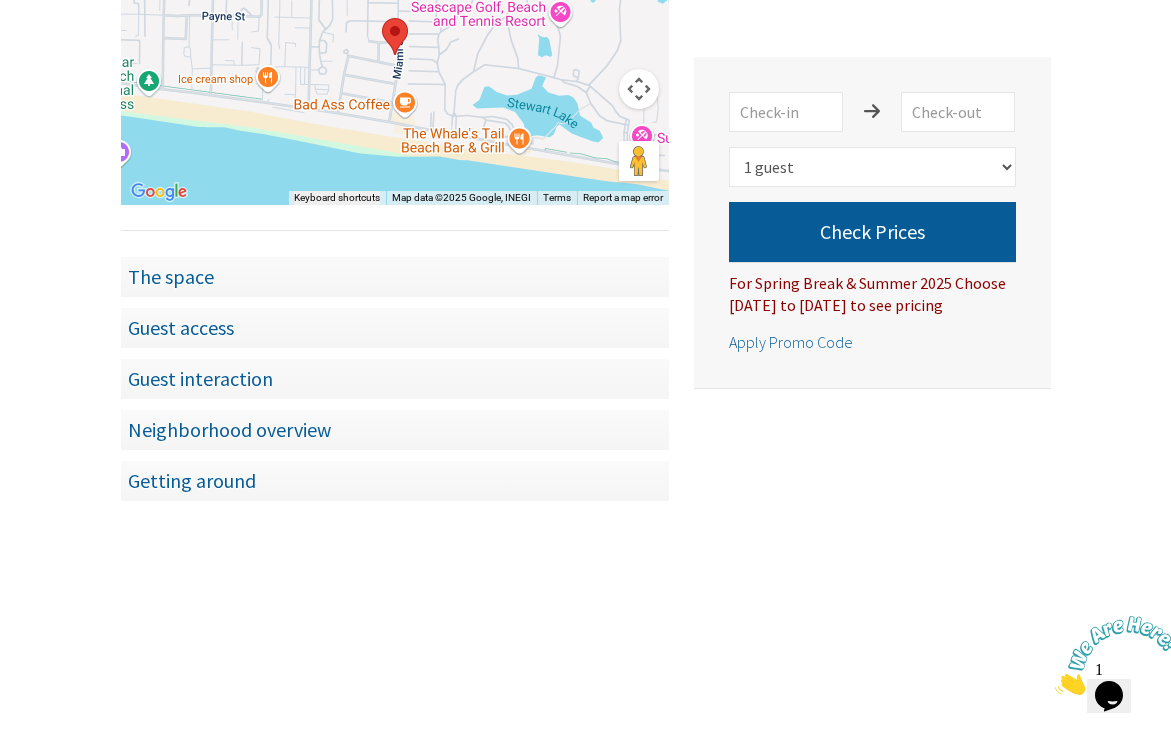 click on "Getting around" at bounding box center [395, 480] 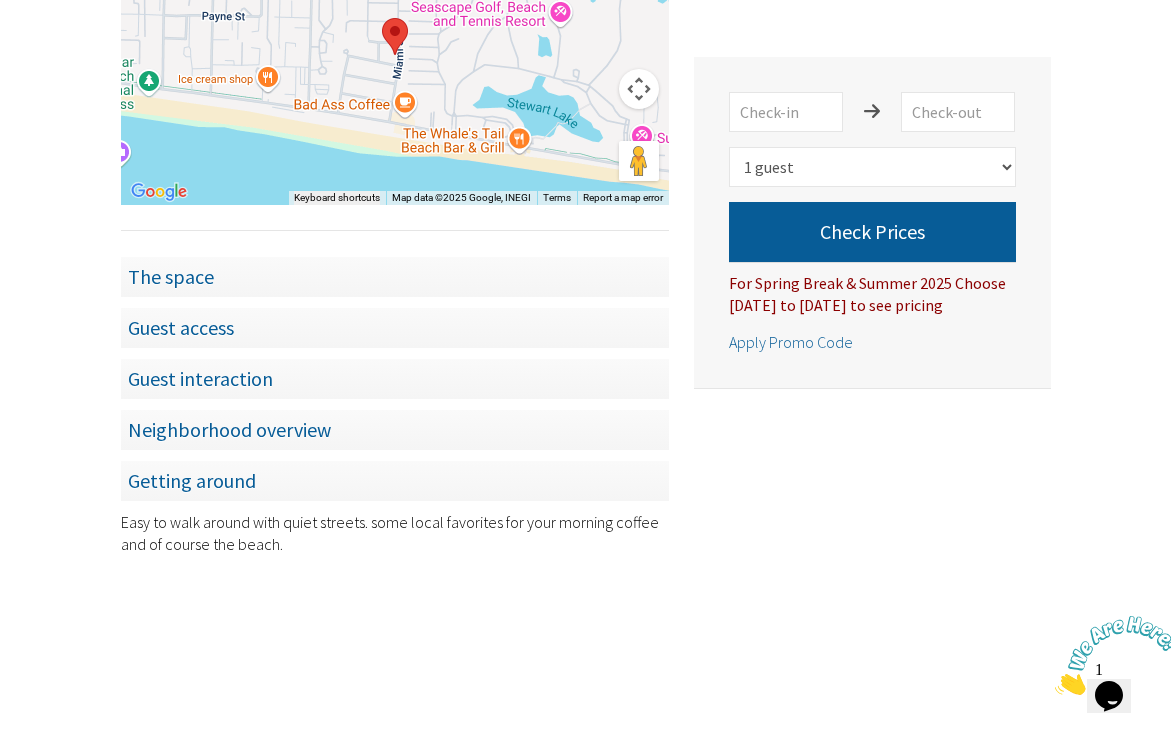 click on "Getting around" at bounding box center [395, 480] 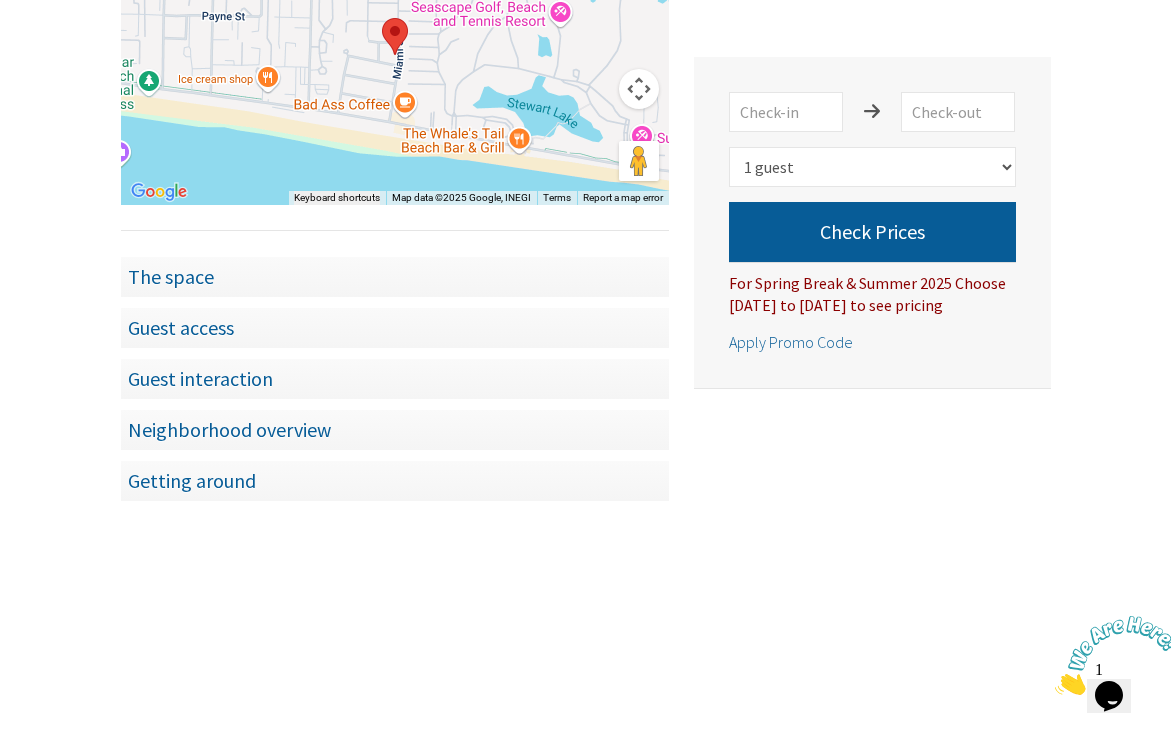 click on "Neighborhood overview" at bounding box center (395, 429) 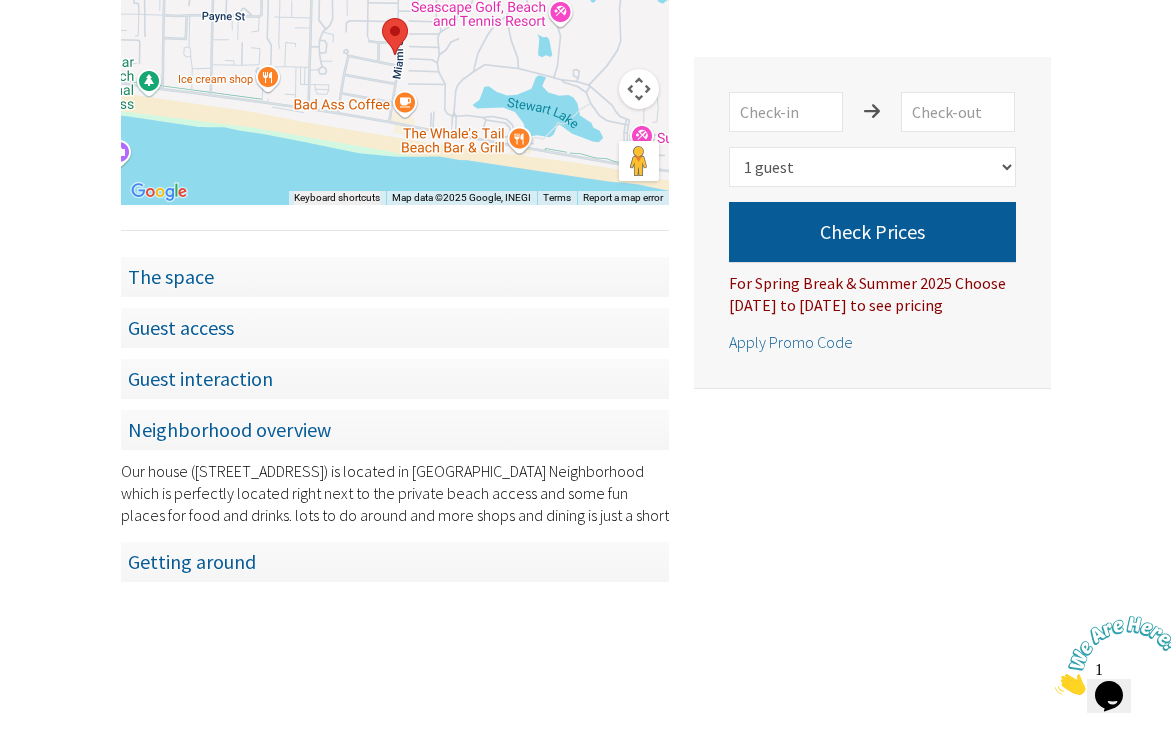 click on "Neighborhood overview" at bounding box center (395, 429) 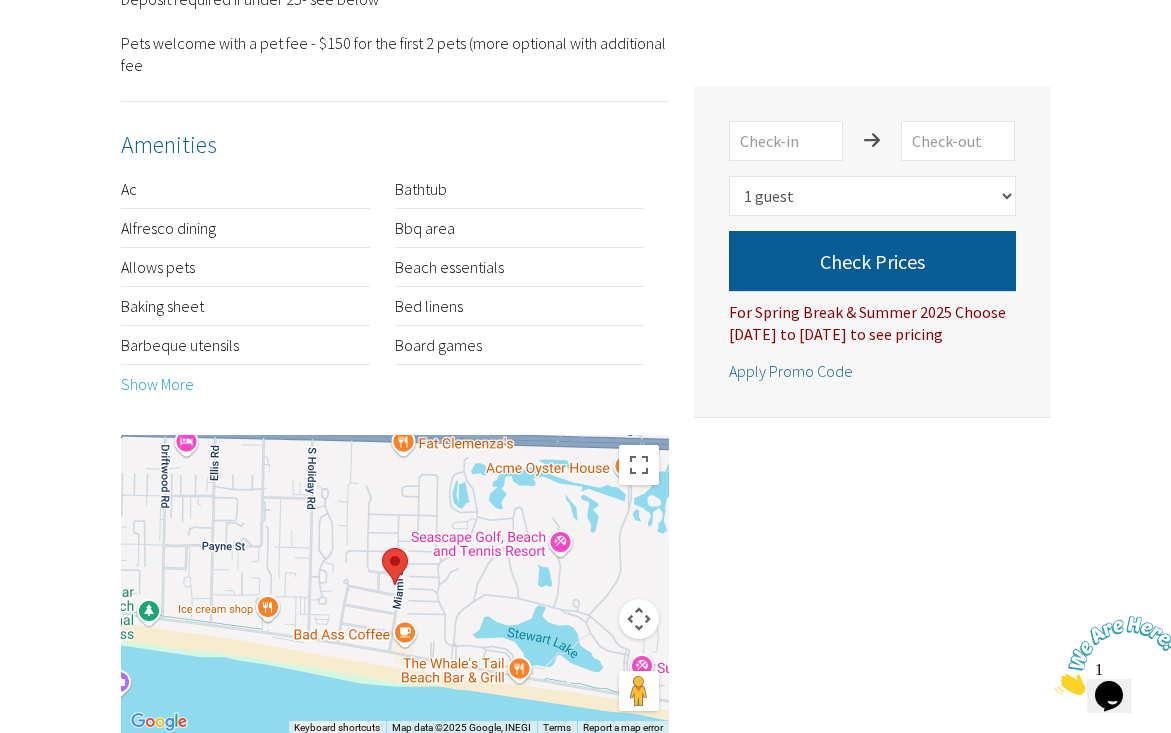 scroll, scrollTop: 936, scrollLeft: 0, axis: vertical 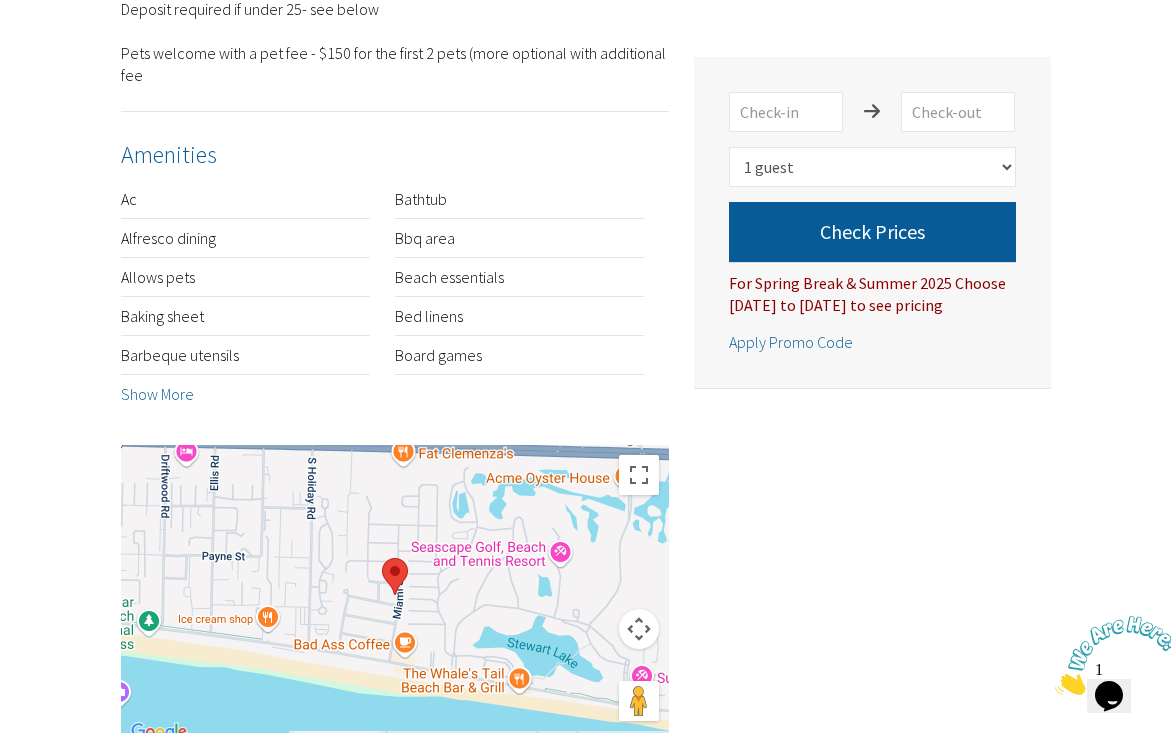 click on "Show More" at bounding box center [157, 394] 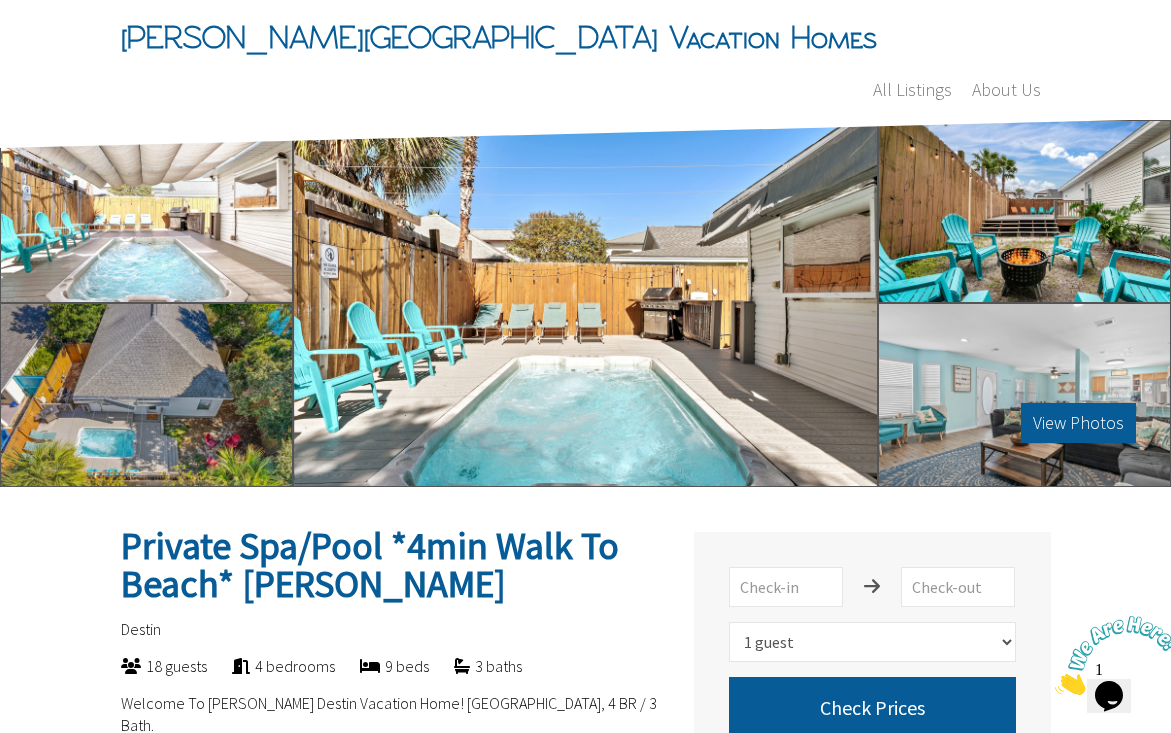 scroll, scrollTop: 0, scrollLeft: 0, axis: both 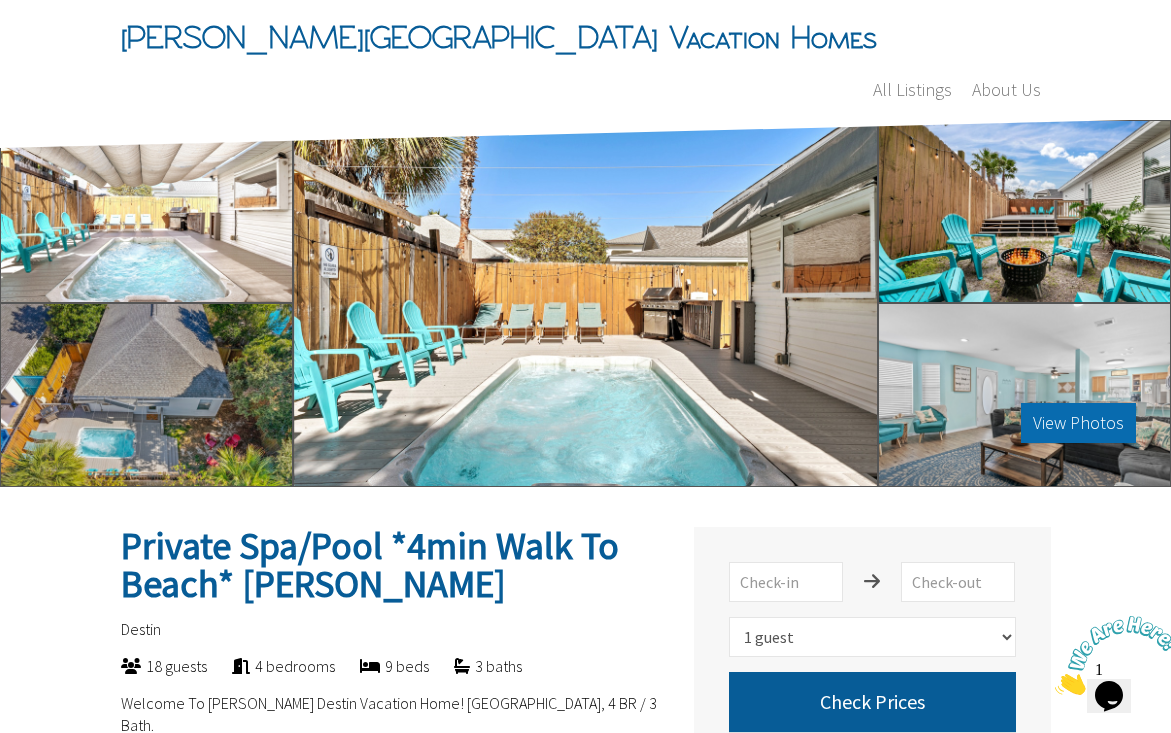 click on "View Photos" at bounding box center (1078, 423) 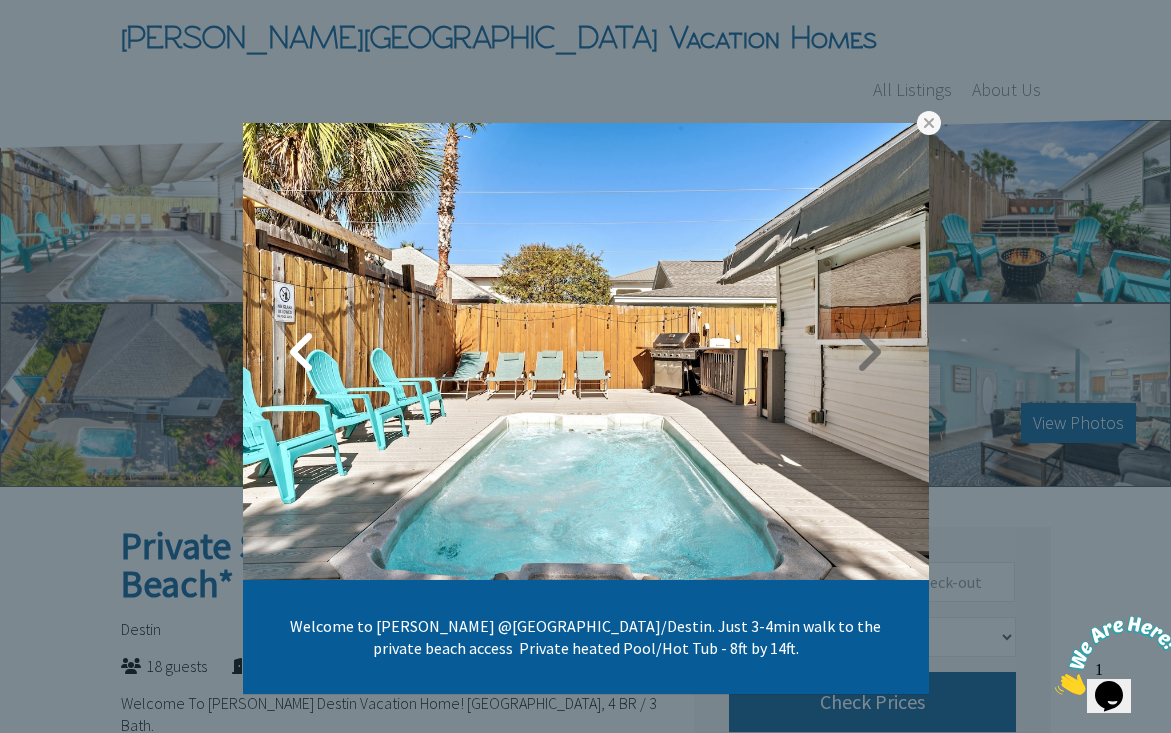 click at bounding box center [869, 352] 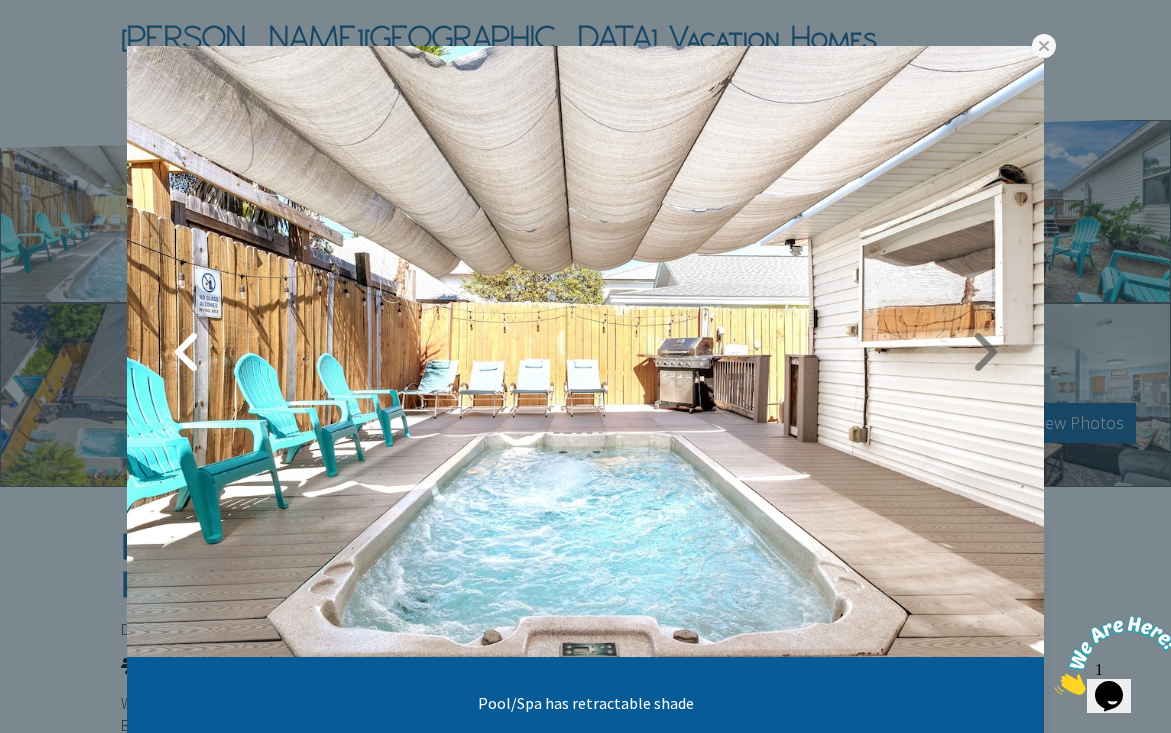 click at bounding box center (984, 352) 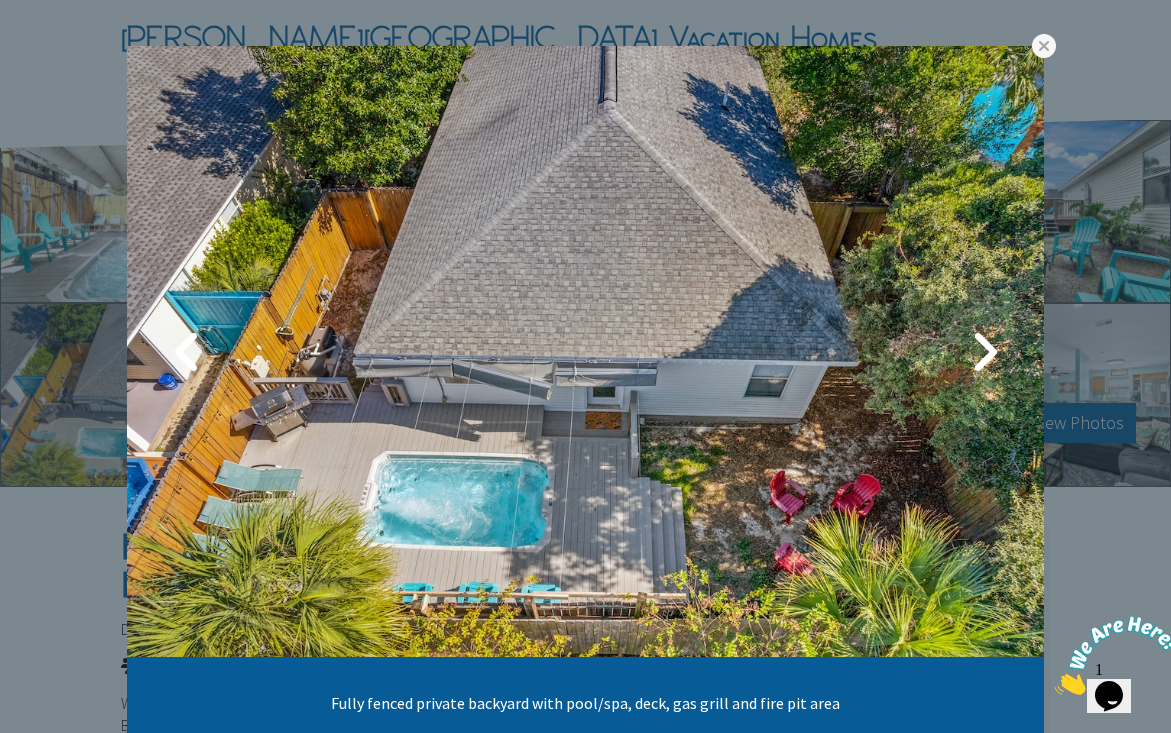 click at bounding box center [984, 352] 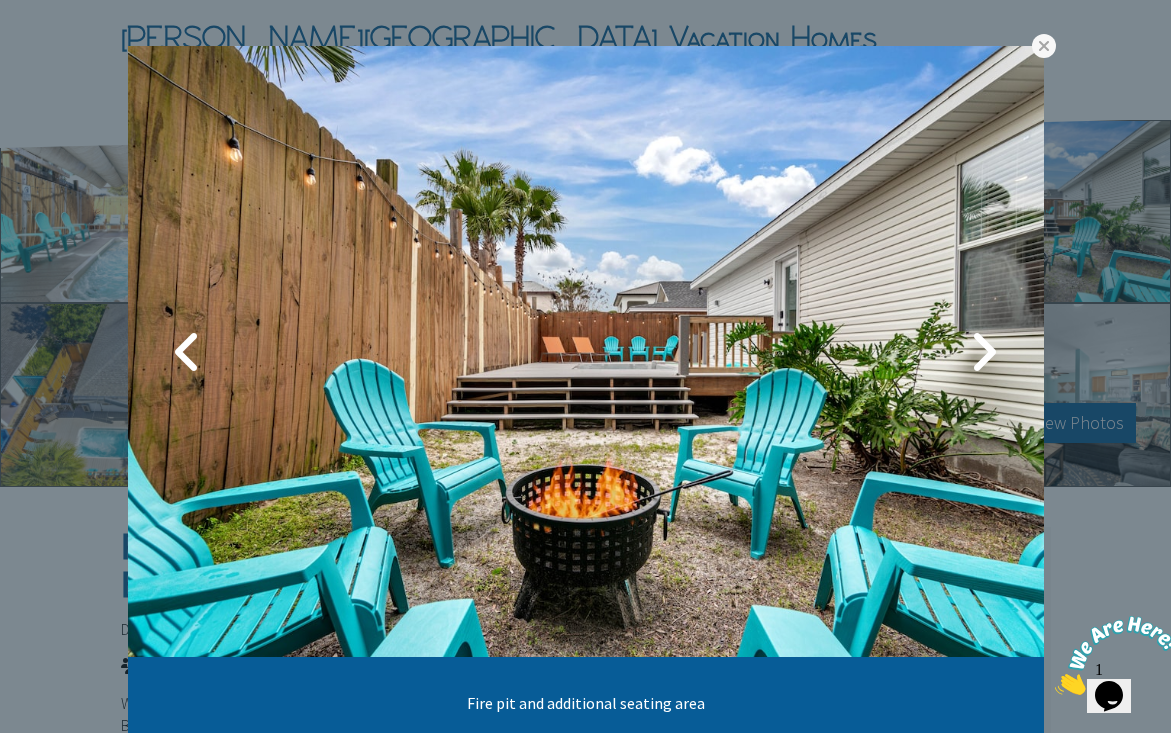 click at bounding box center (984, 352) 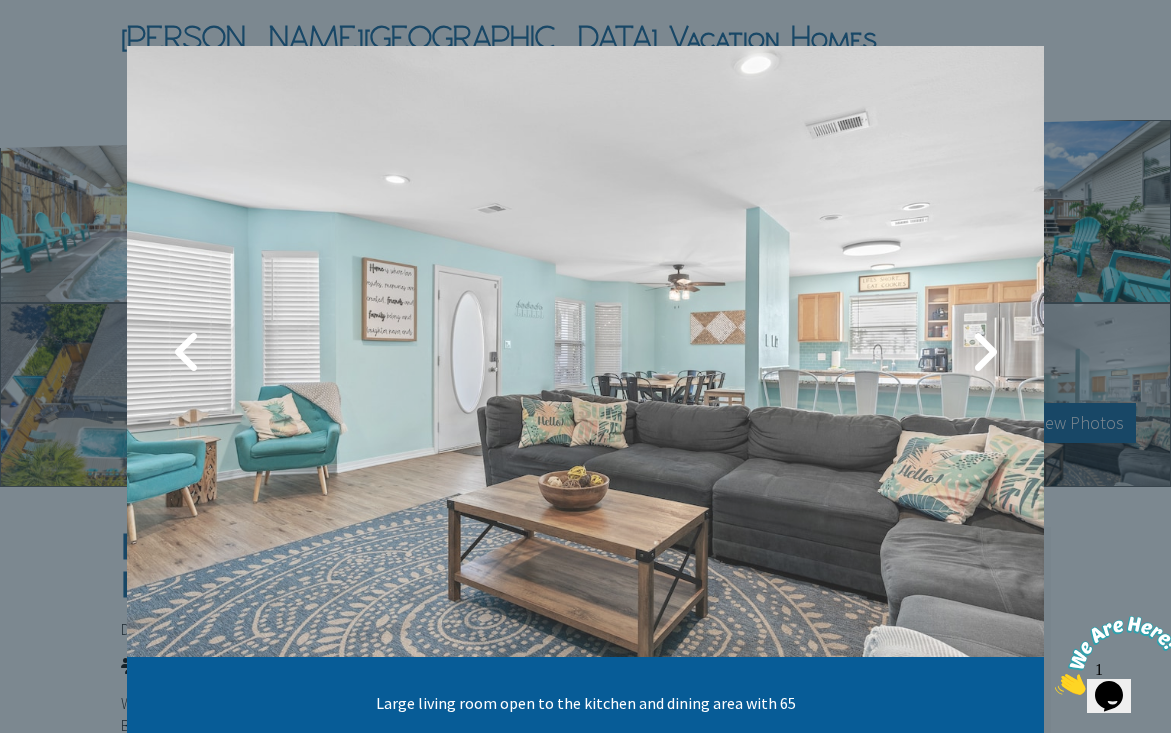 click at bounding box center [984, 352] 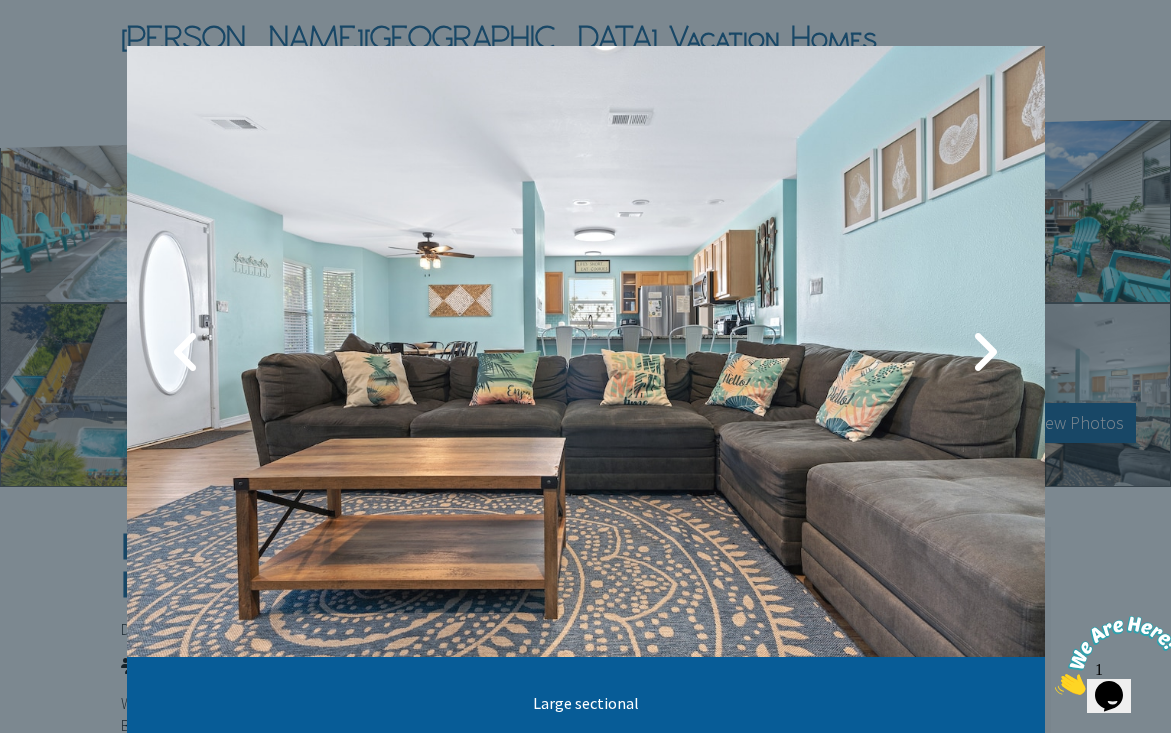click at bounding box center (985, 352) 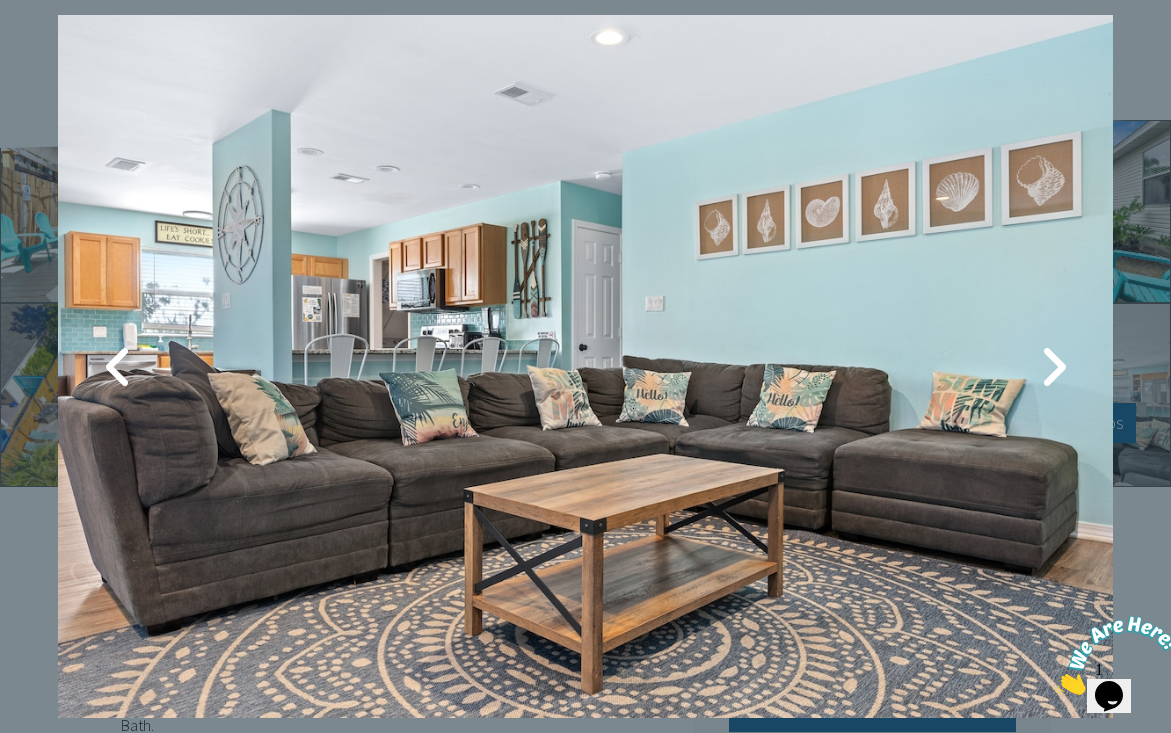 click at bounding box center (585, 366) 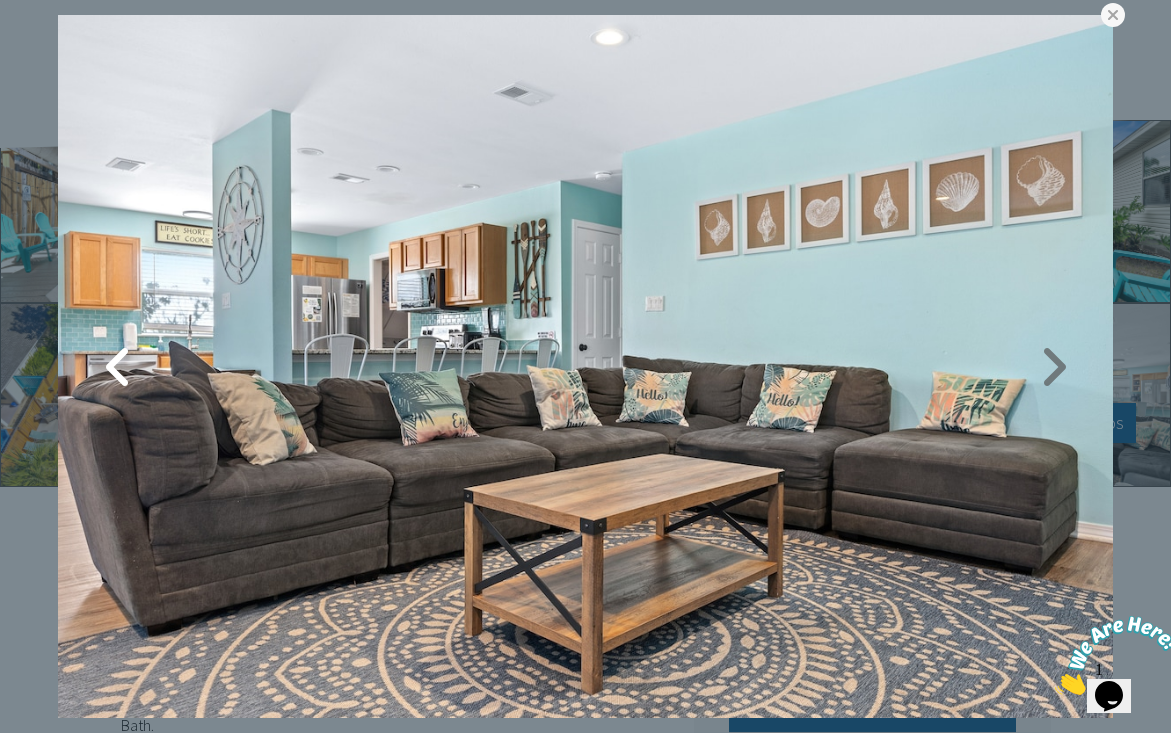 click at bounding box center [585, 366] 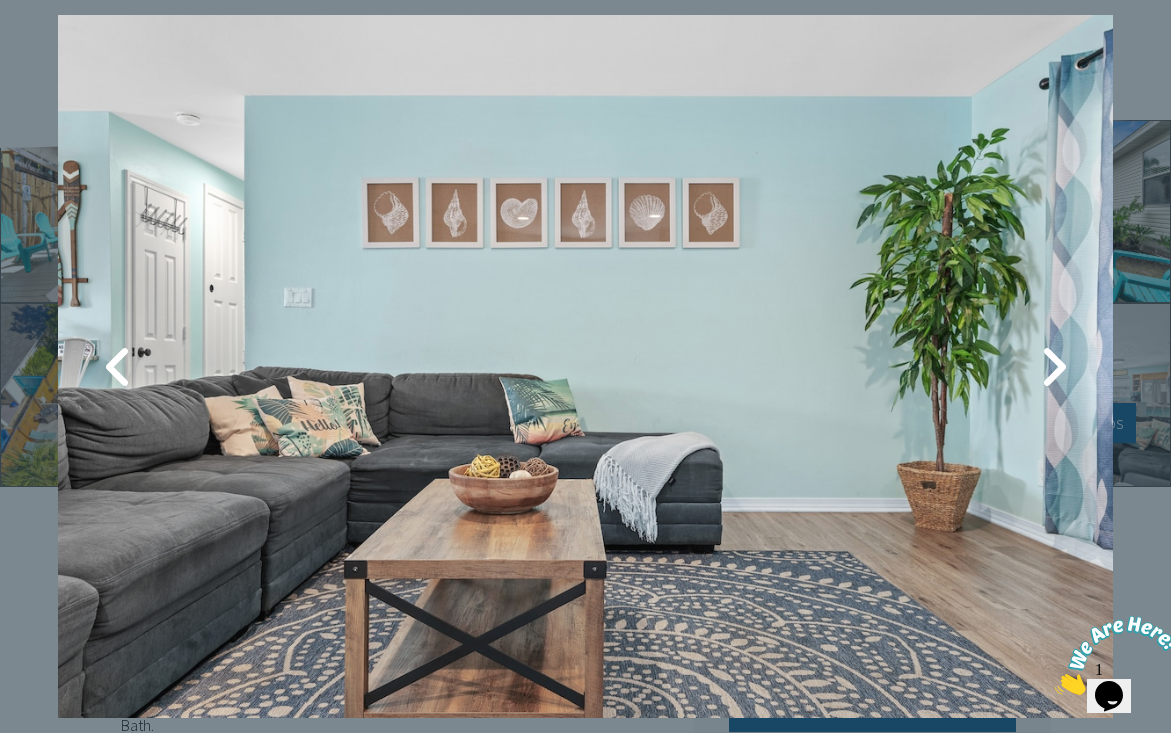 click at bounding box center [1053, 367] 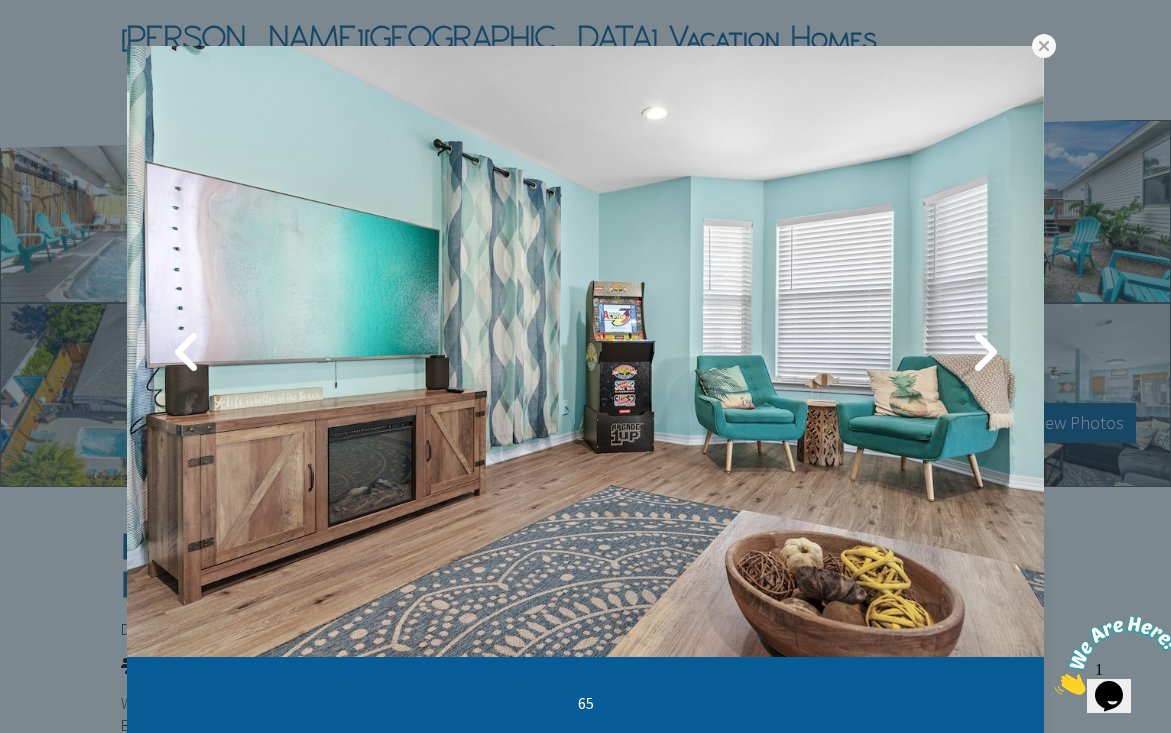 click on "65" at bounding box center [585, 366] 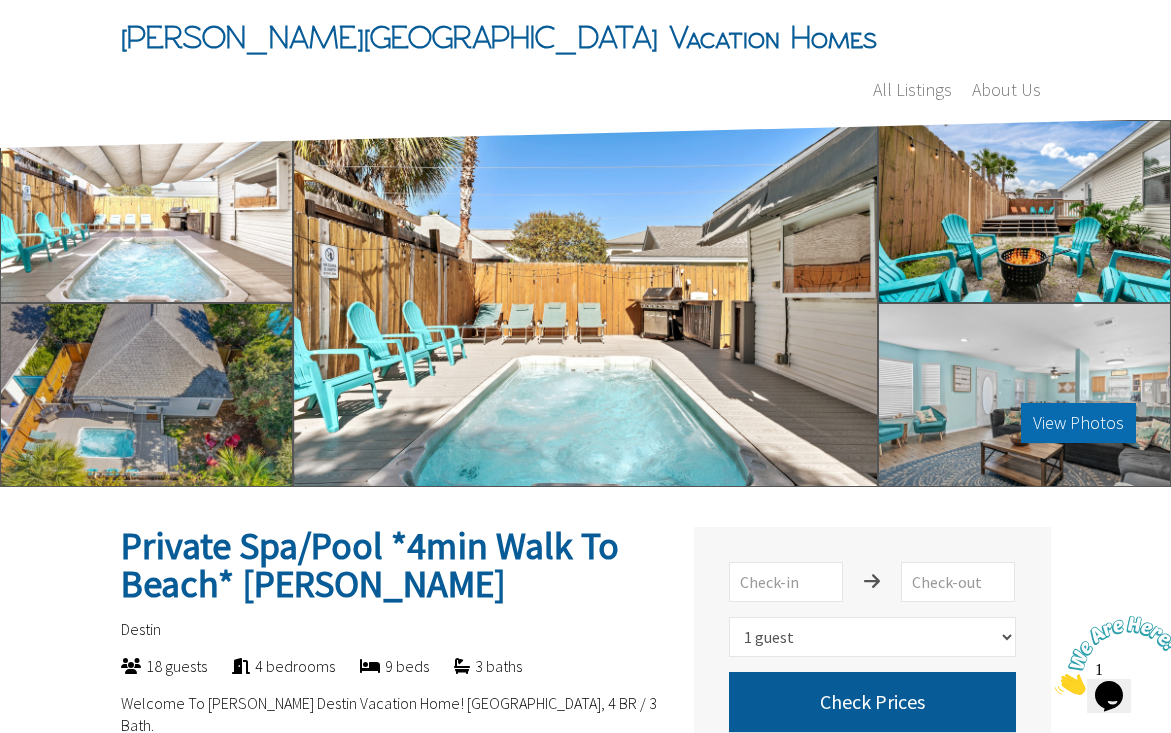 click on "View Photos" at bounding box center (1078, 423) 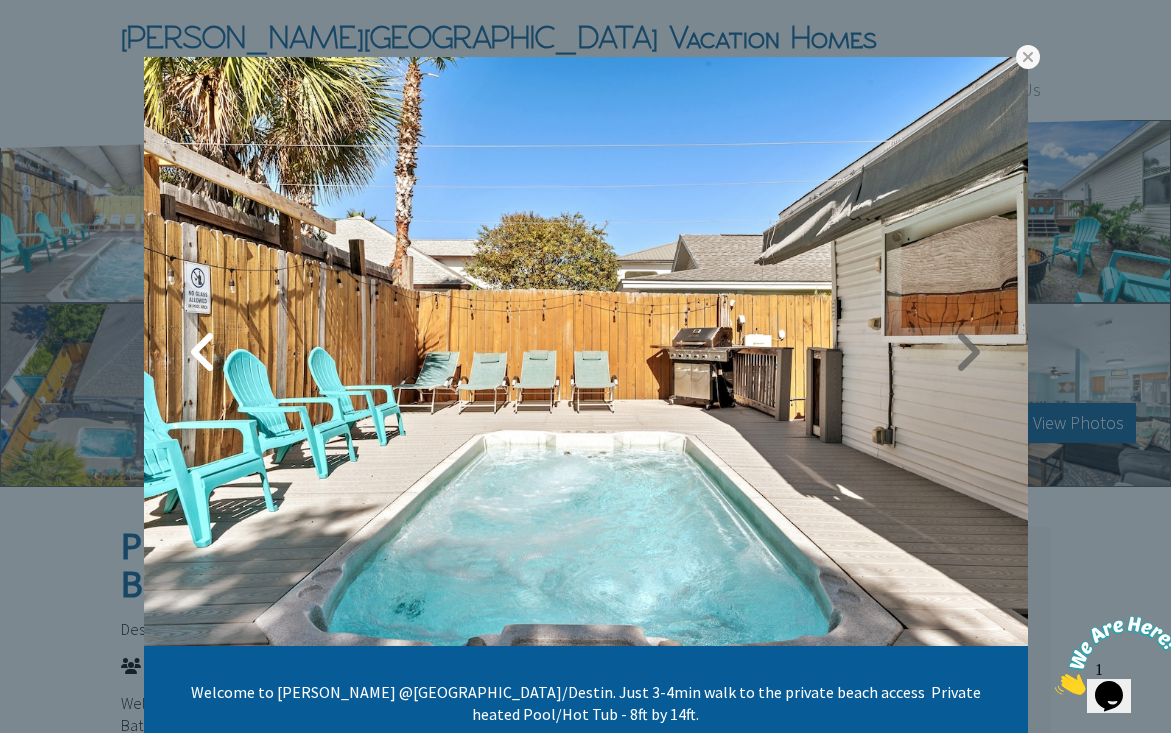 click at bounding box center (968, 352) 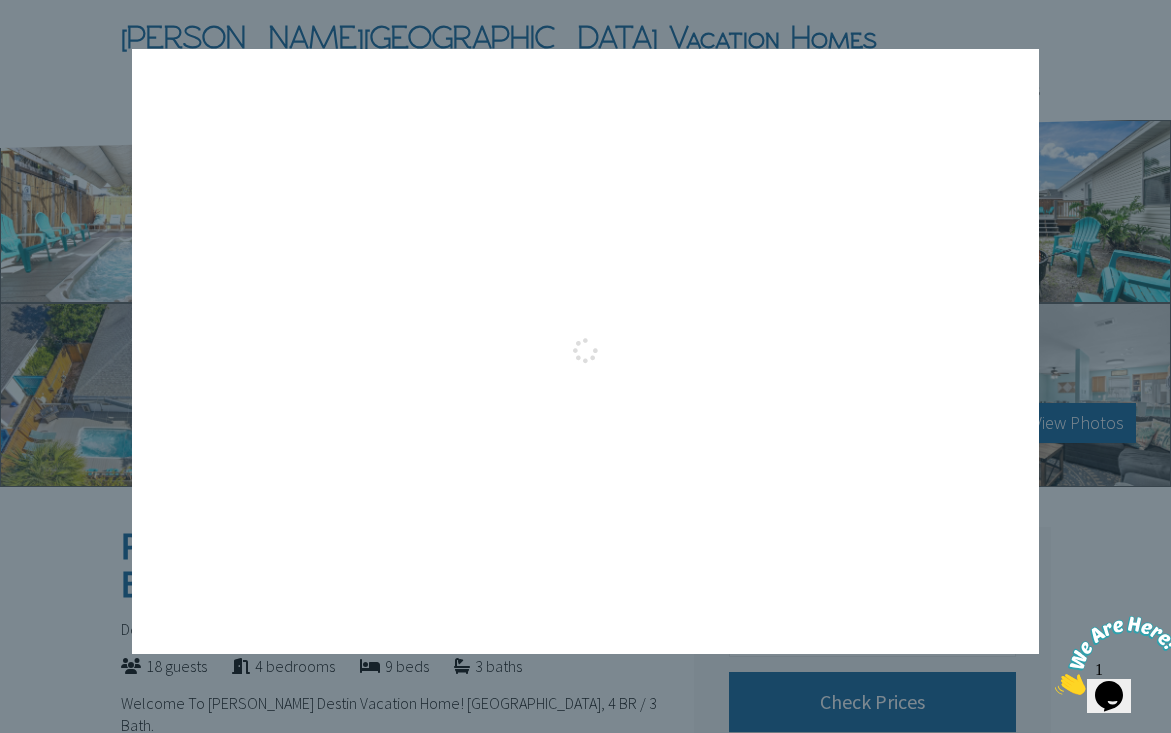 click at bounding box center [979, 351] 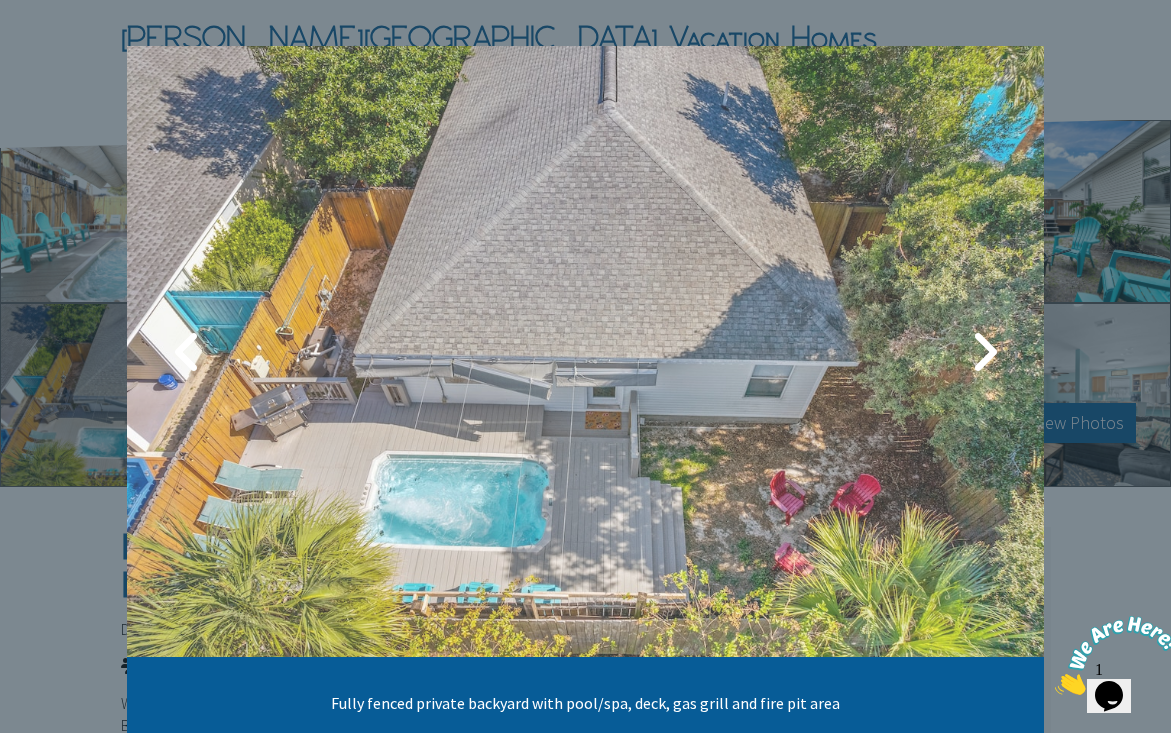 click at bounding box center [984, 352] 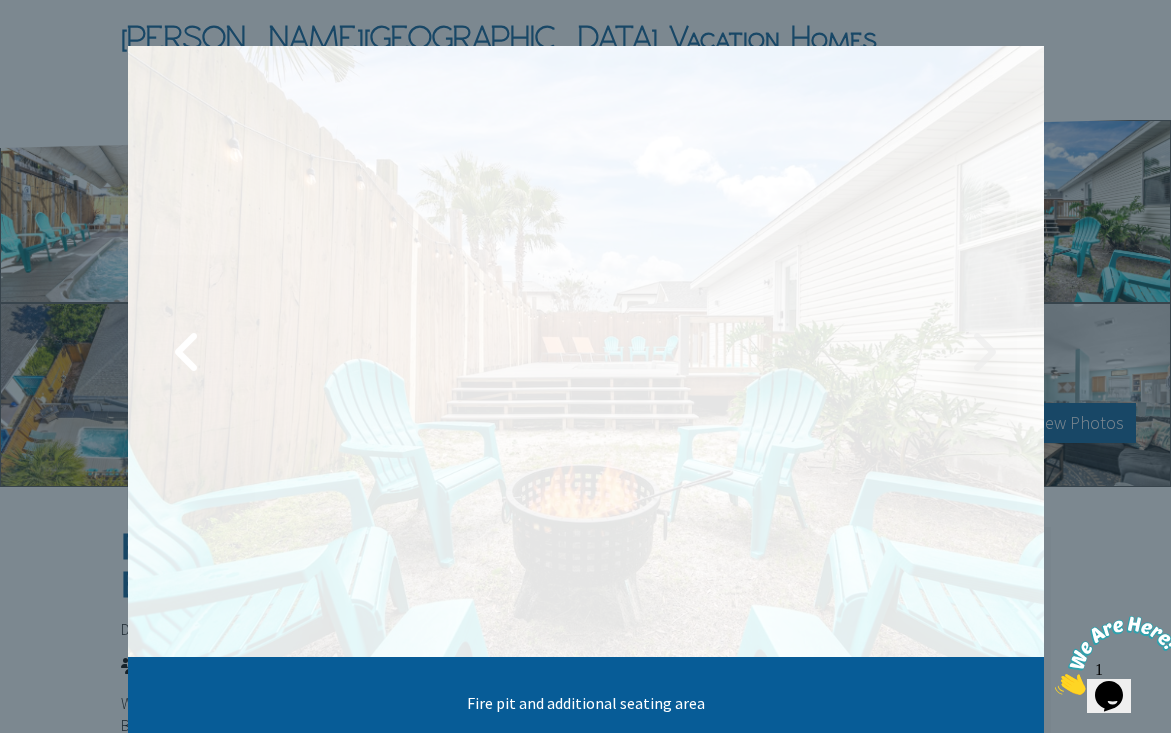 click at bounding box center (984, 352) 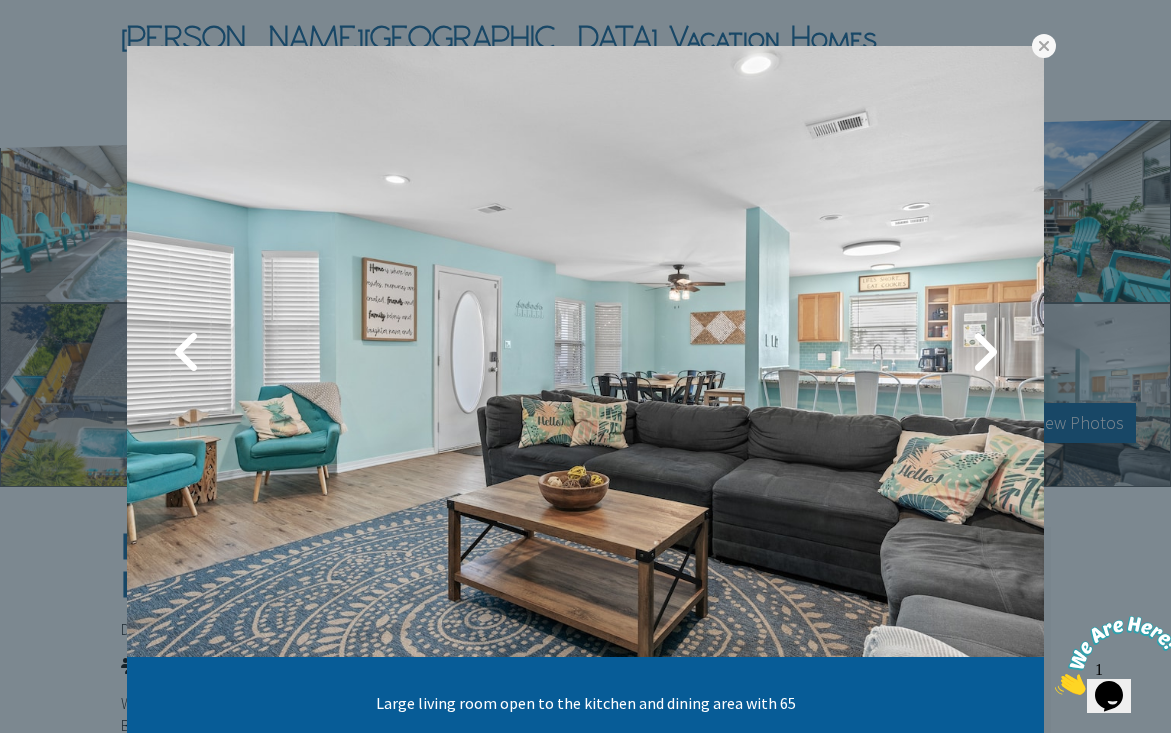 click at bounding box center (984, 352) 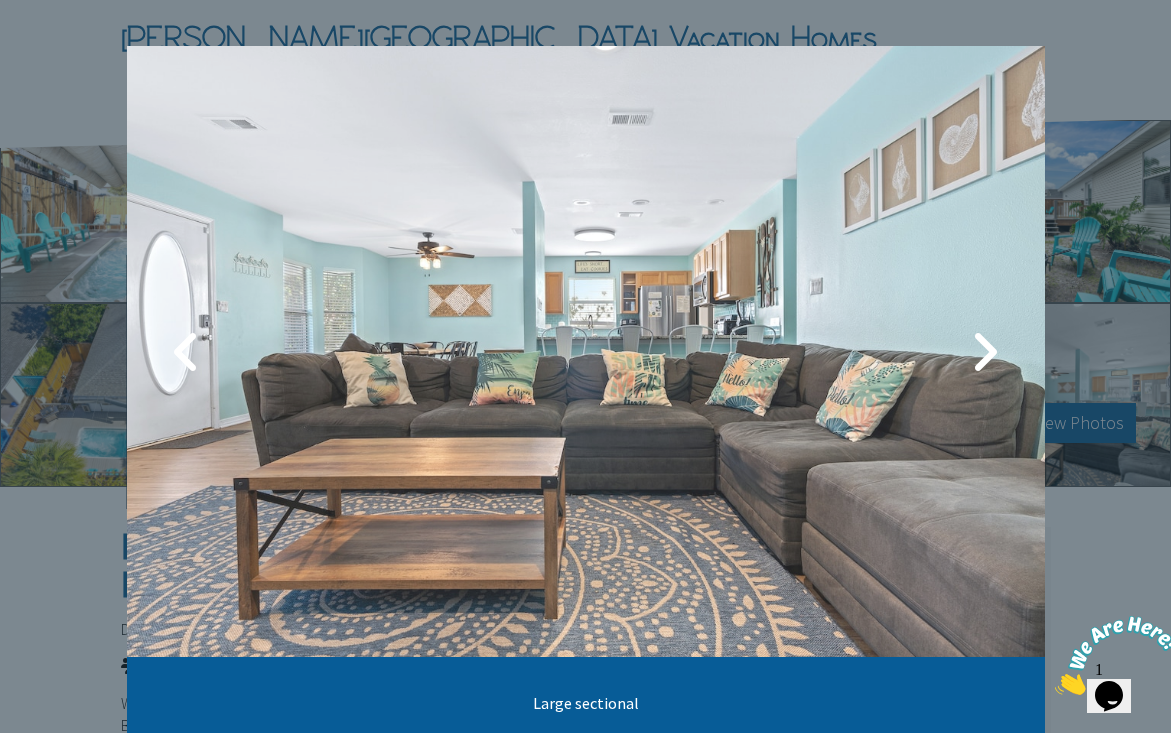click at bounding box center [985, 352] 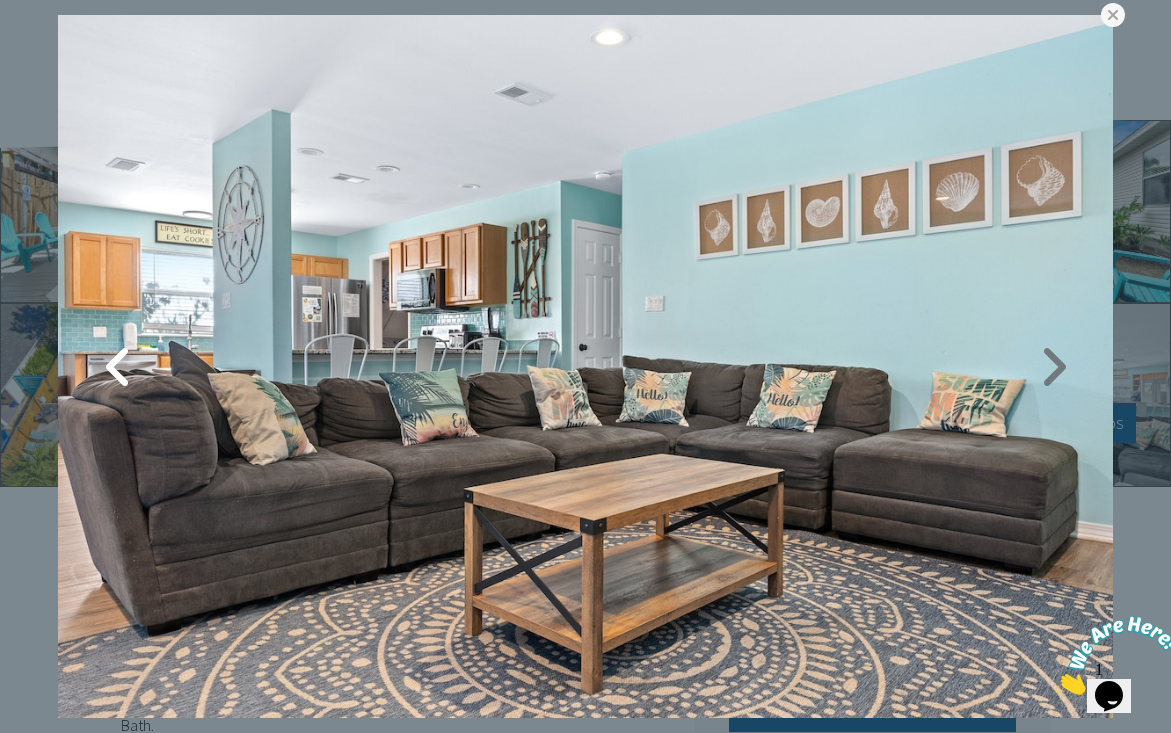 click at bounding box center (1053, 367) 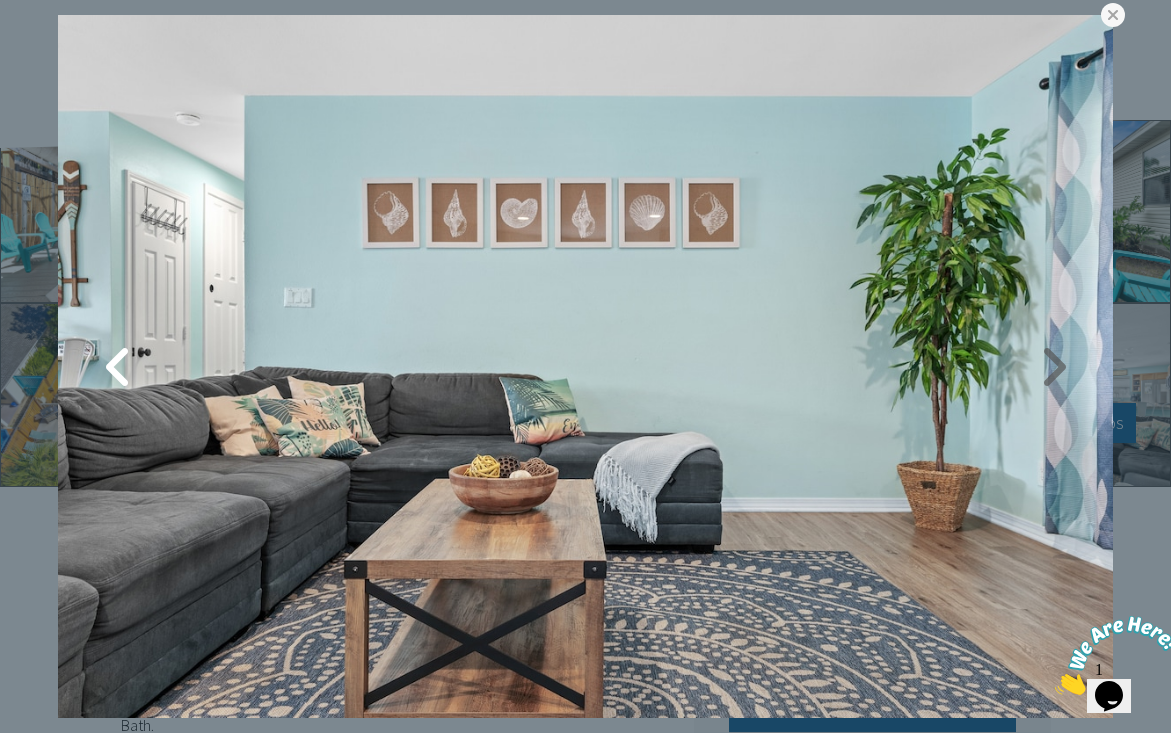click at bounding box center (1053, 367) 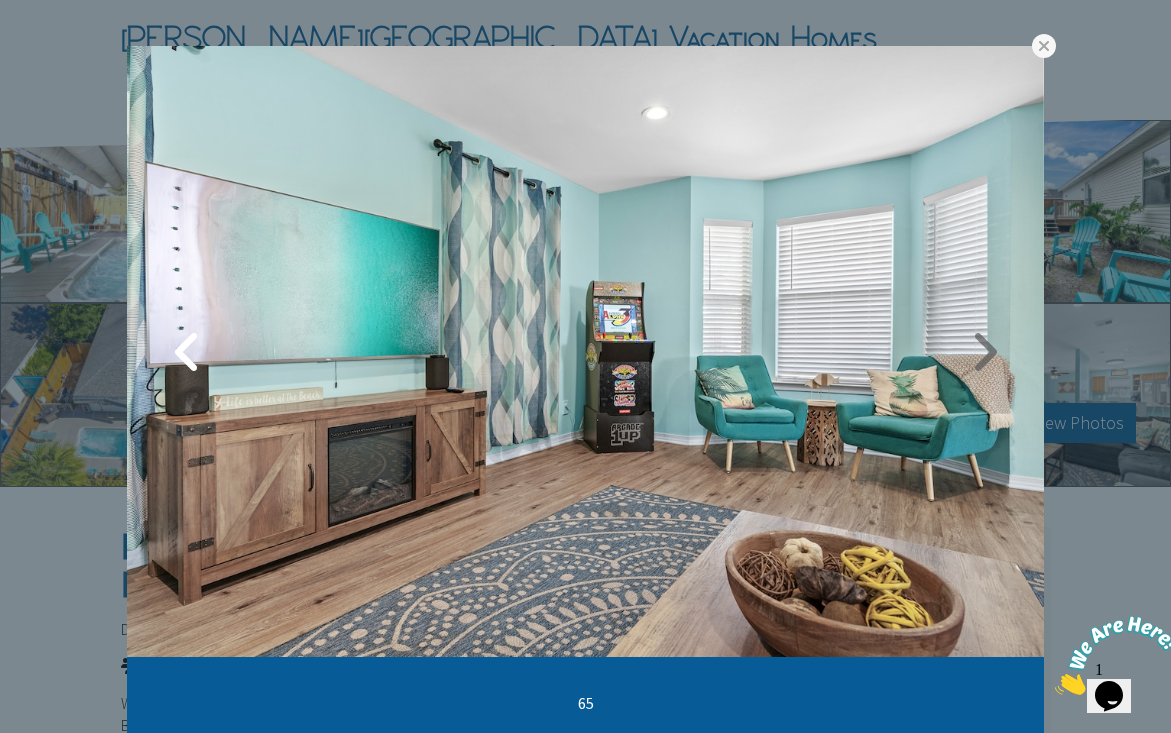 click at bounding box center [984, 352] 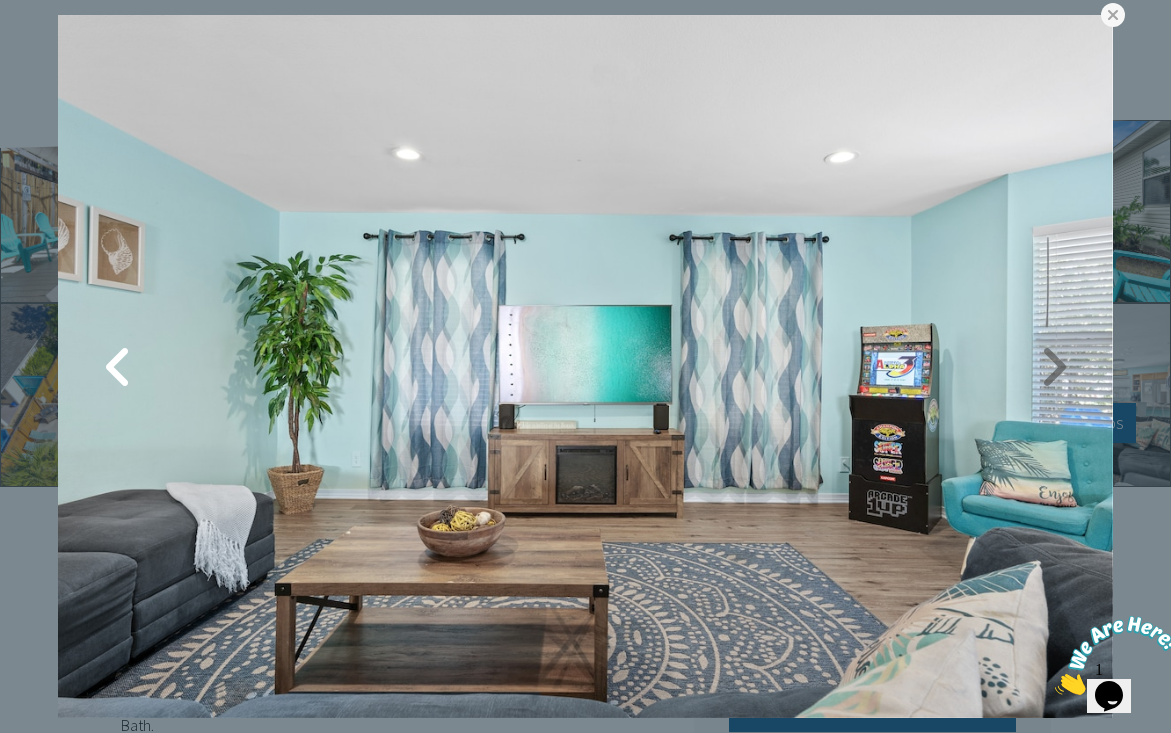 click at bounding box center (1053, 367) 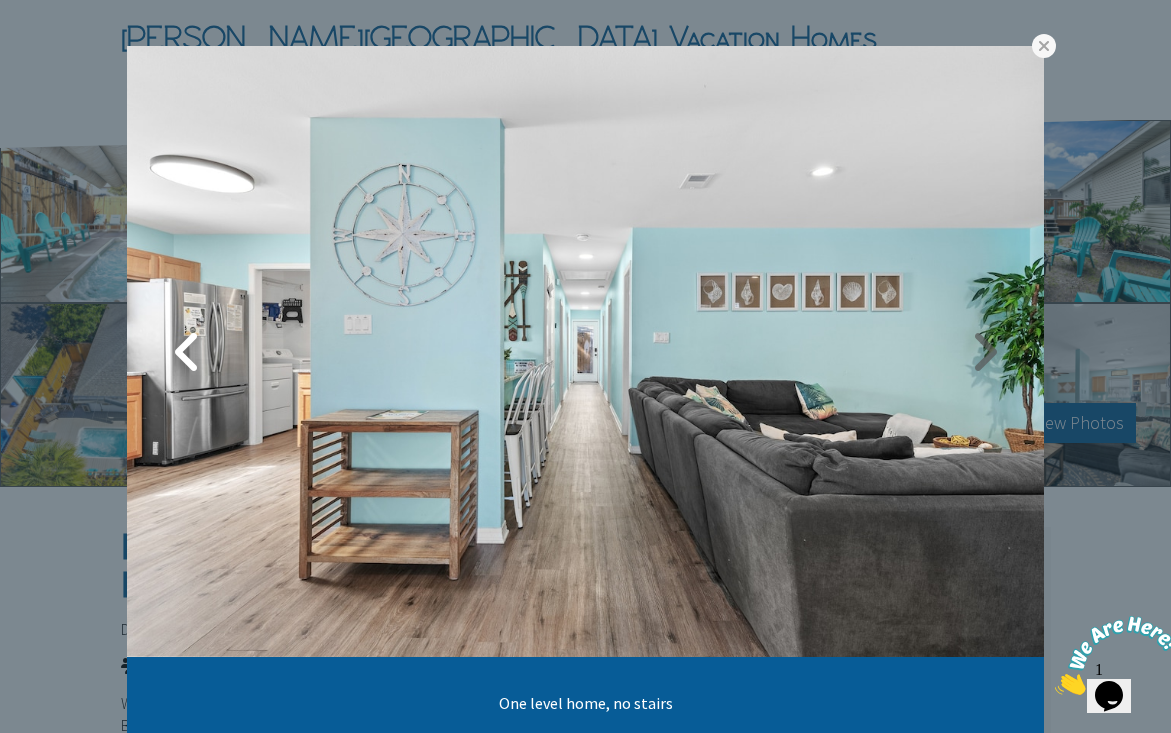 click at bounding box center [984, 352] 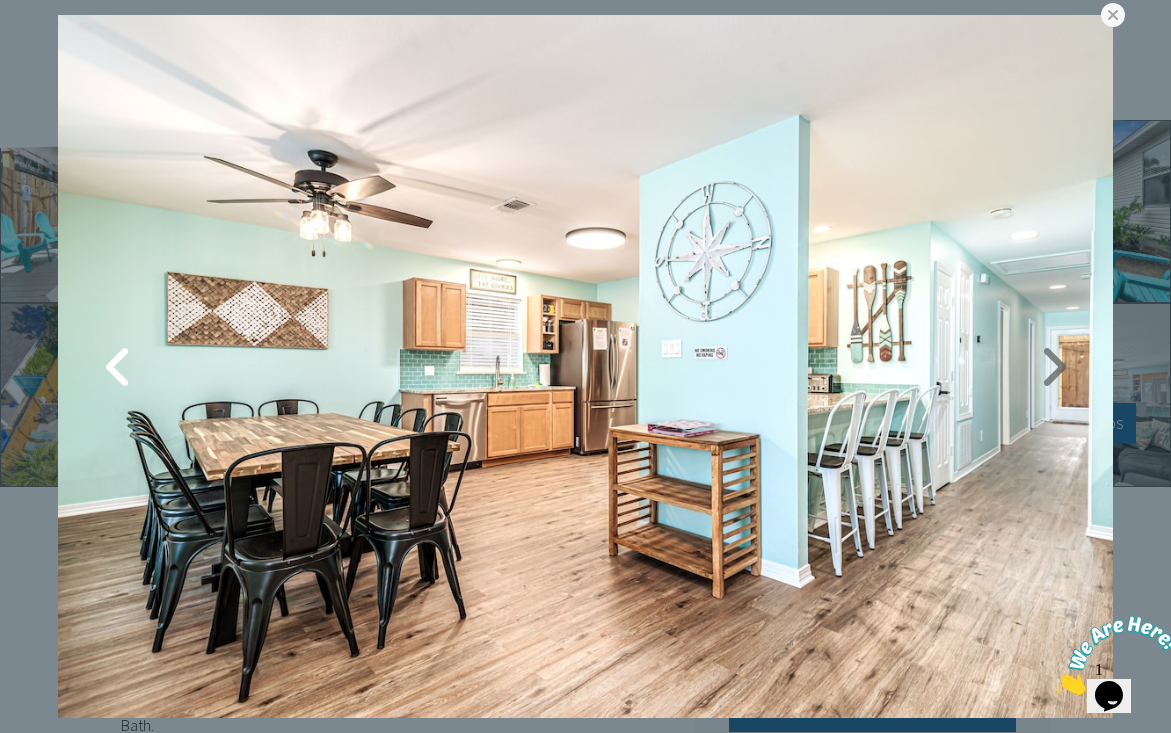 click at bounding box center (1053, 367) 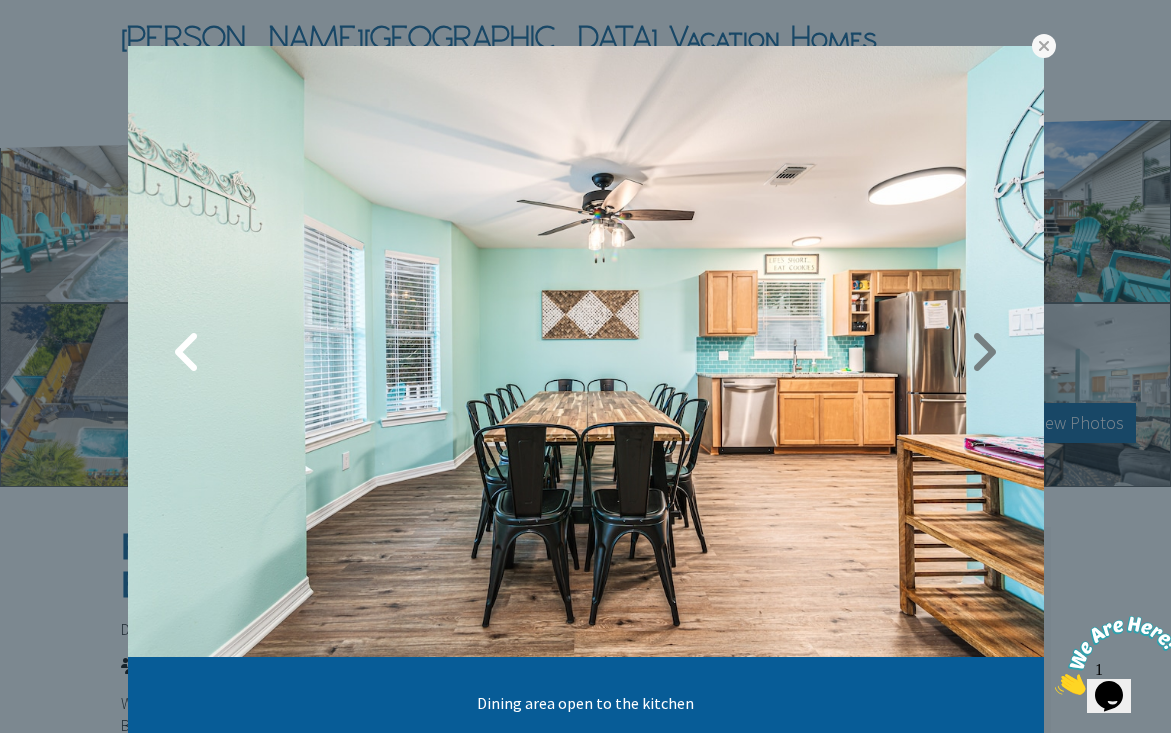 click at bounding box center (984, 352) 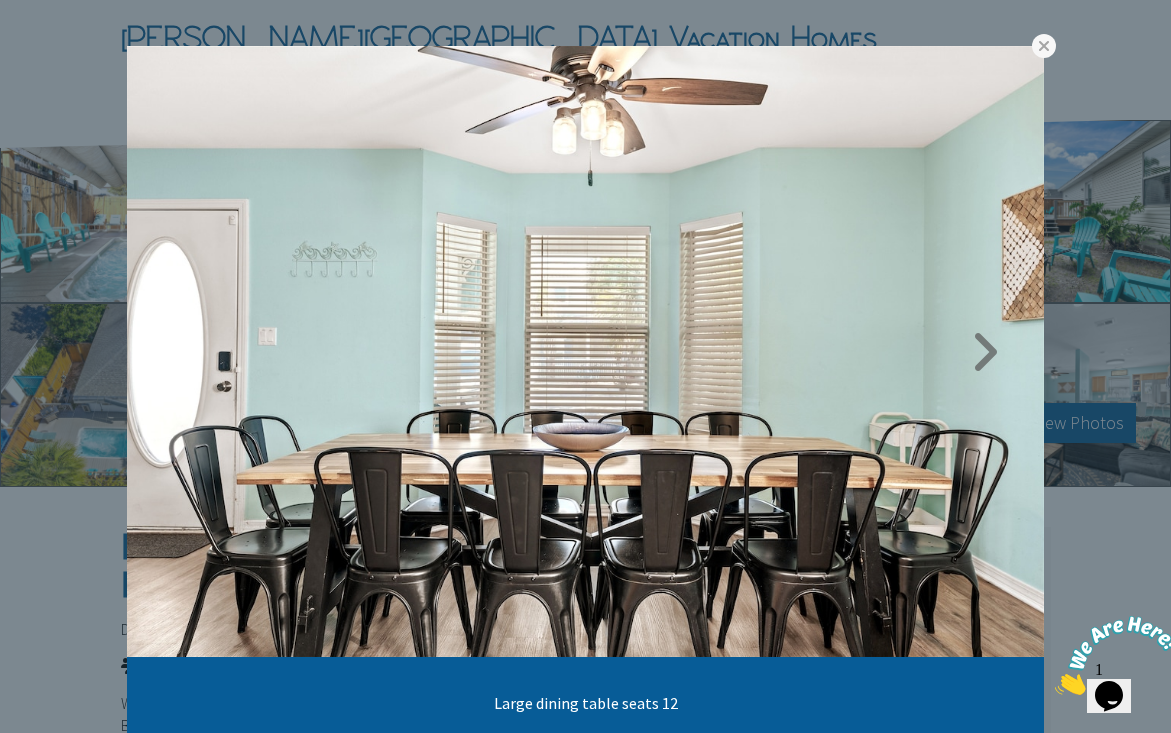 click at bounding box center (984, 352) 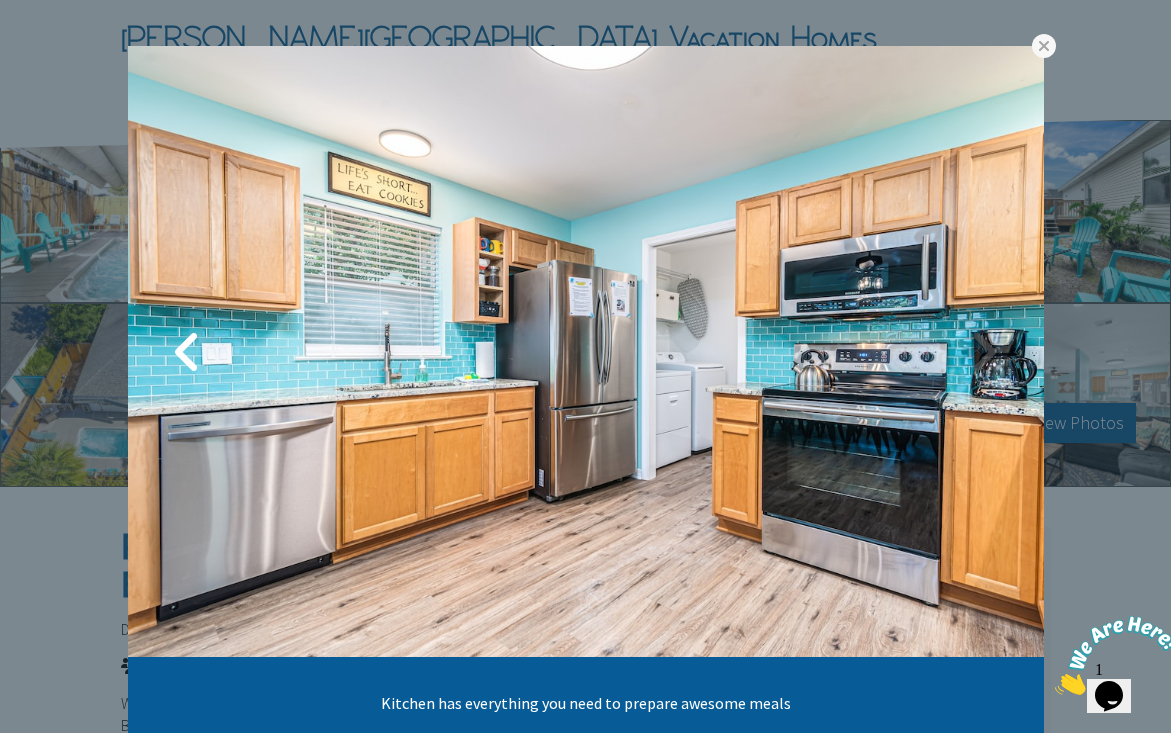 click at bounding box center (984, 352) 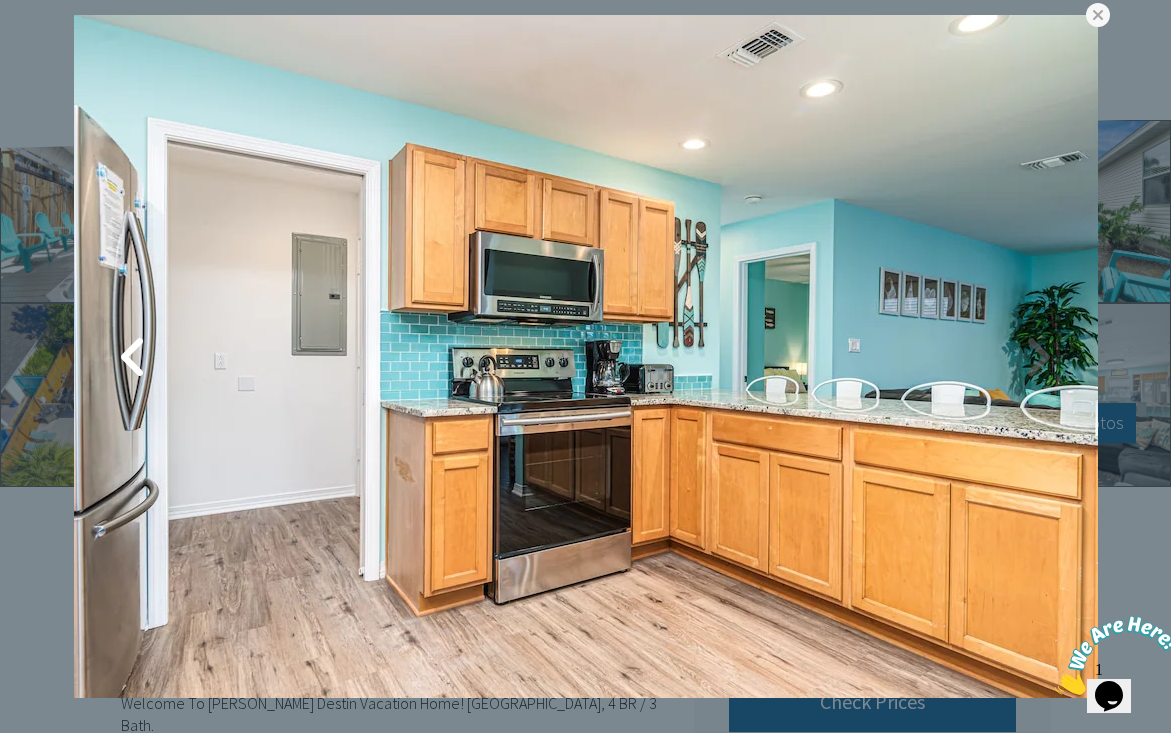 click at bounding box center [1038, 357] 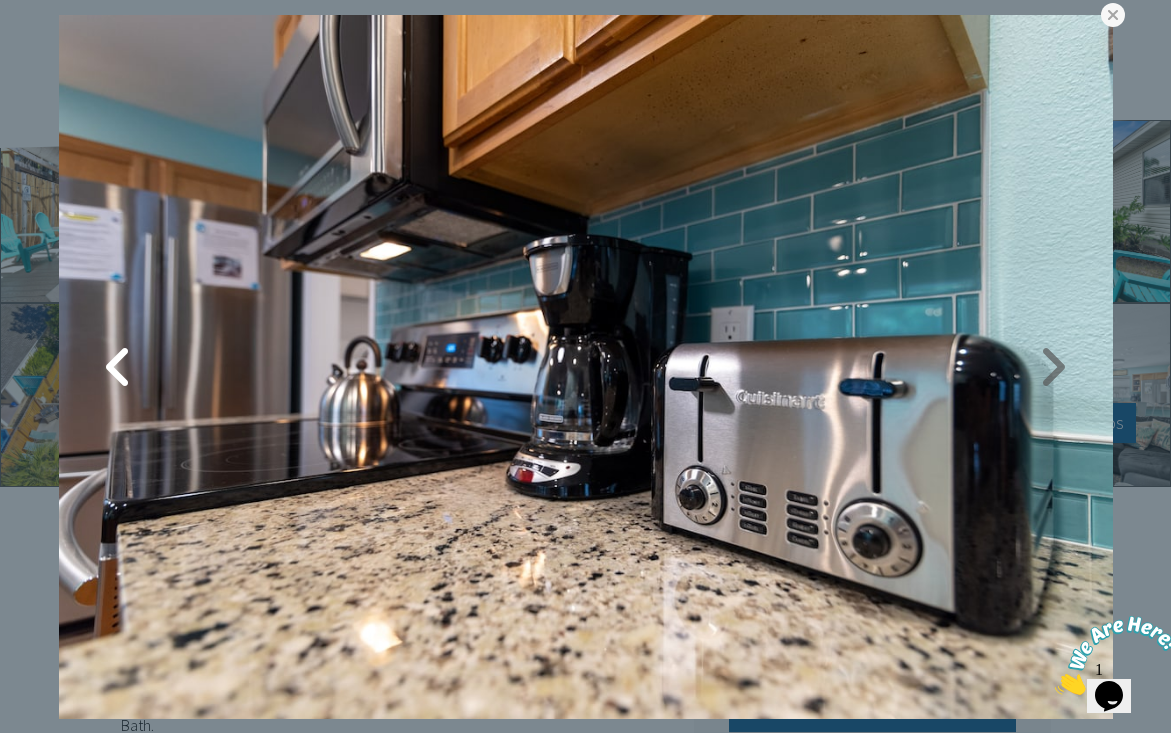 click at bounding box center [1053, 367] 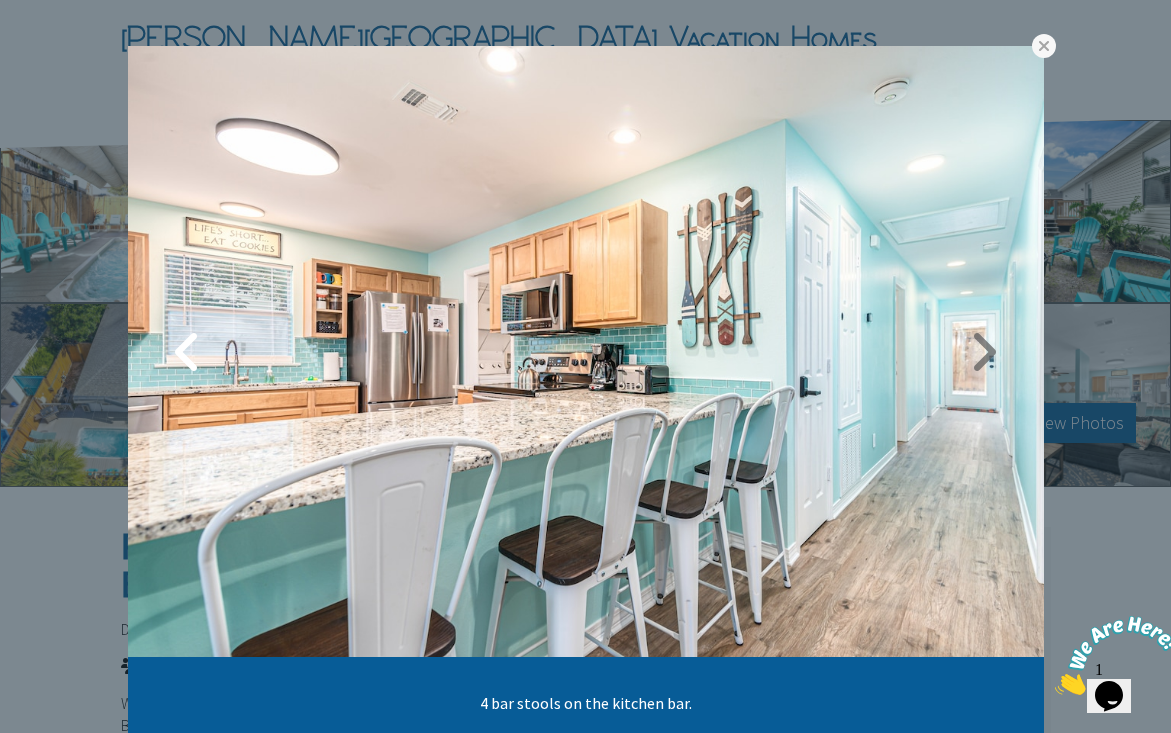 click at bounding box center (984, 352) 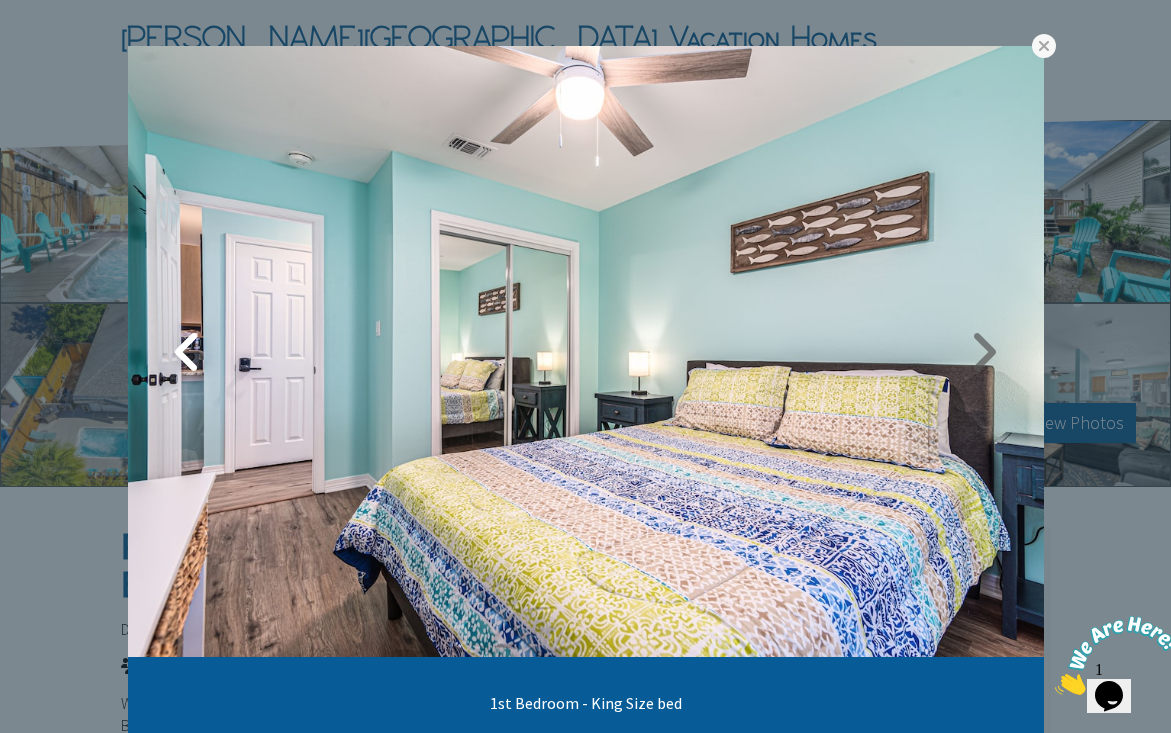 click at bounding box center [984, 352] 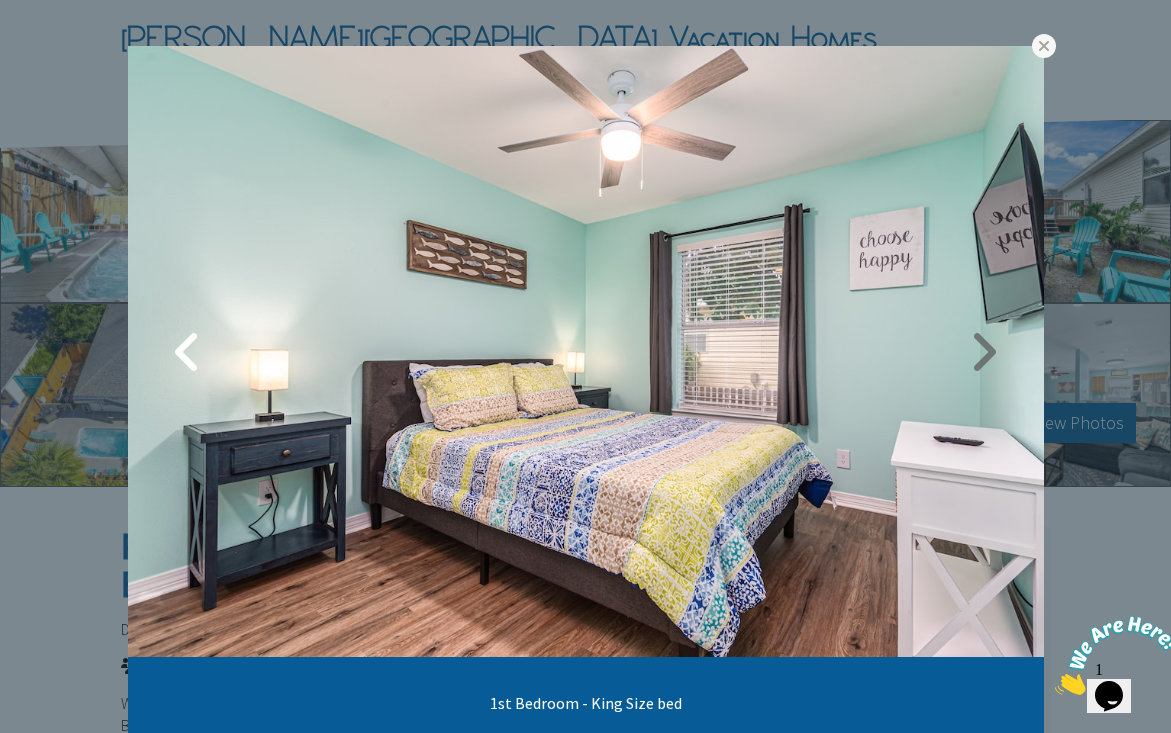click at bounding box center [984, 352] 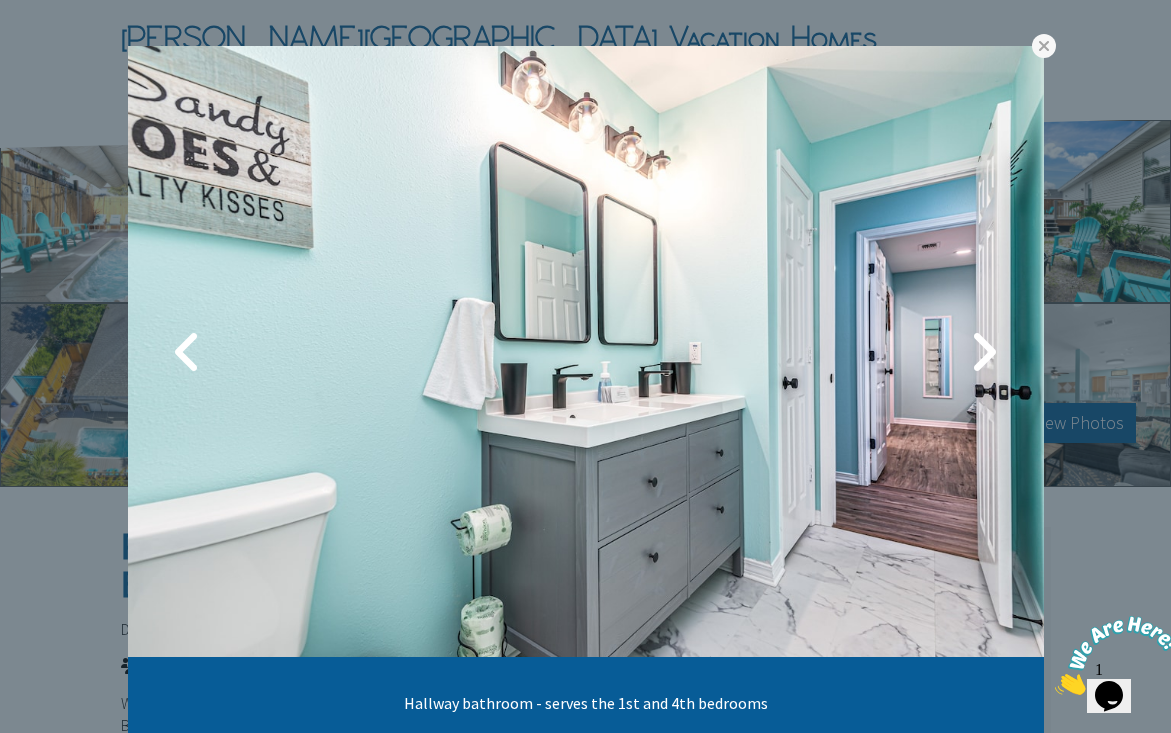 click at bounding box center (984, 352) 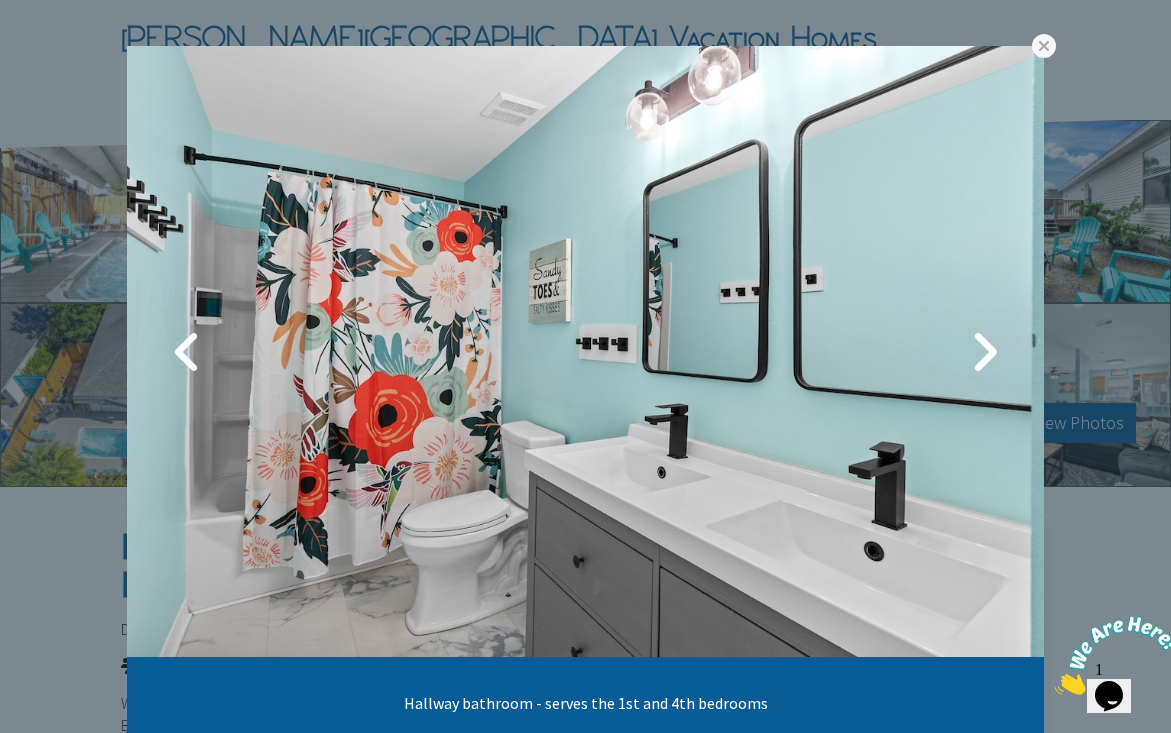 click at bounding box center (984, 352) 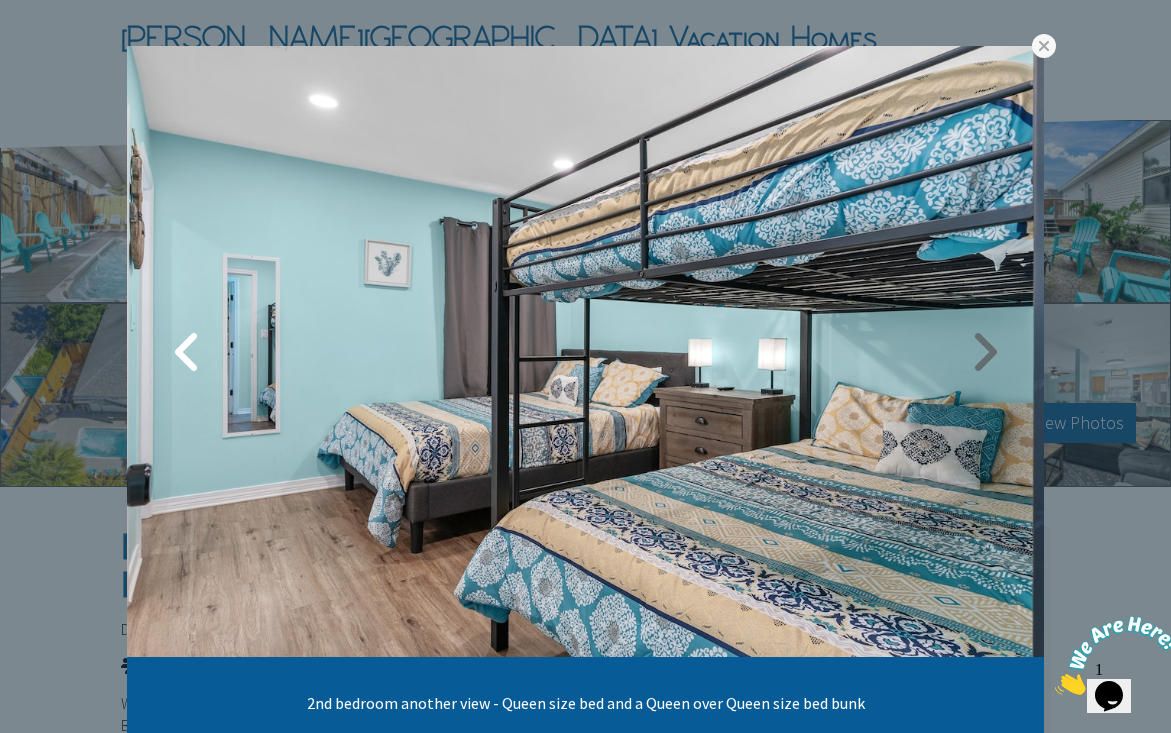 click at bounding box center (984, 352) 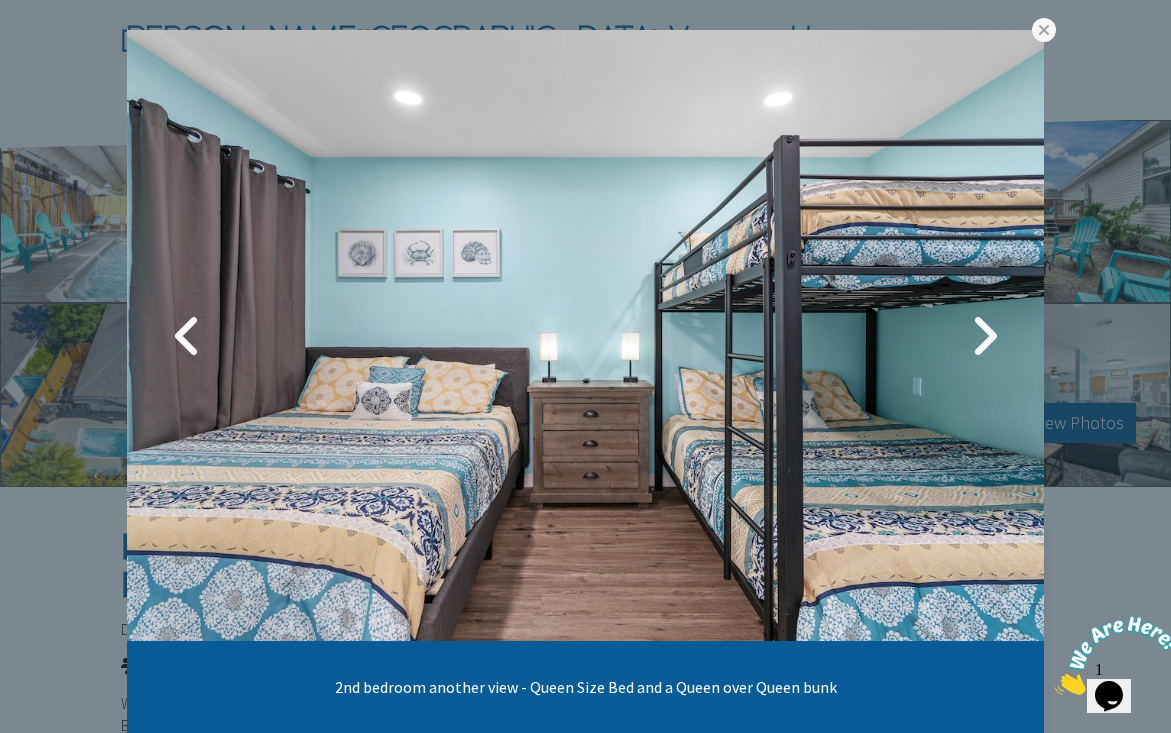 scroll, scrollTop: 16, scrollLeft: 0, axis: vertical 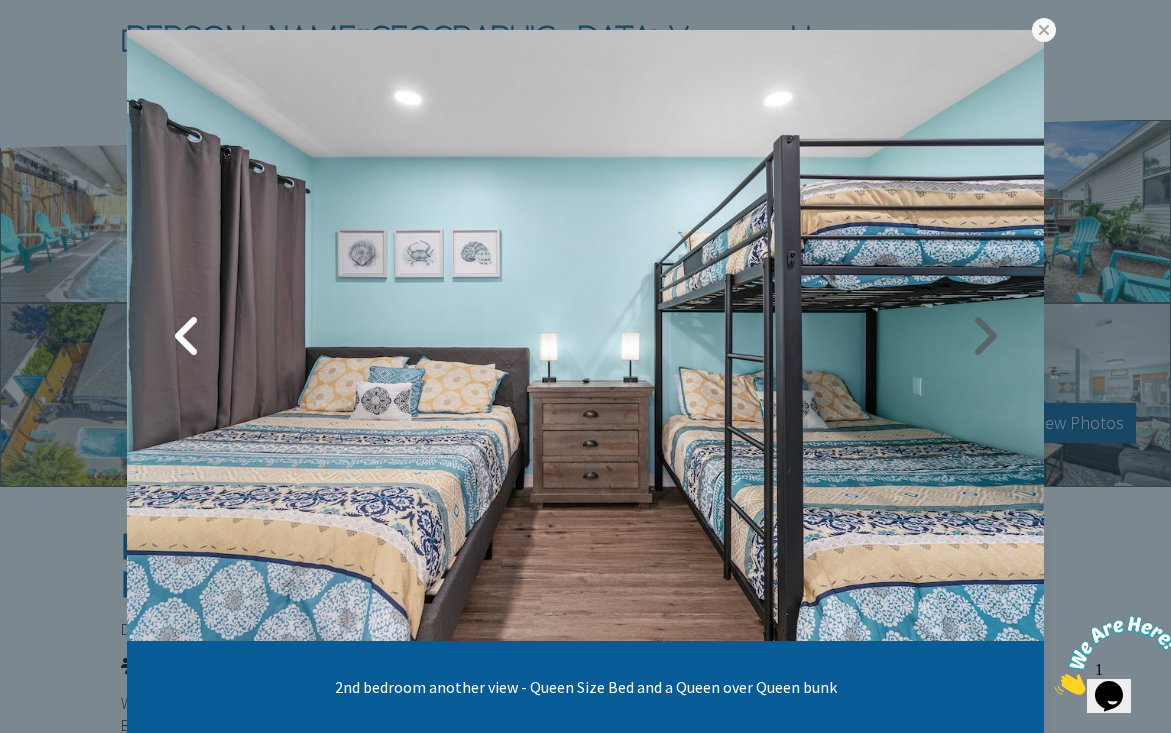 click at bounding box center [984, 336] 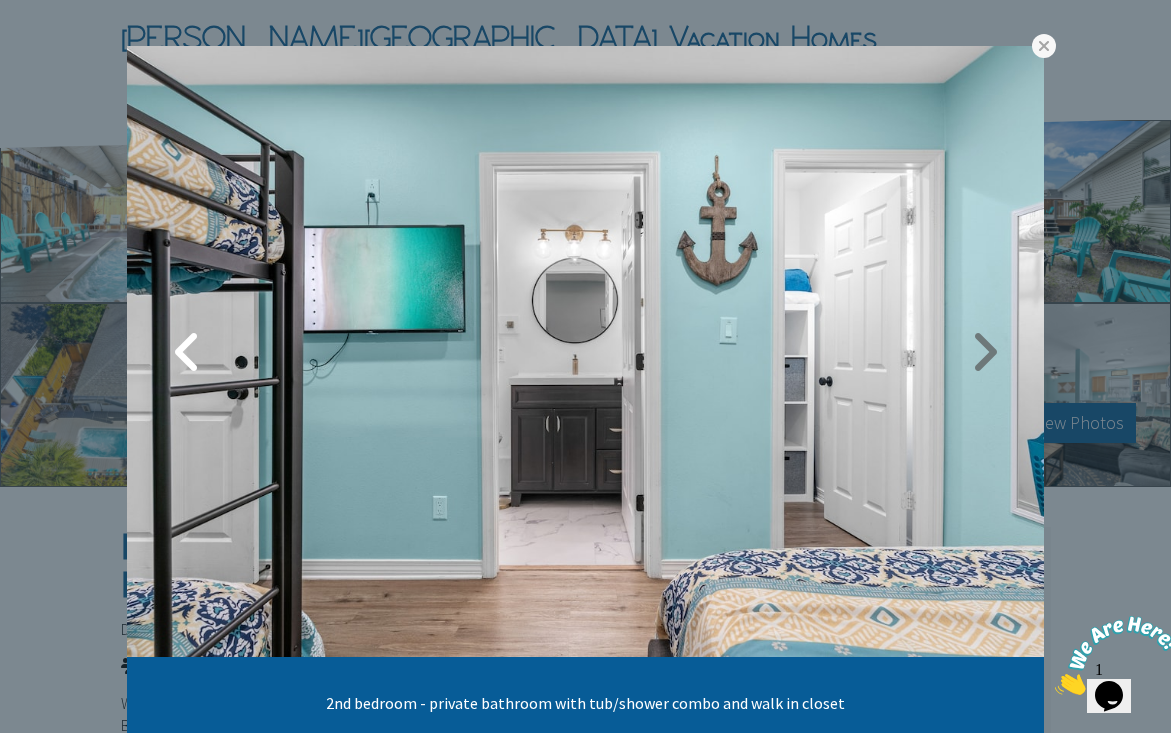 click at bounding box center [984, 352] 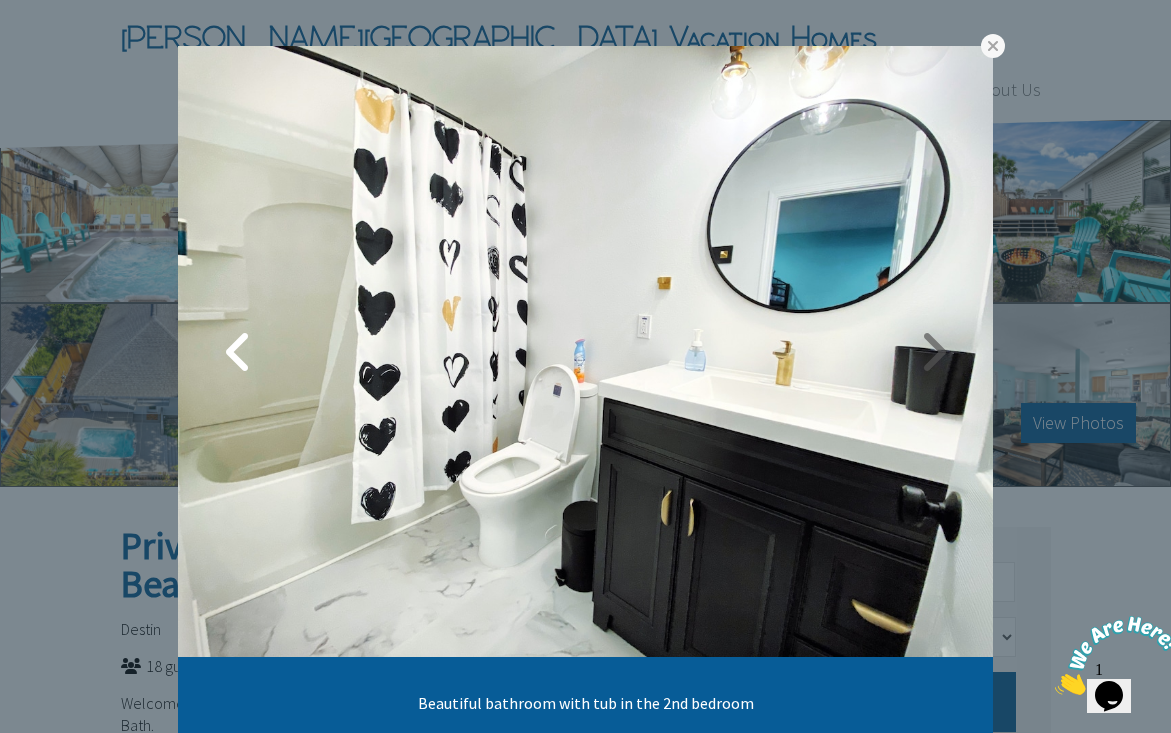 click at bounding box center (933, 352) 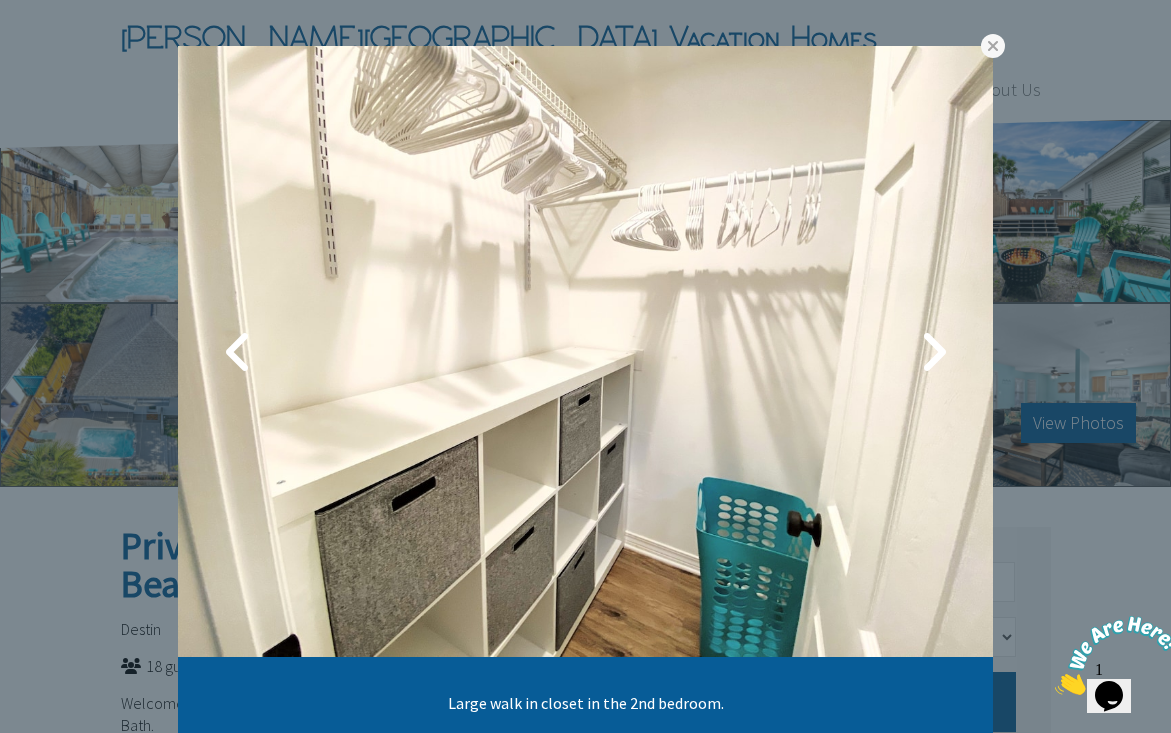 click at bounding box center [933, 352] 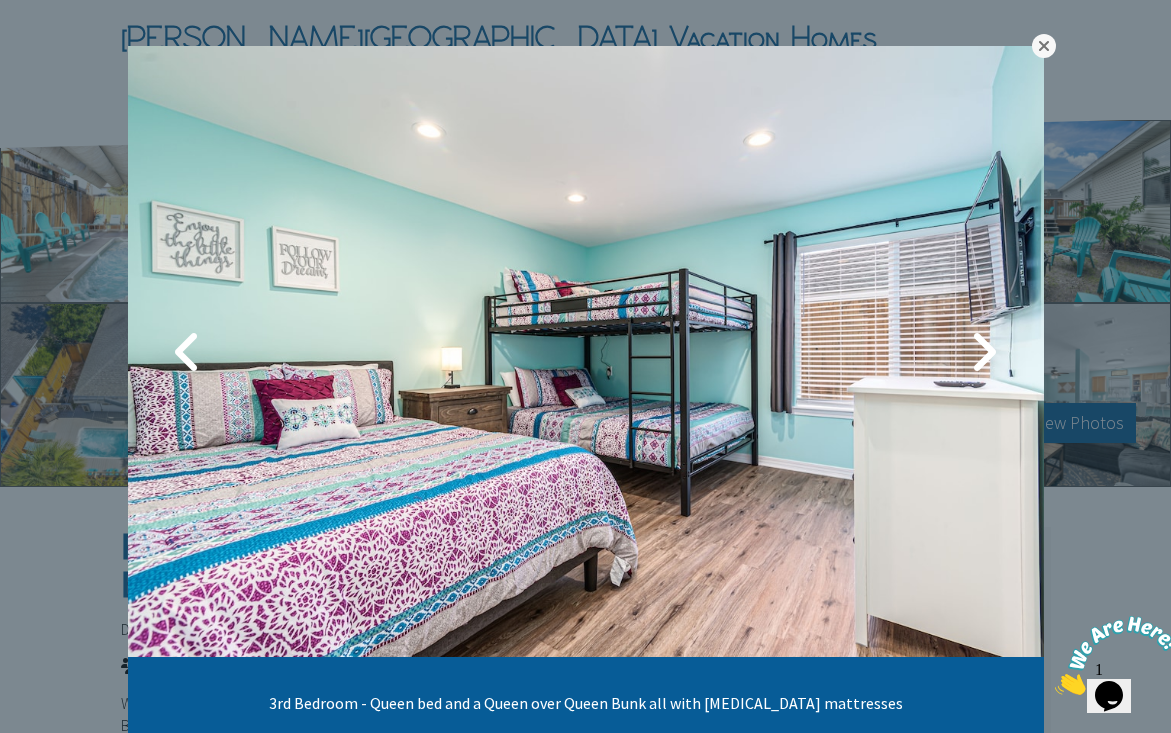 click at bounding box center [1044, 46] 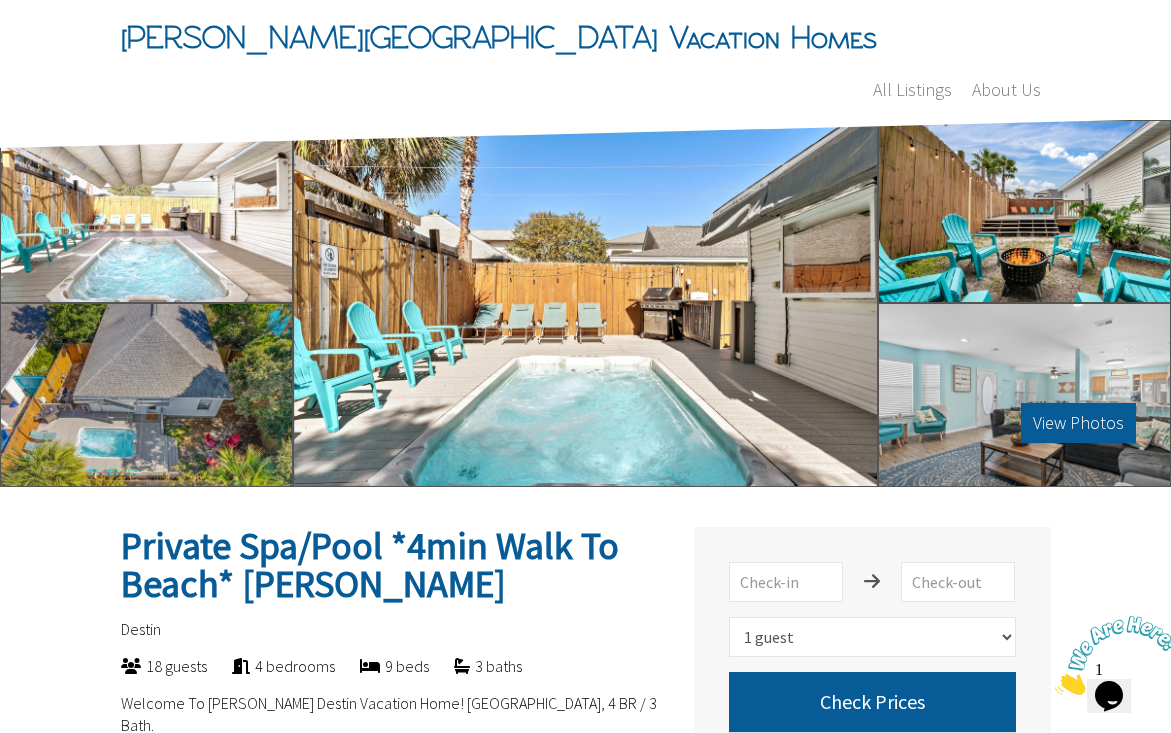 scroll, scrollTop: 36, scrollLeft: 0, axis: vertical 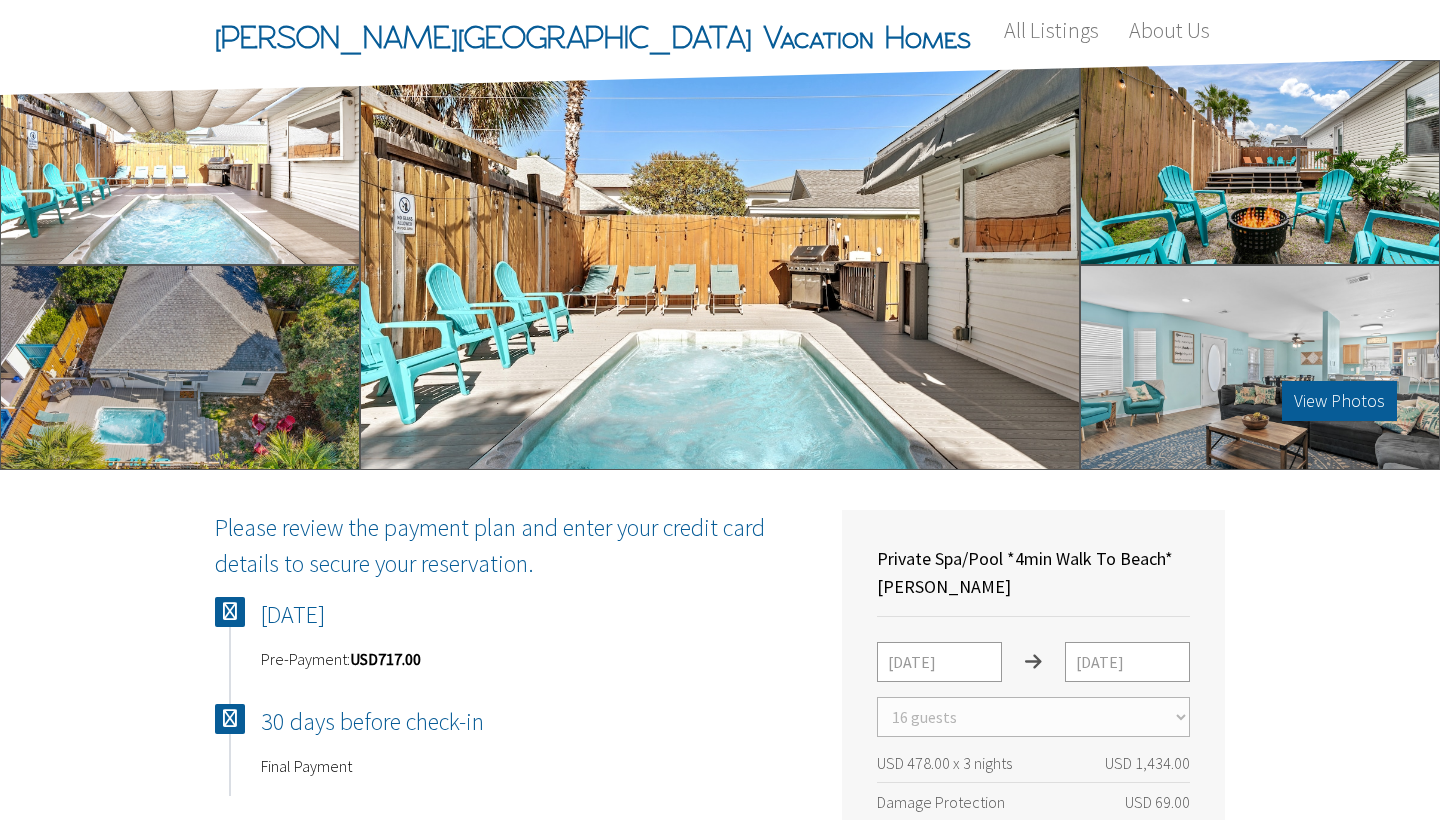 select on "16" 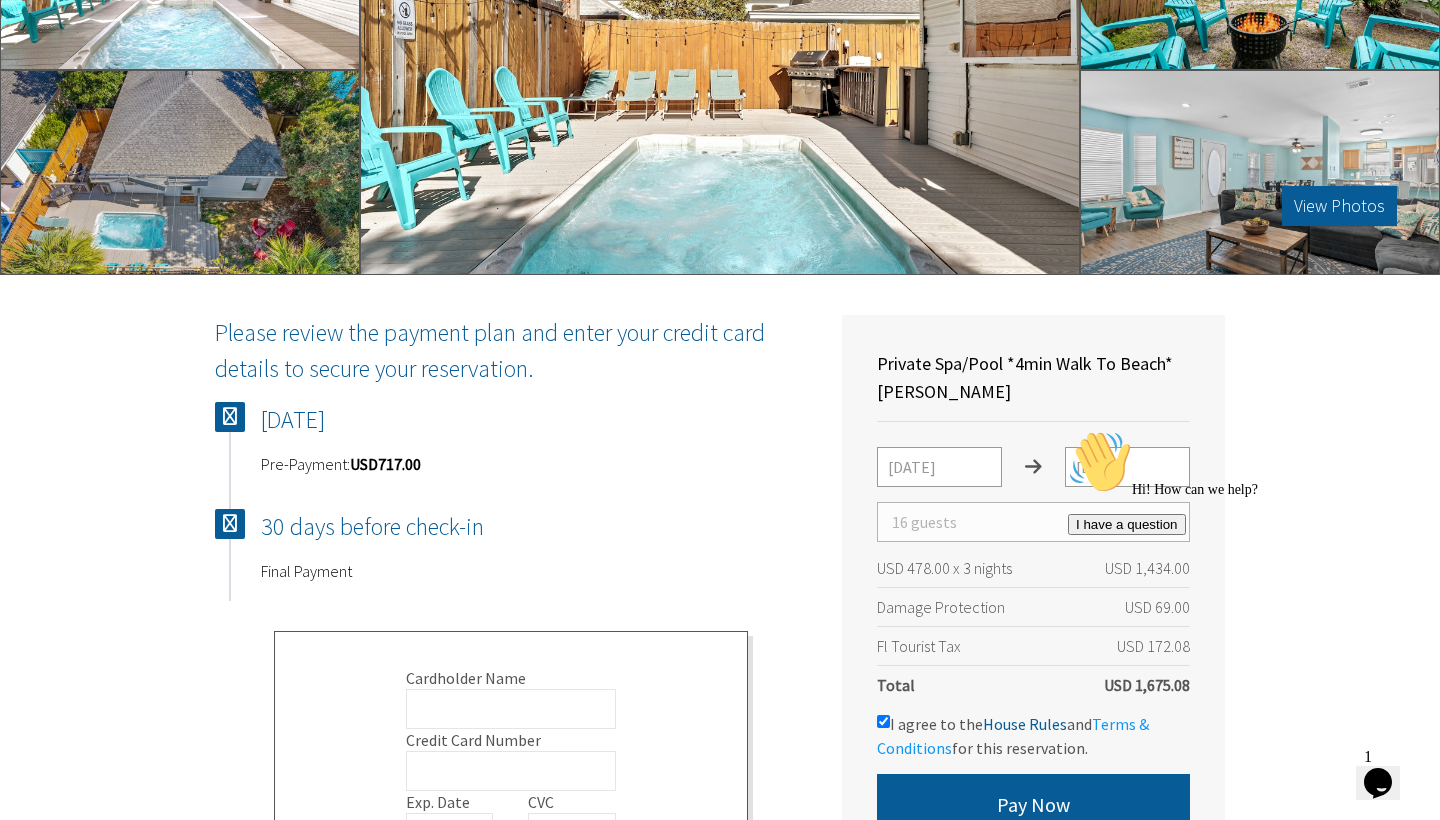 scroll, scrollTop: 0, scrollLeft: 0, axis: both 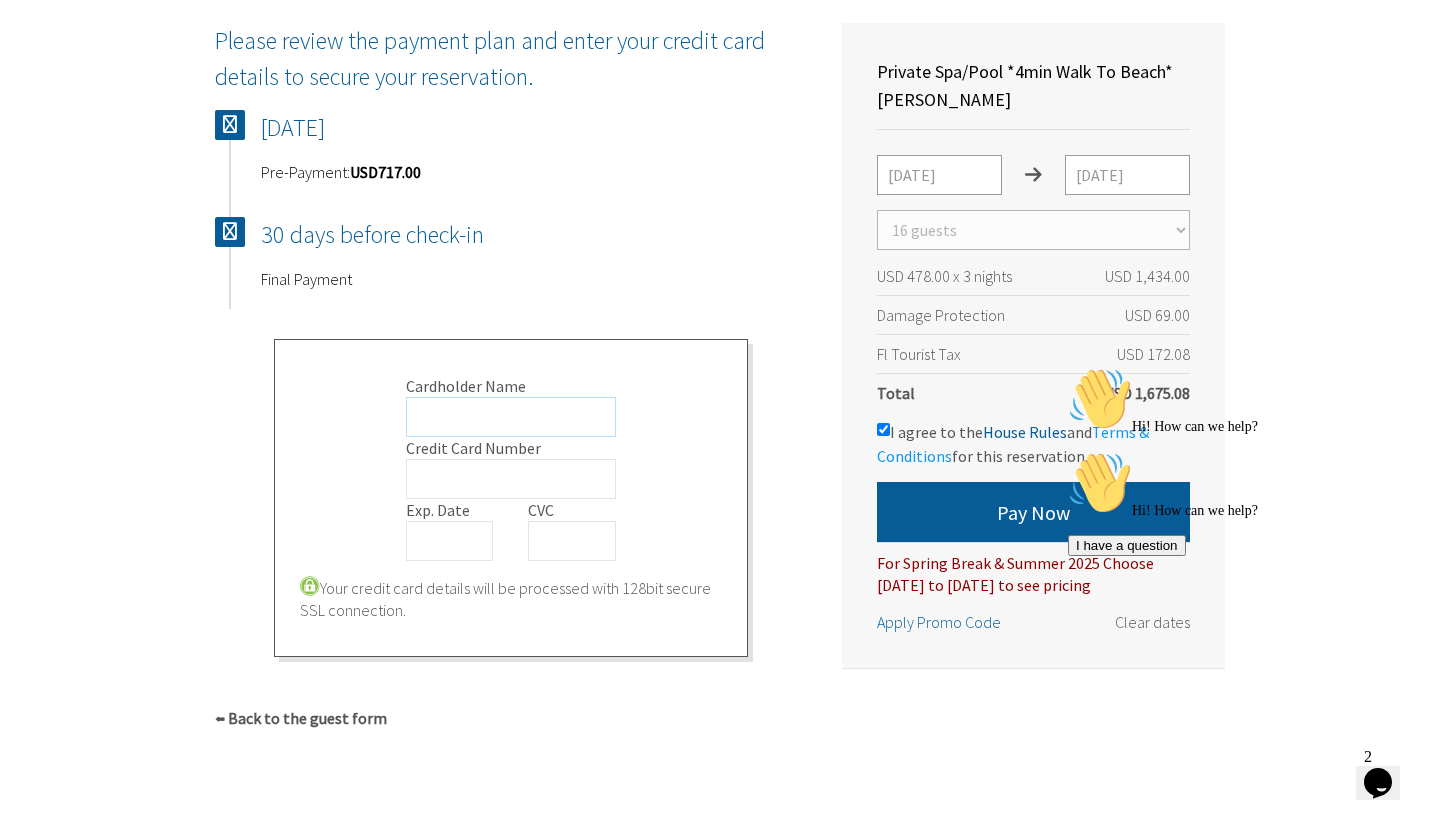 click on "Cardholder Name" at bounding box center (511, 417) 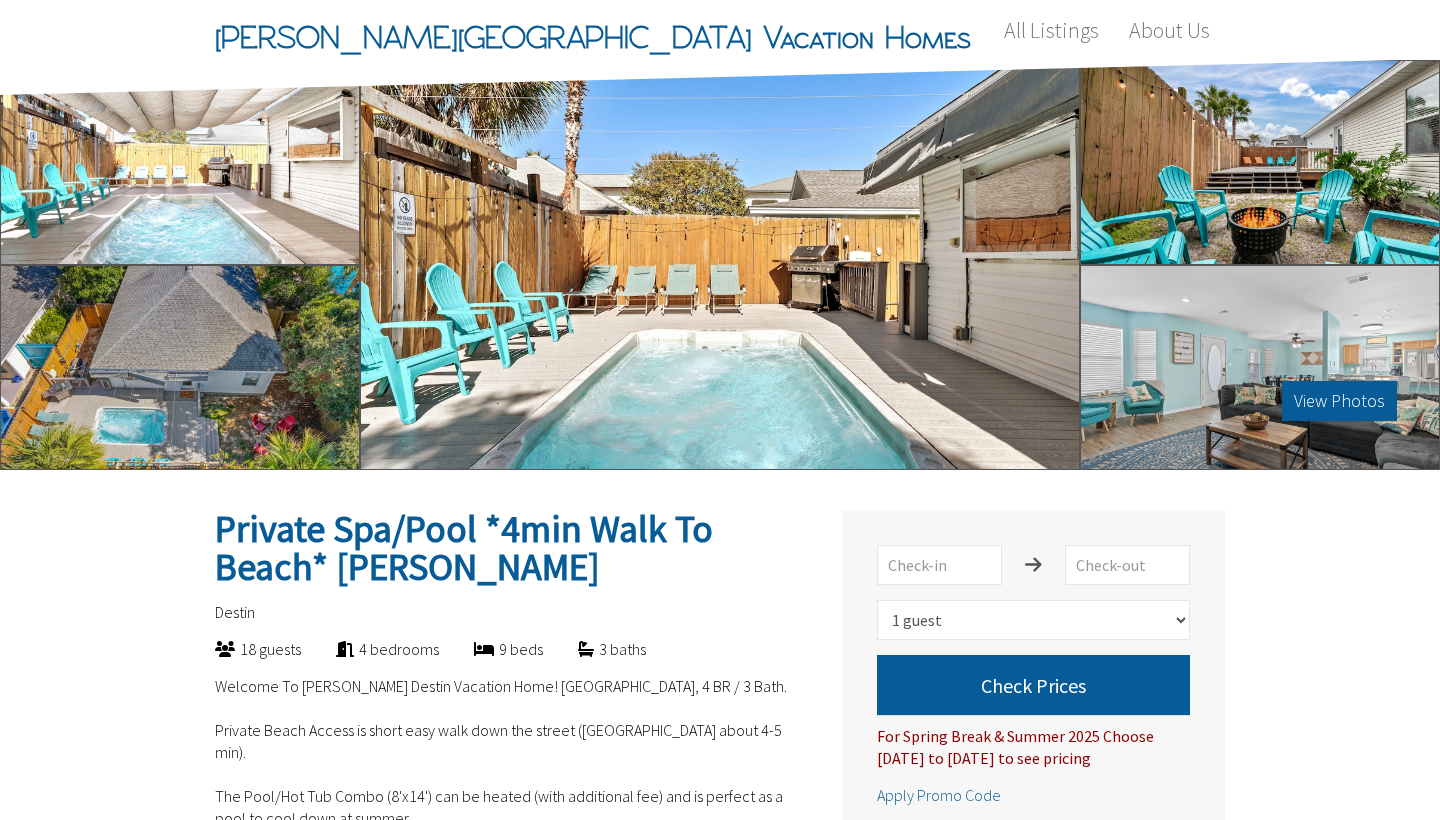 select on "1" 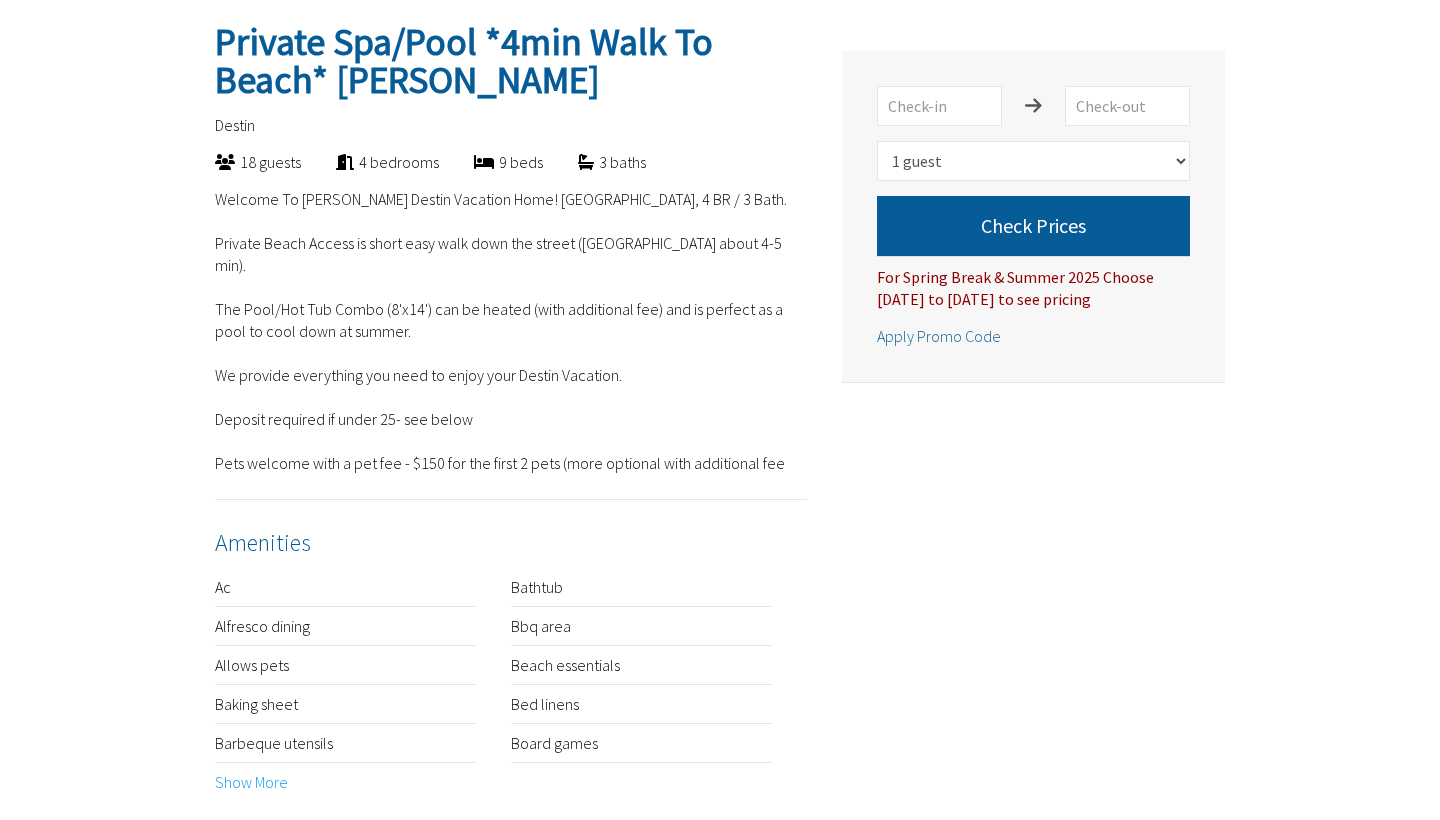 scroll, scrollTop: 586, scrollLeft: 0, axis: vertical 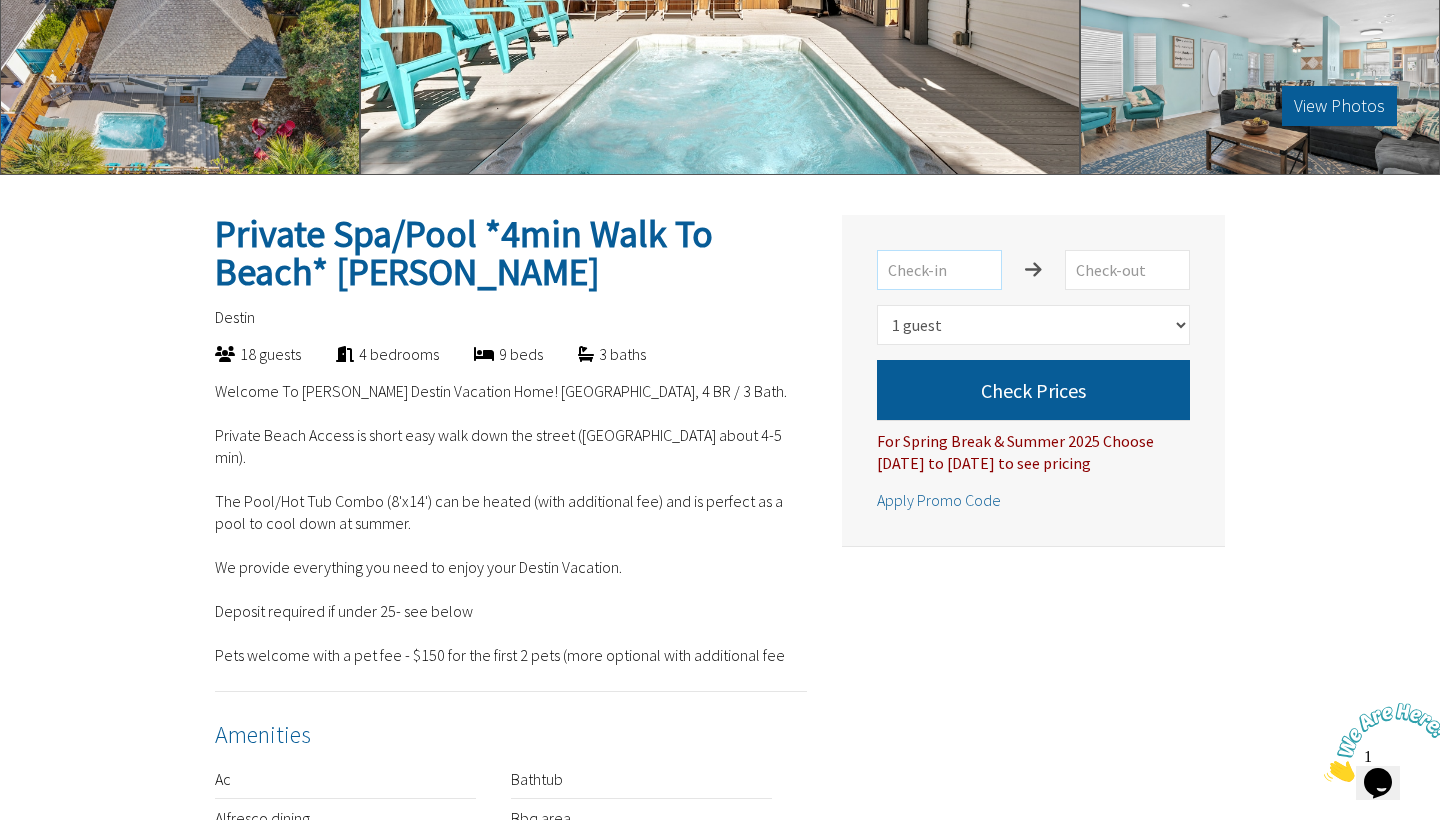 click at bounding box center [939, 270] 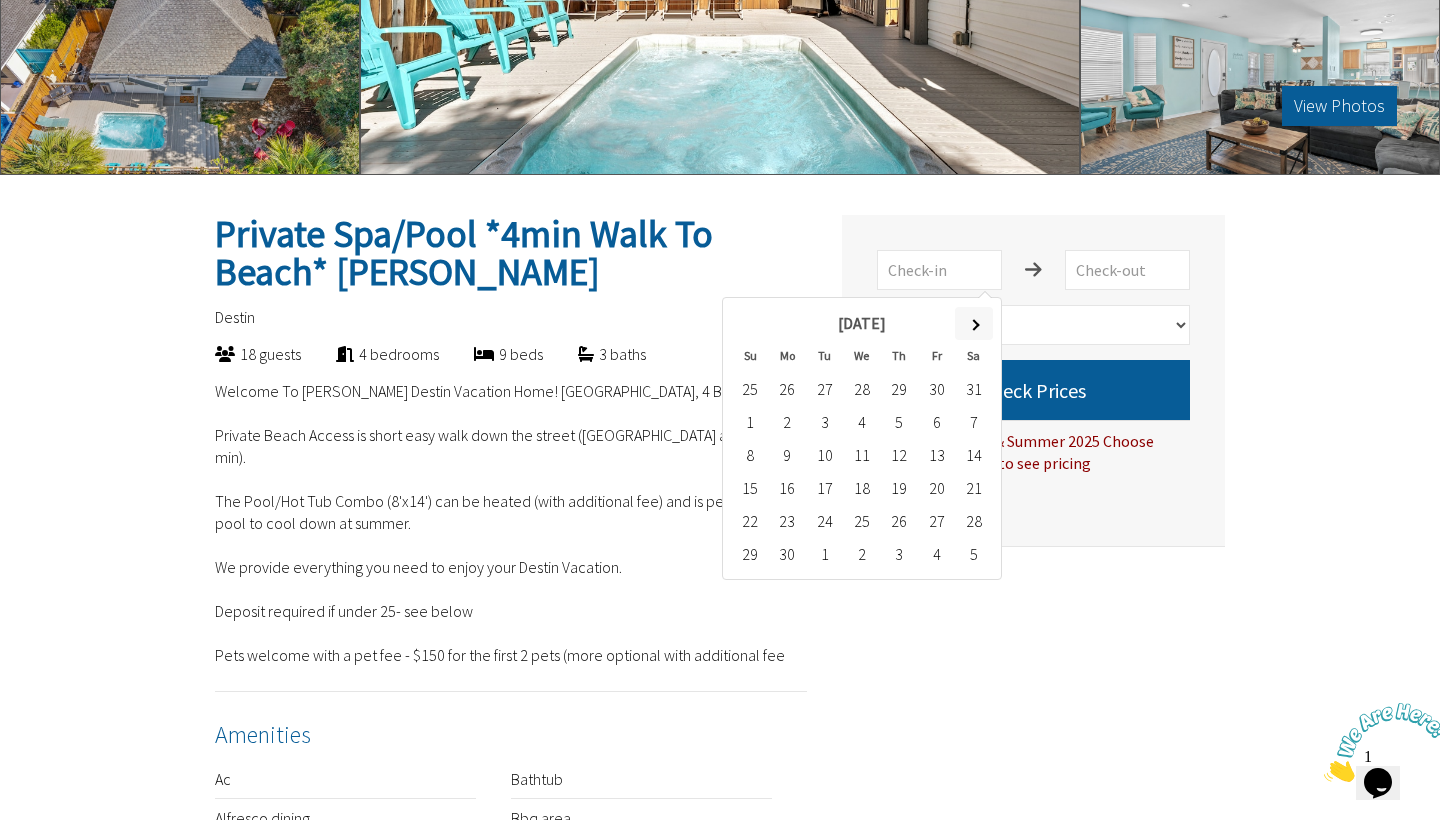 click at bounding box center (973, 323) 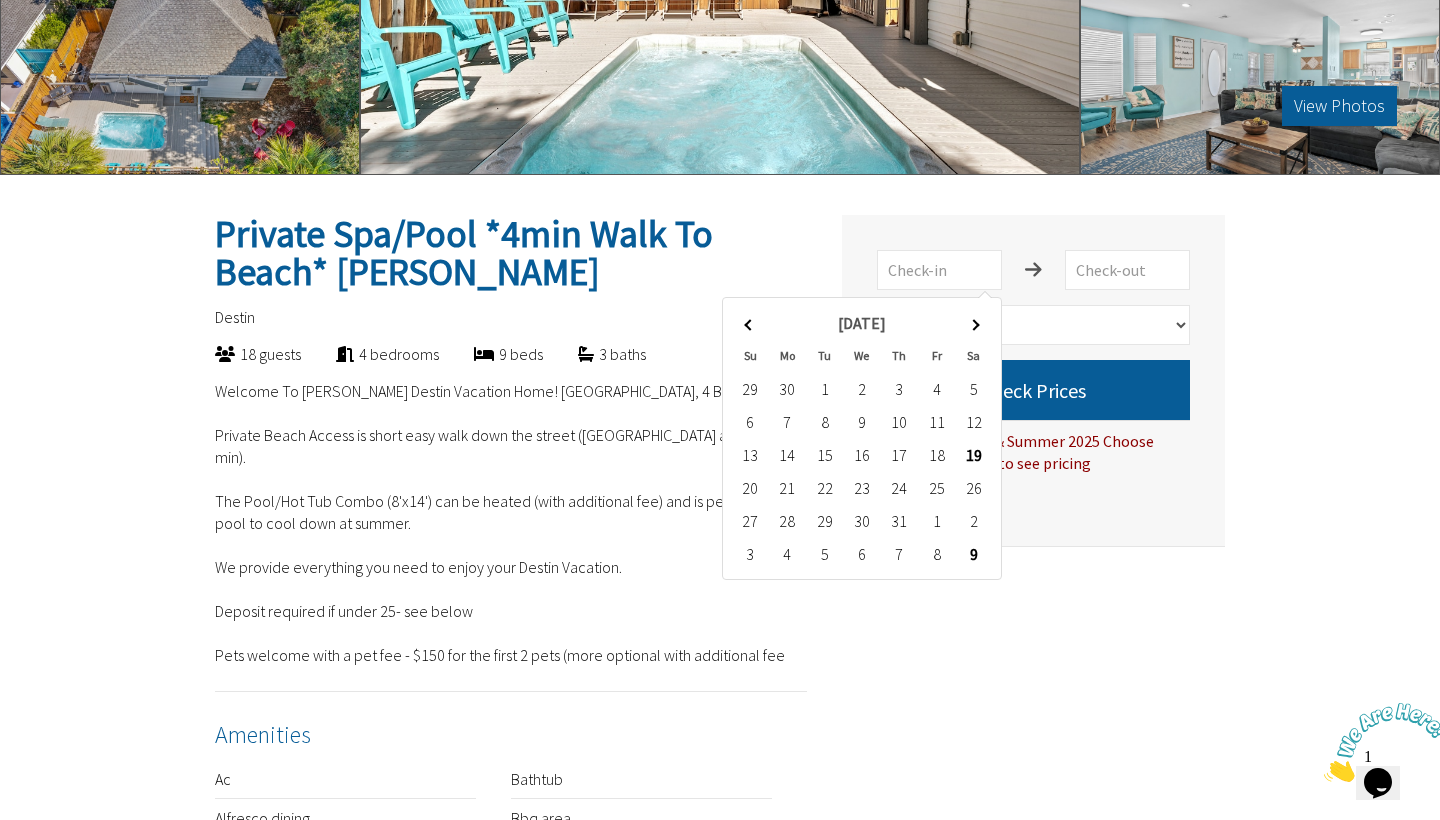 click at bounding box center (973, 323) 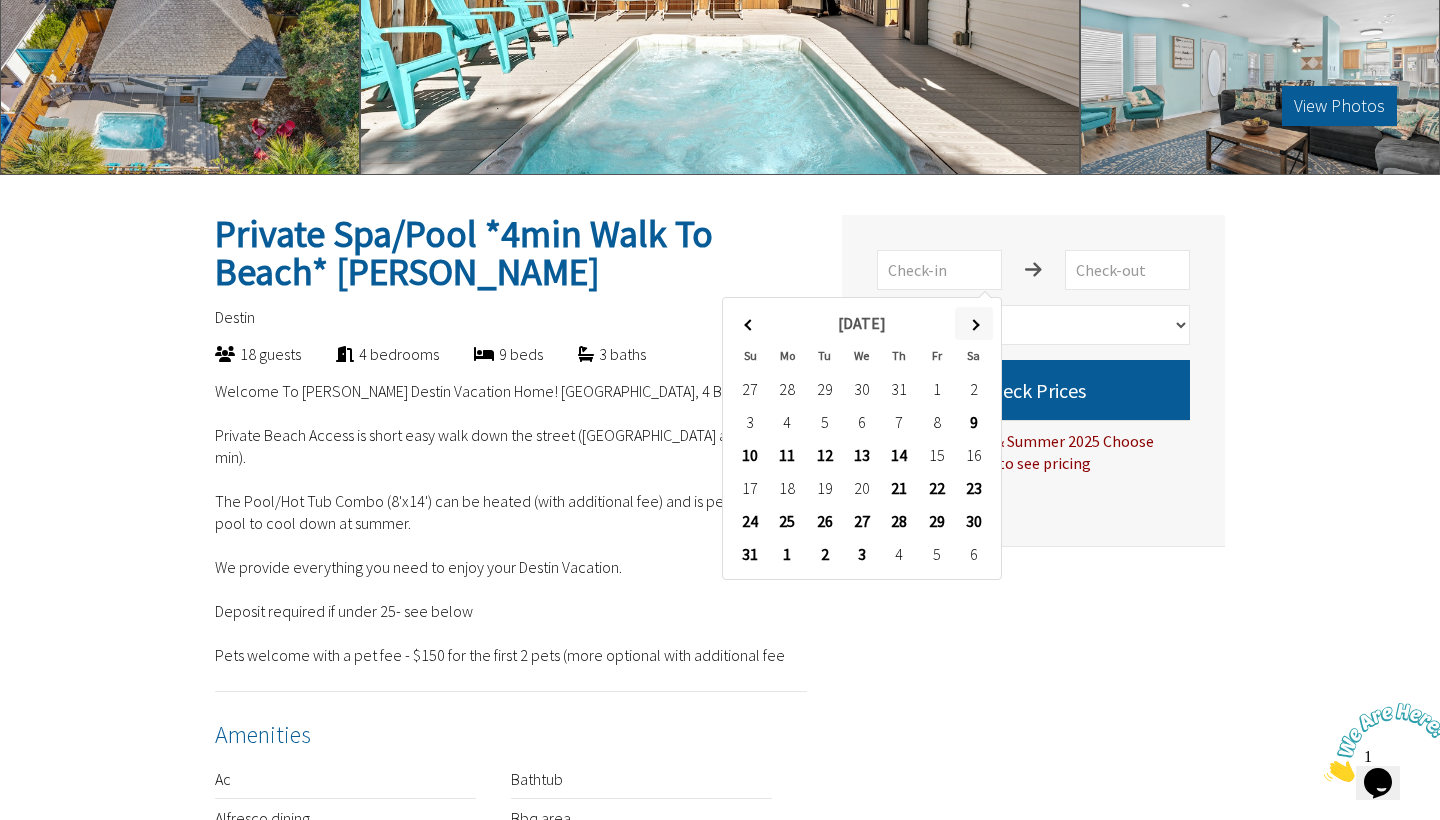 click at bounding box center [973, 323] 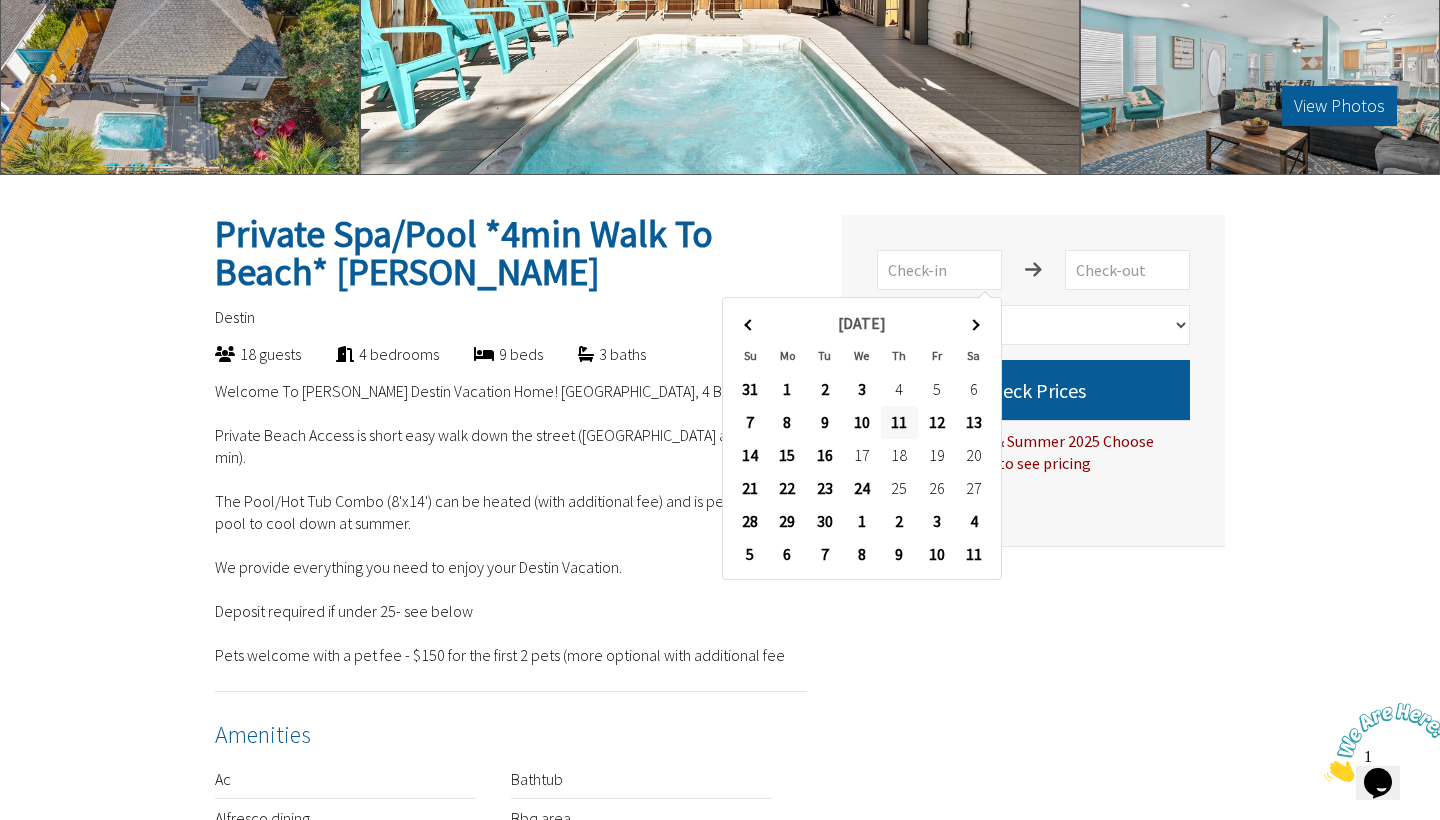 type on "9/11/2025" 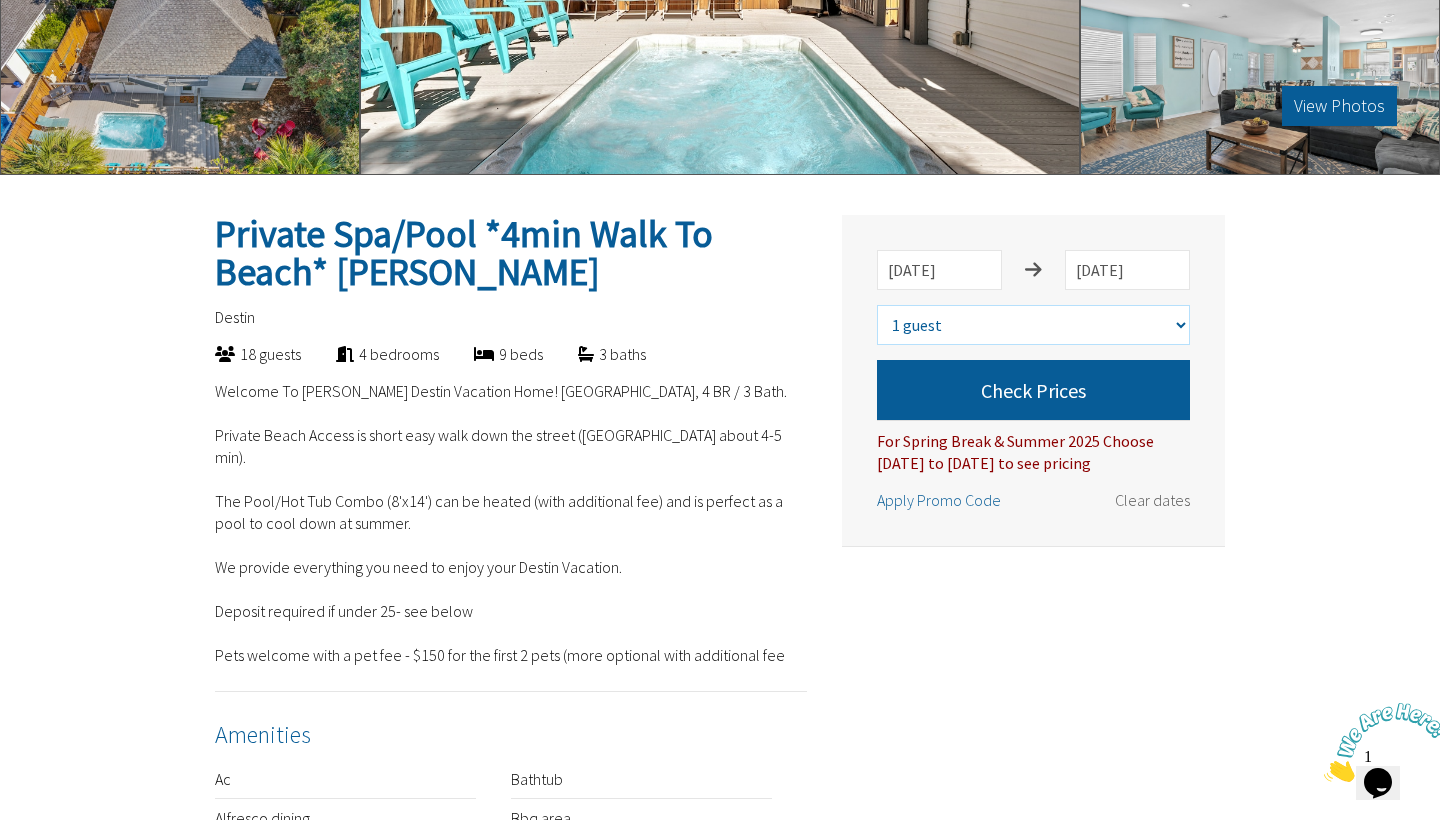 select on "16" 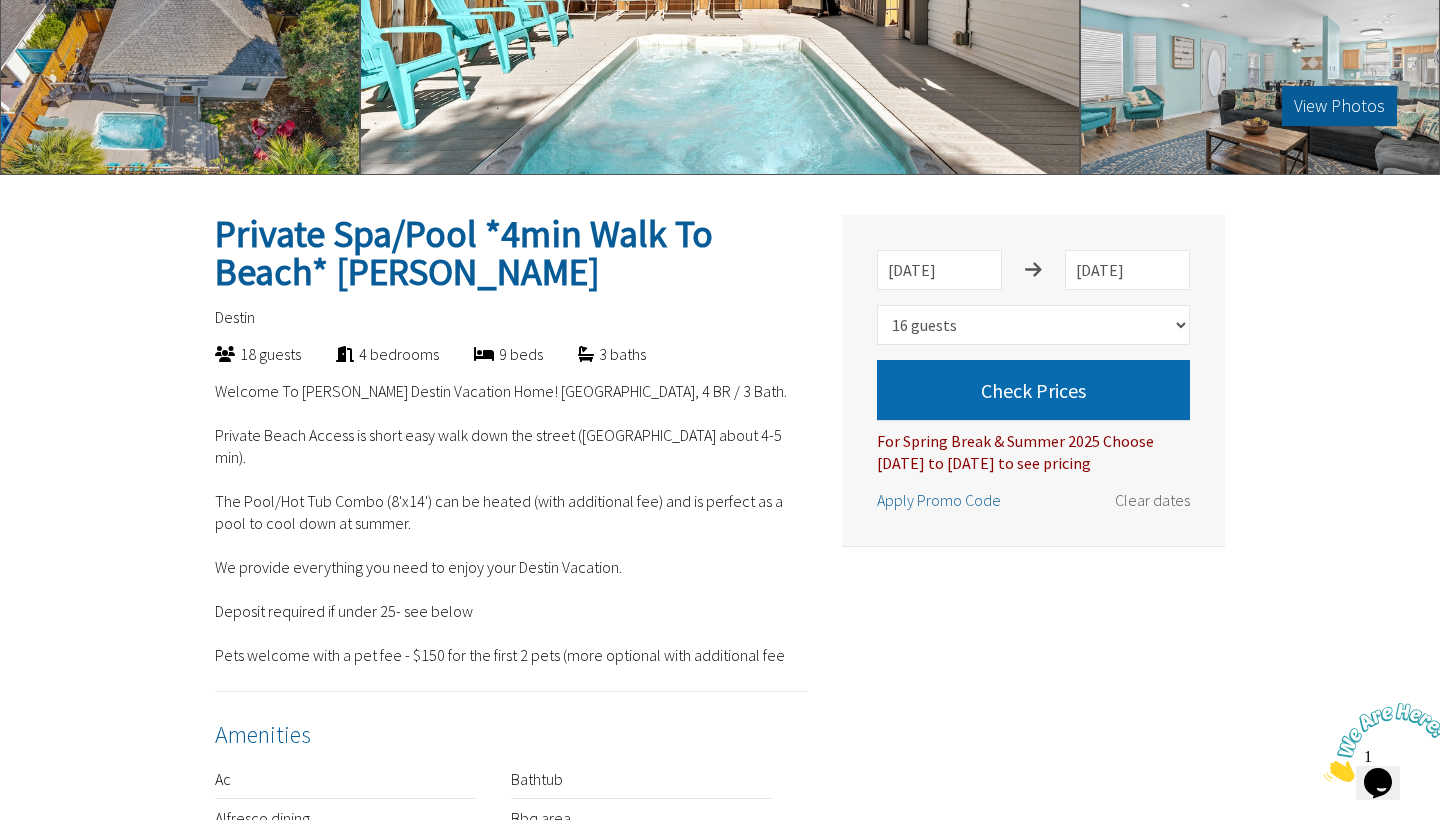 click on "Check Prices" at bounding box center (1033, 390) 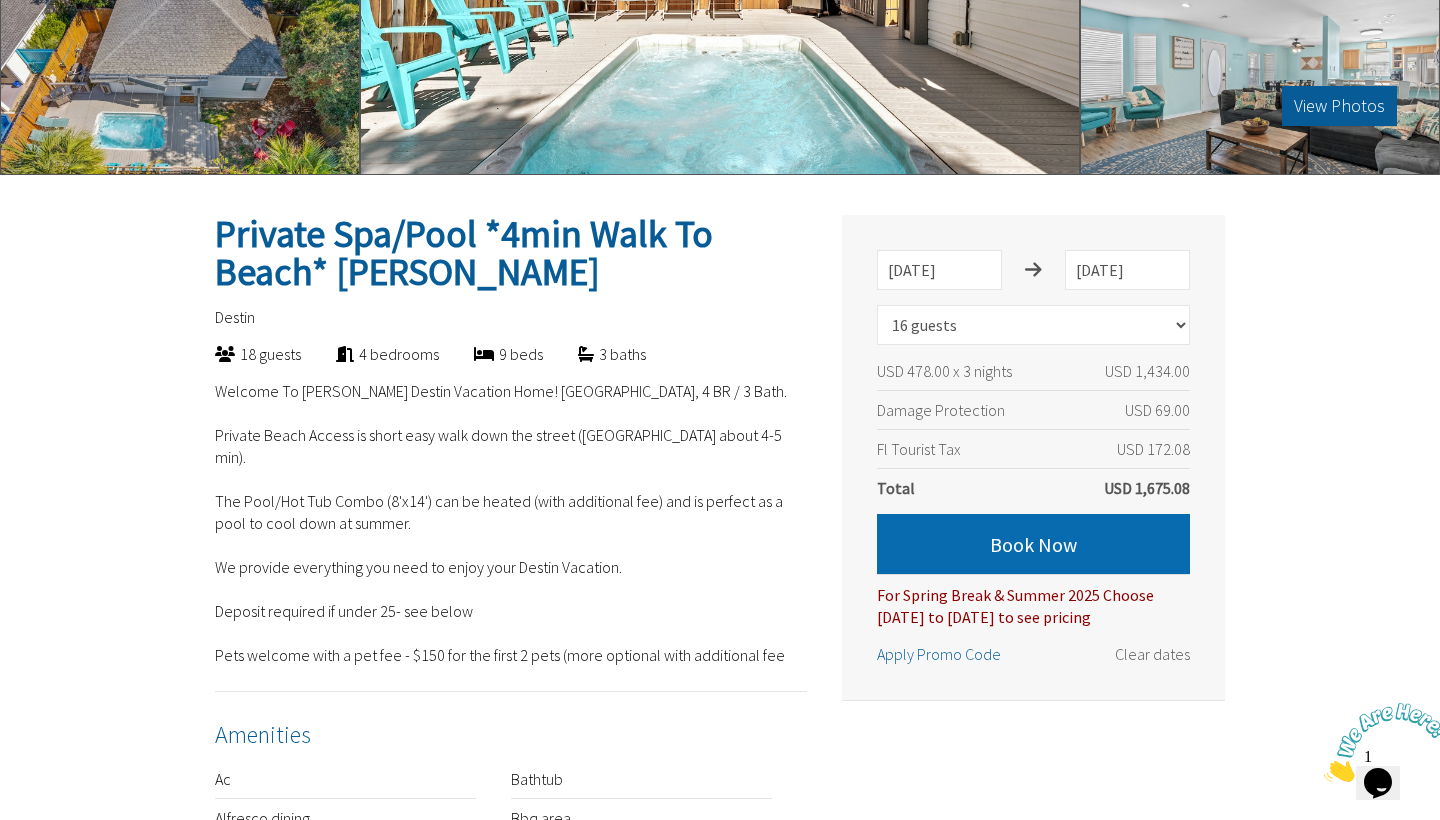 click on "Book Now" at bounding box center [1033, 544] 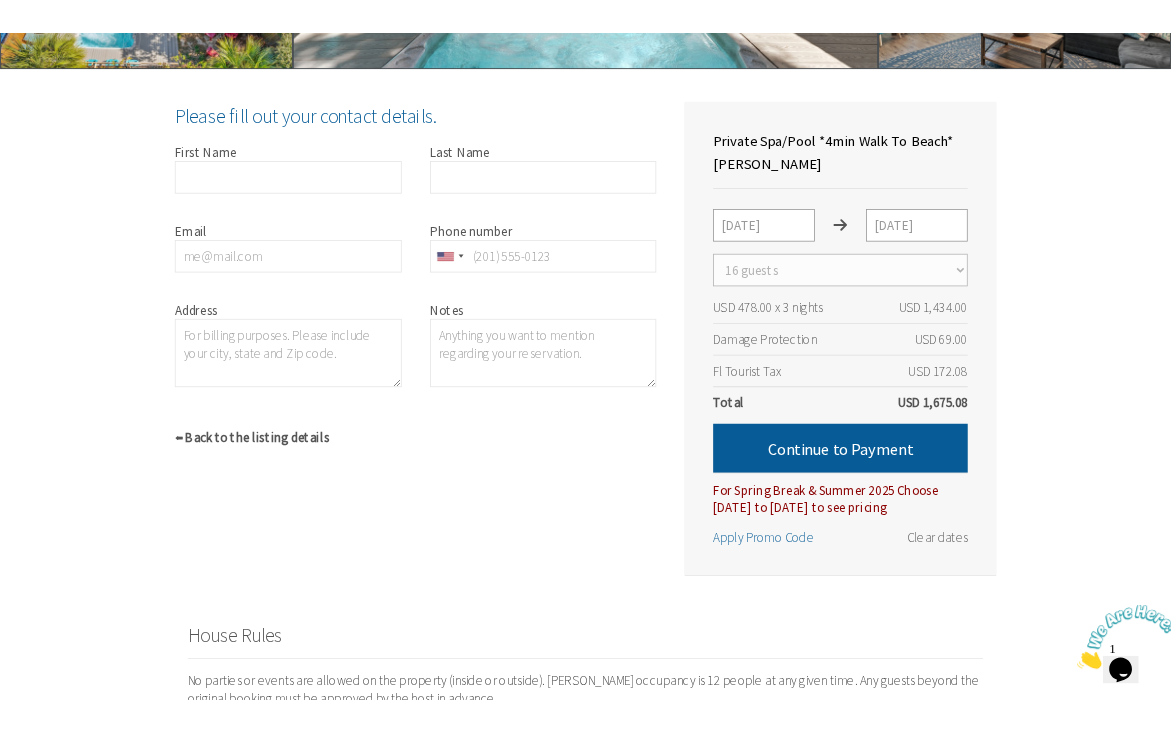 scroll, scrollTop: 430, scrollLeft: 0, axis: vertical 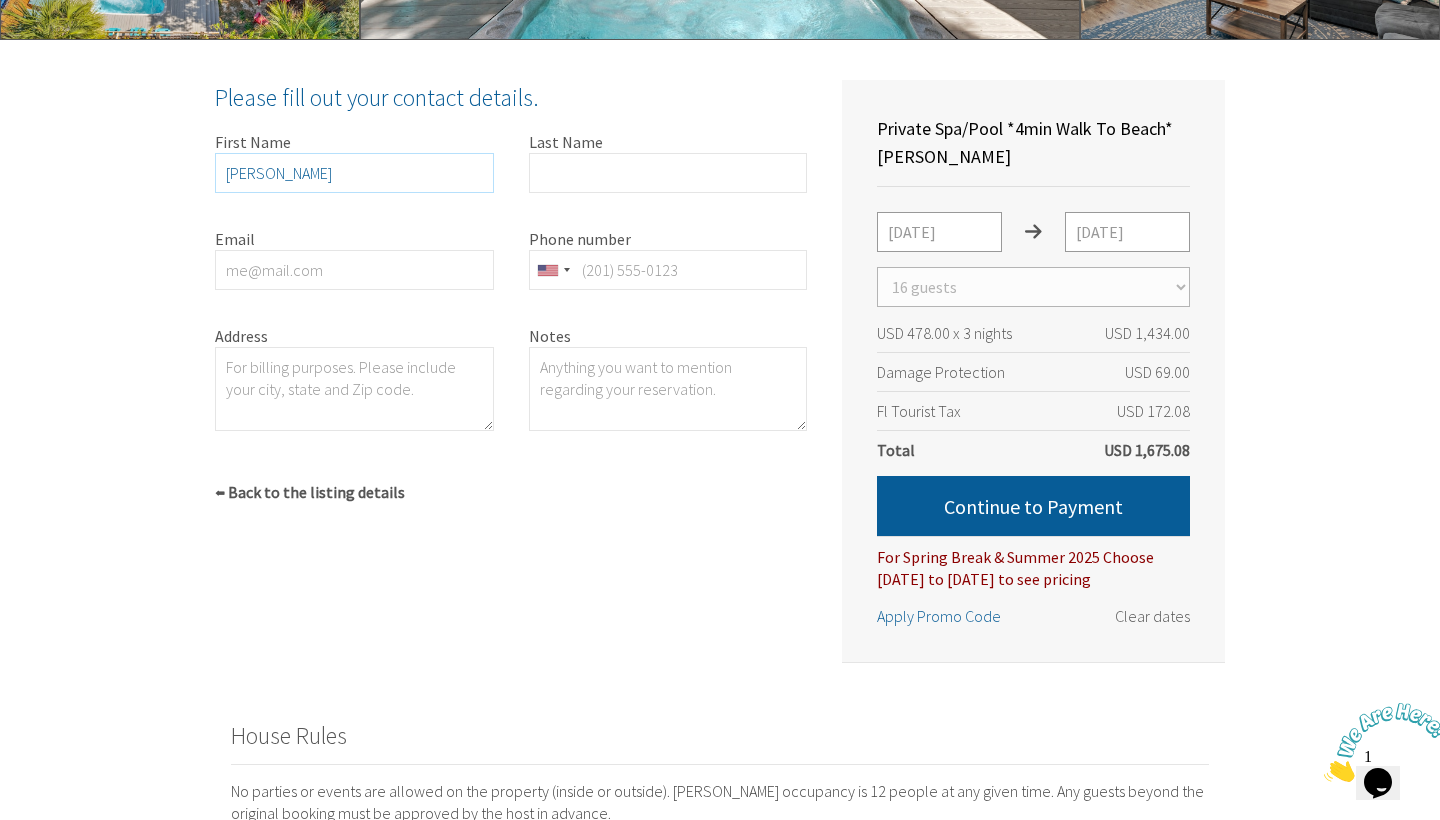 type on "Emily" 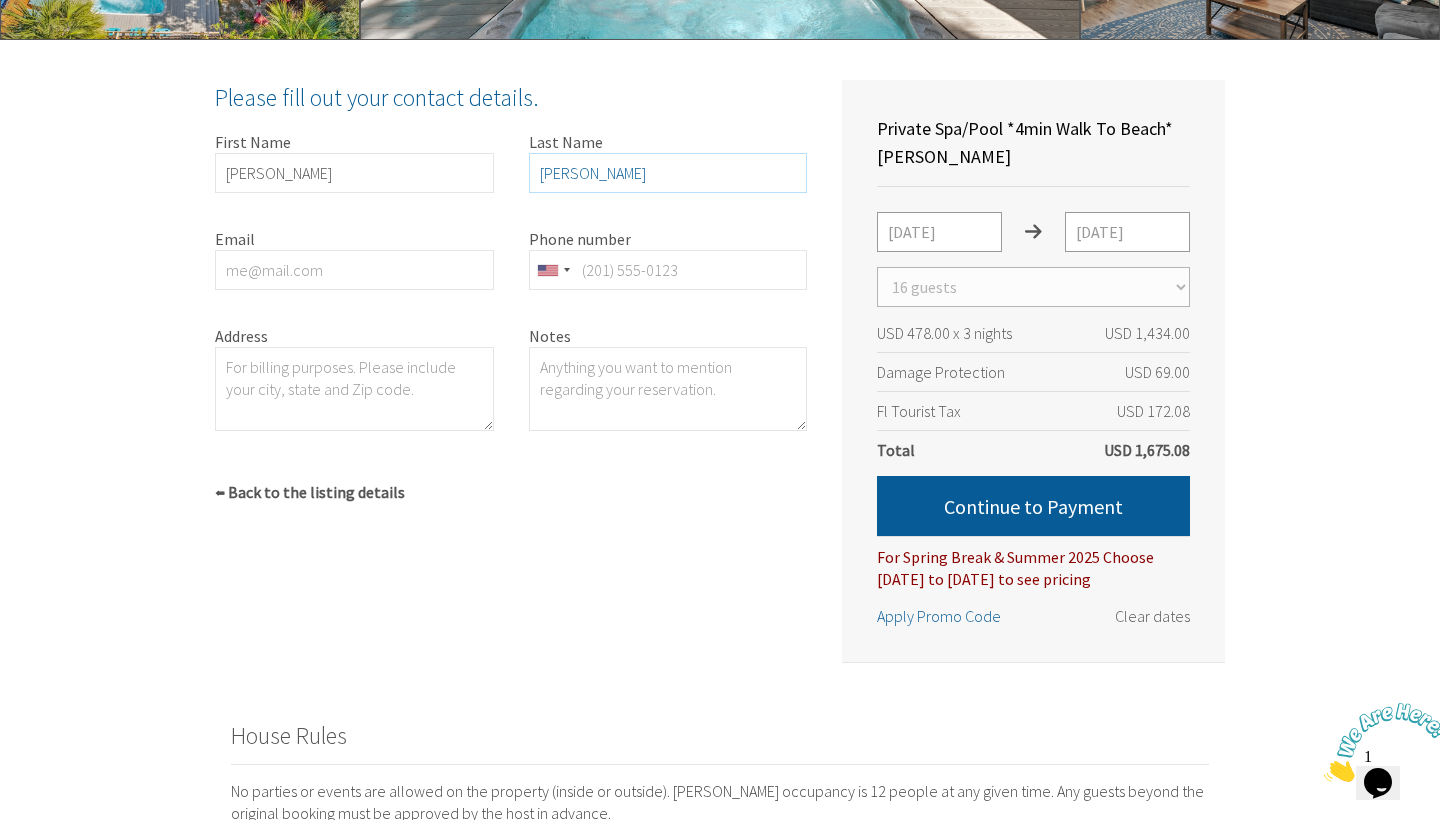 type on "Nelson" 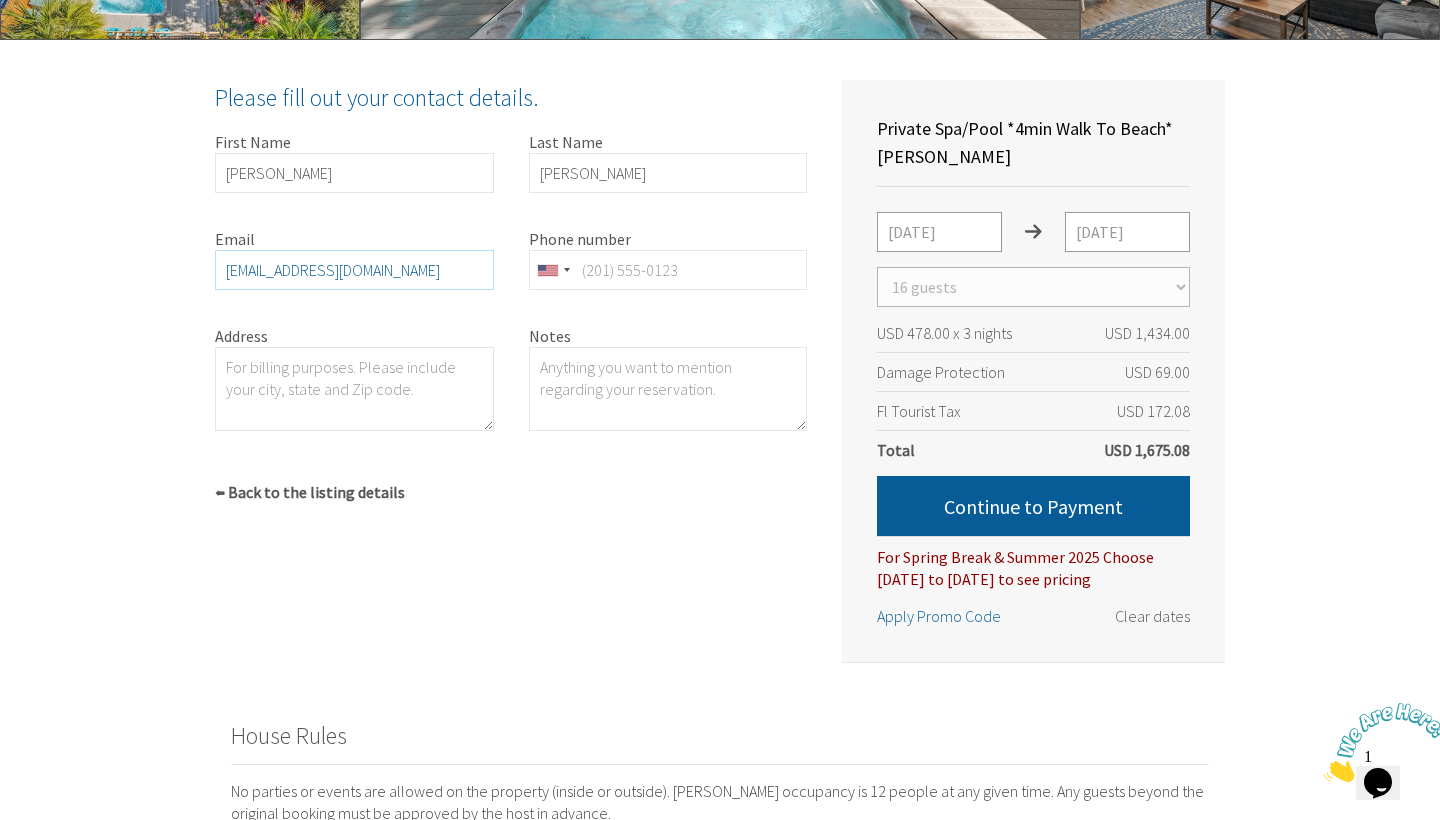 type on "emilynelson0329@gmail.com" 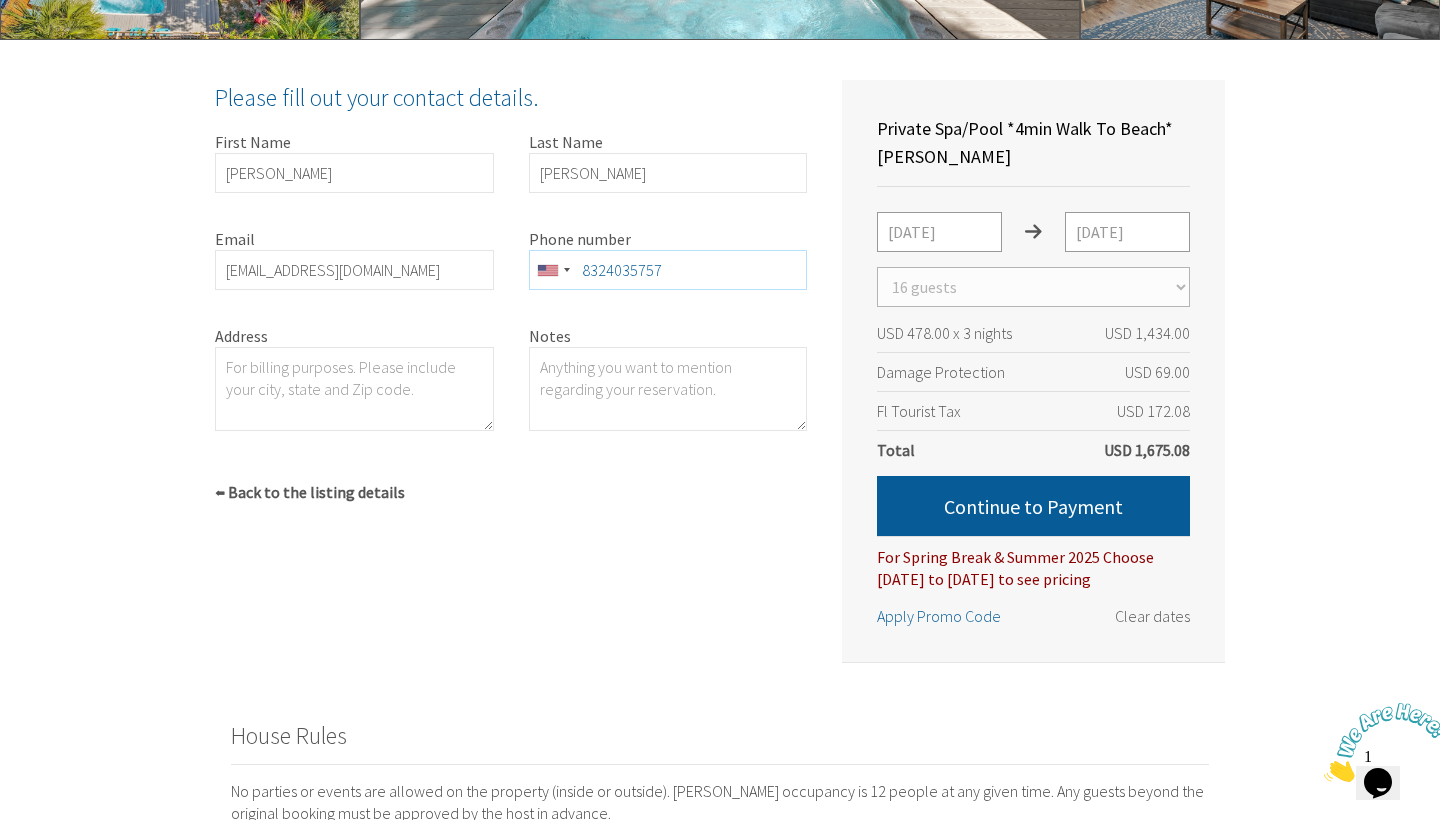 type on "8324035757" 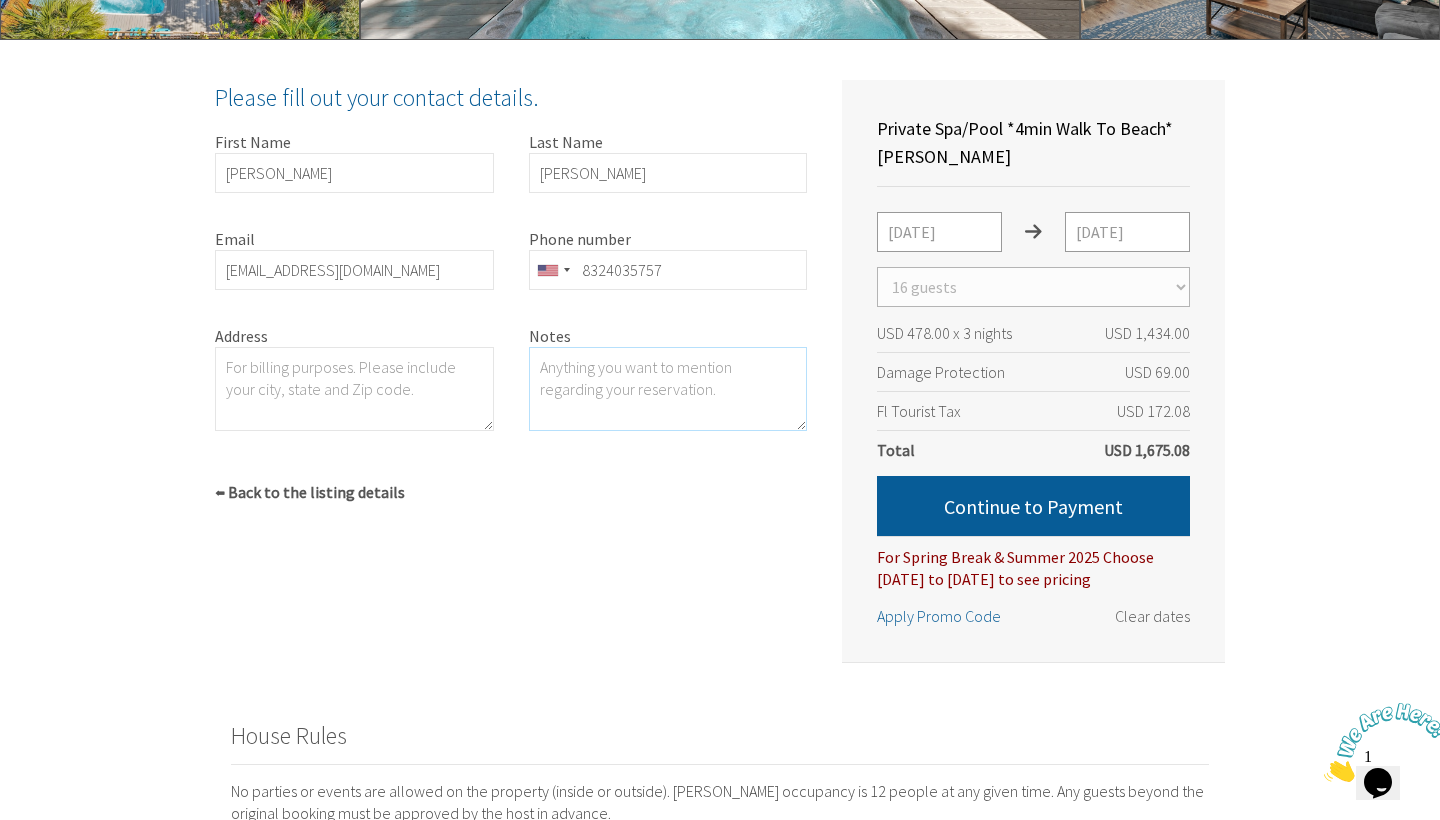click on "Notes" at bounding box center (668, 389) 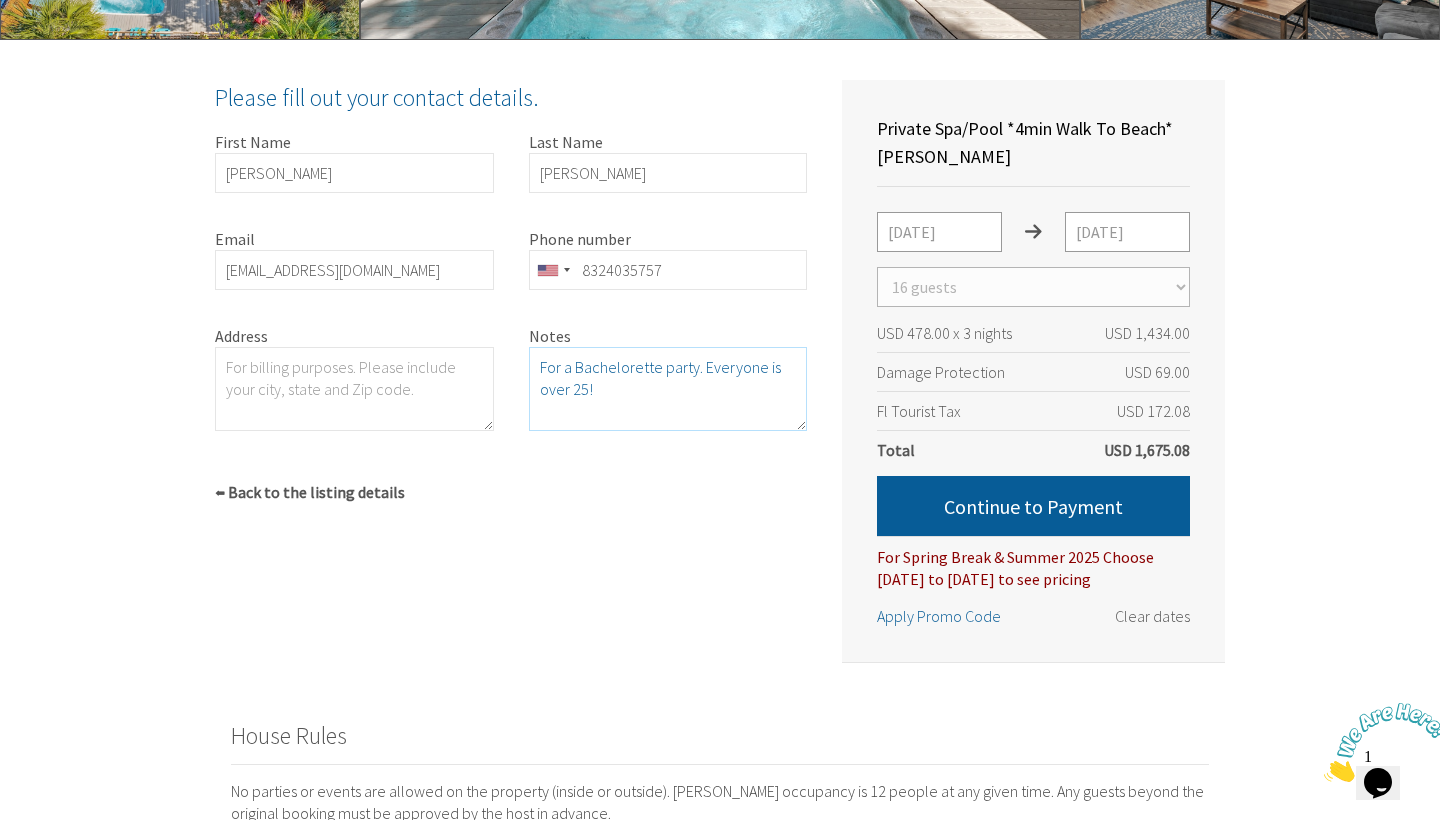type on "For a Bachelorette party. Everyone is over 25!" 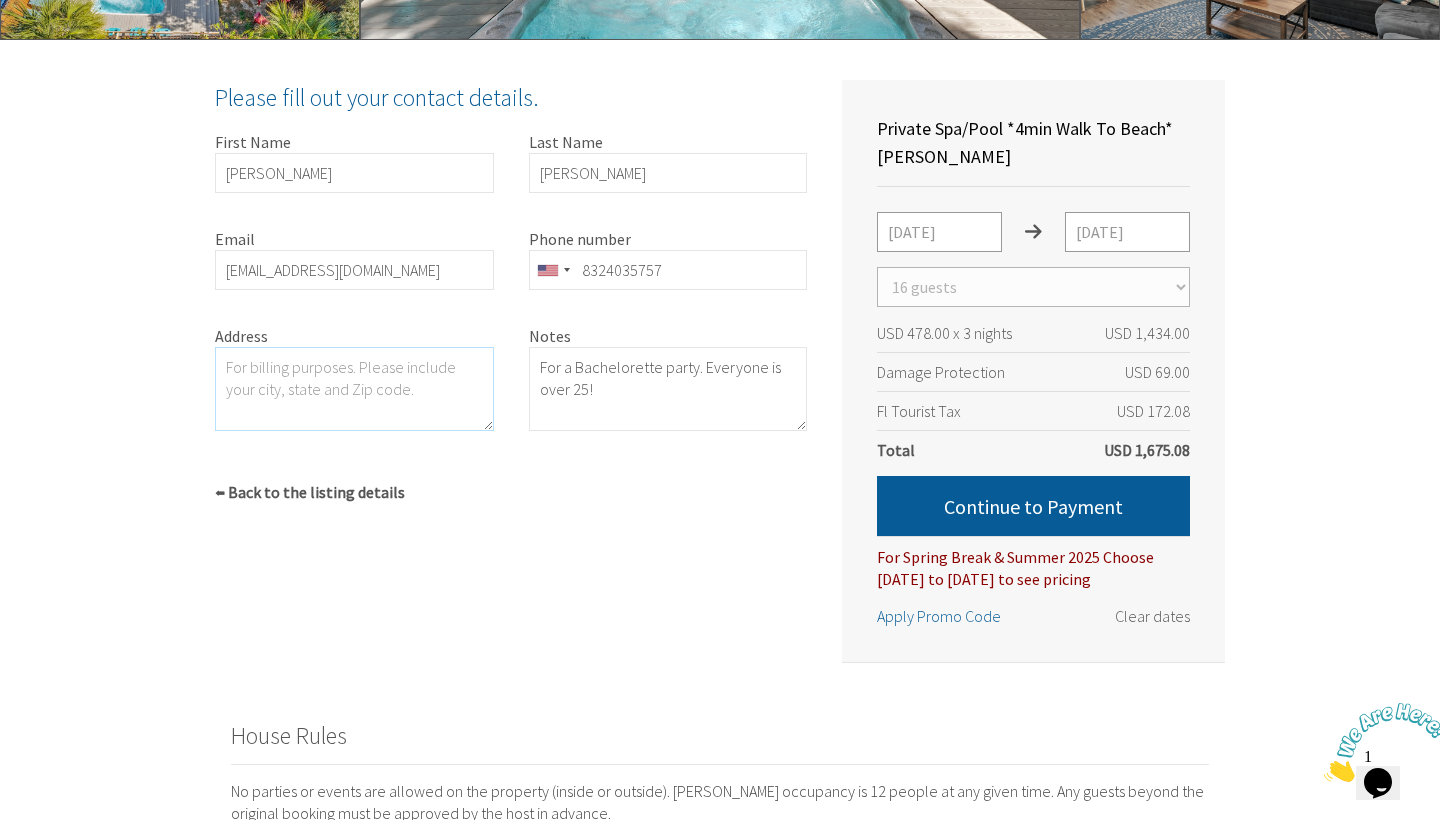 click on "Address" at bounding box center (354, 389) 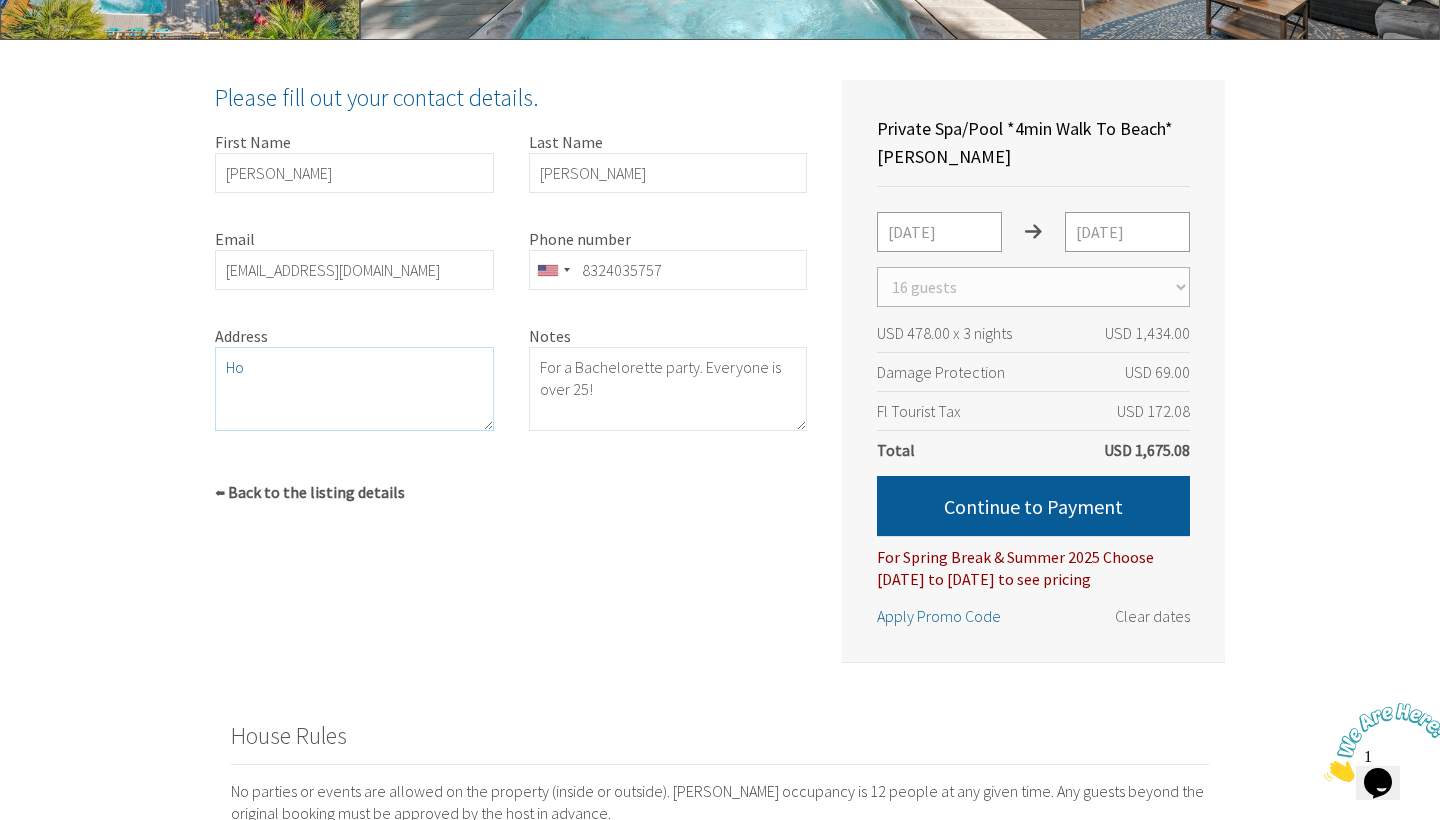 type on "H" 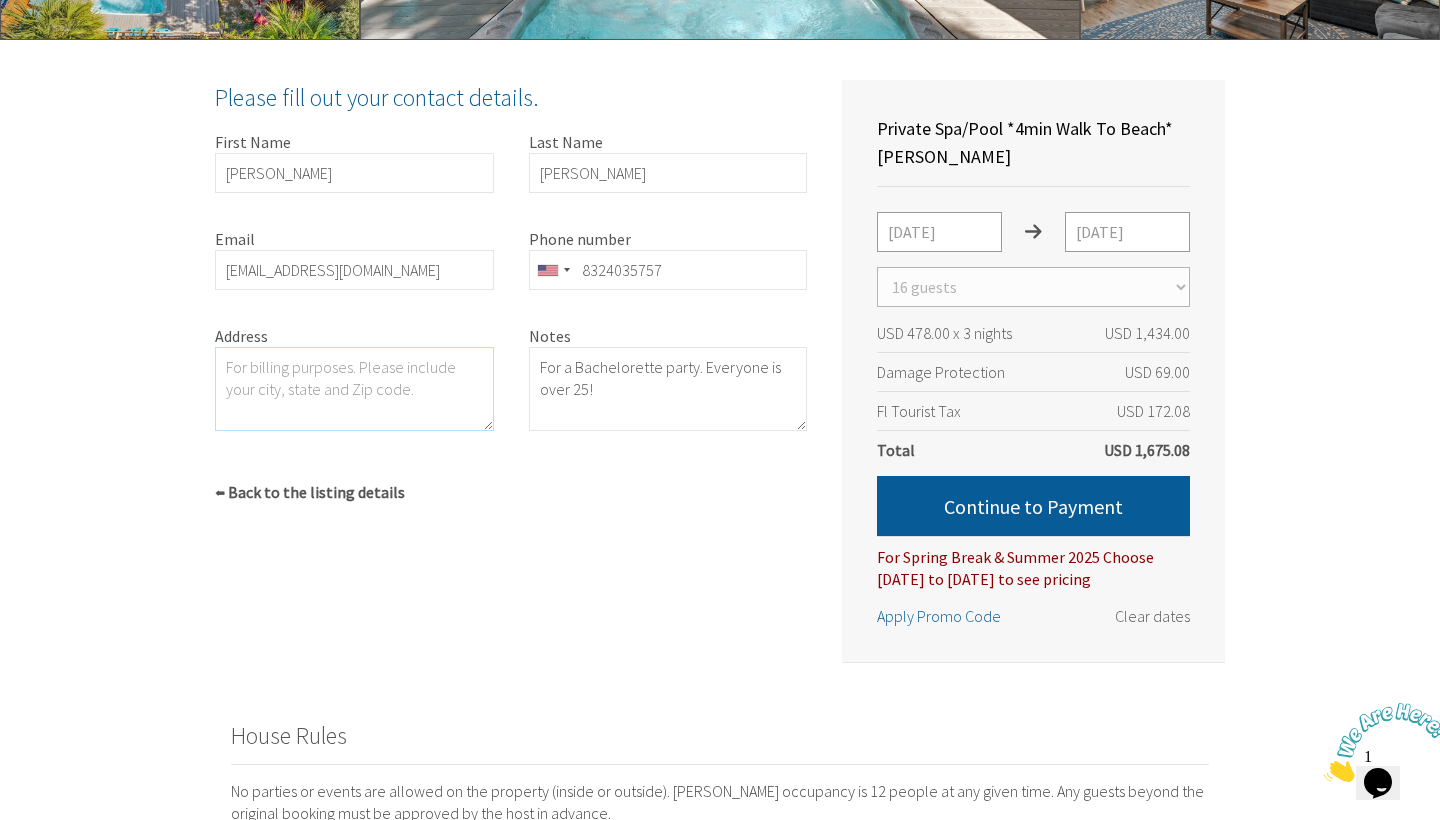 type on "o" 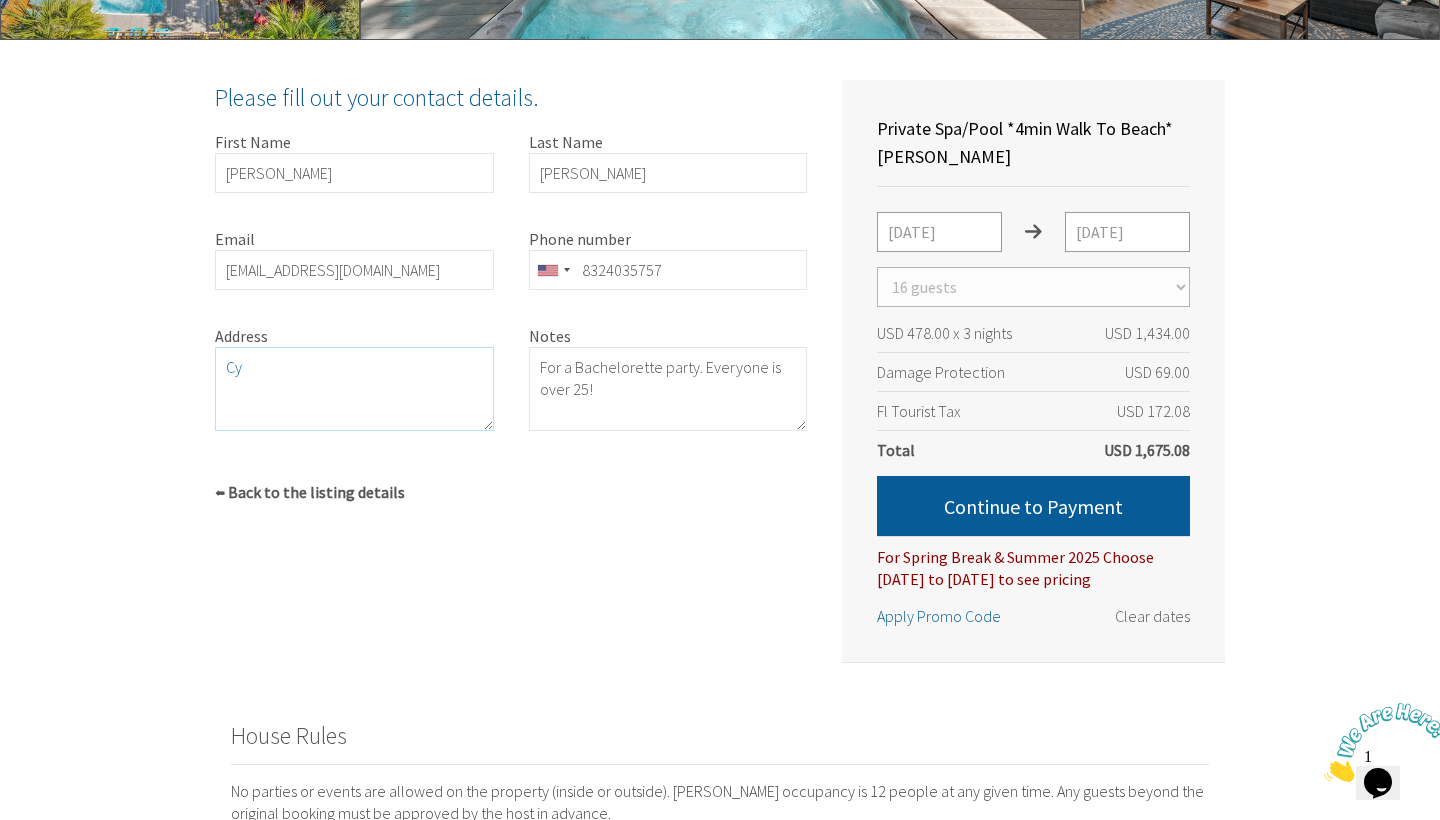 type on "C" 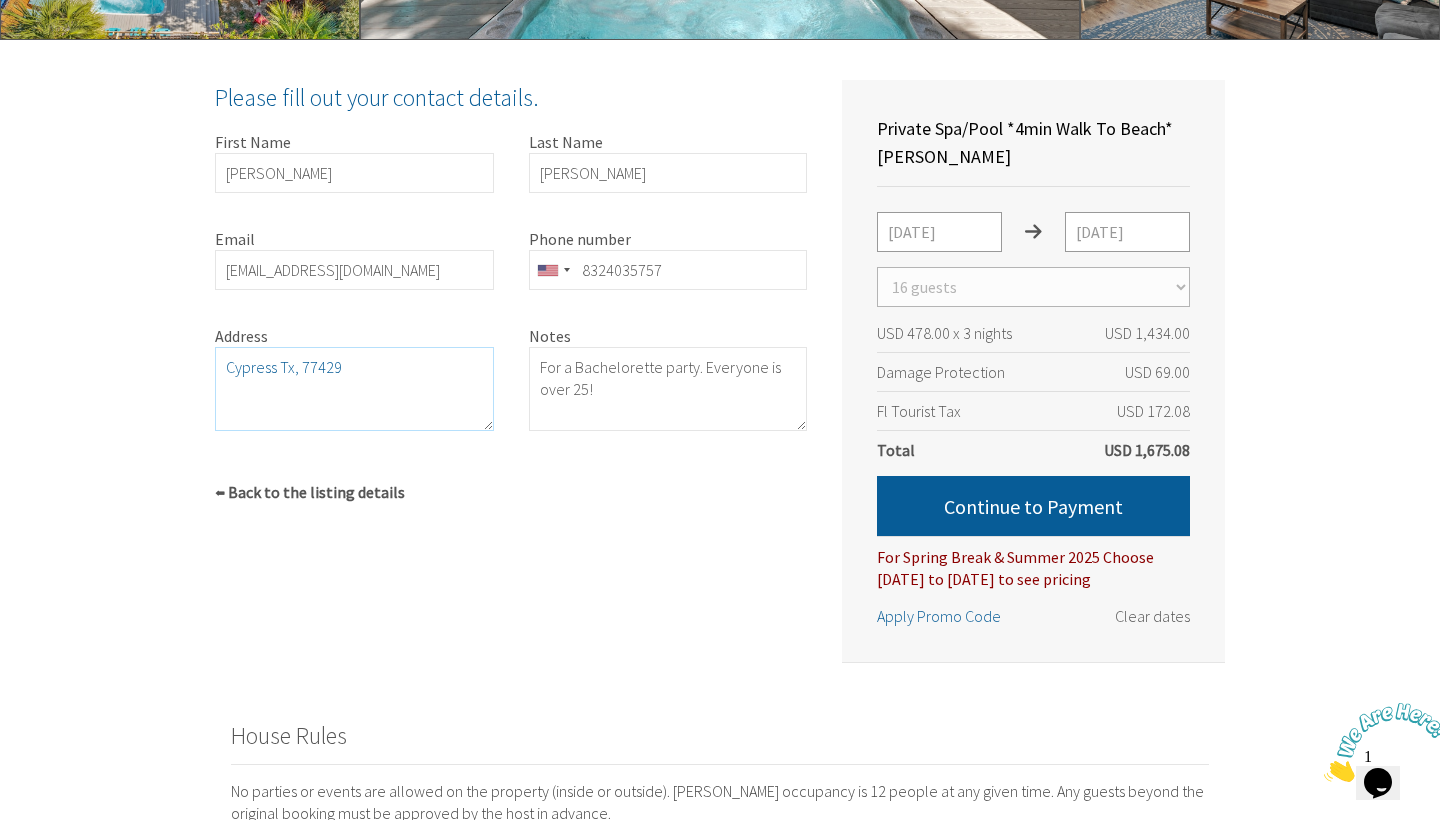 type on "Cypress Tx, 77429" 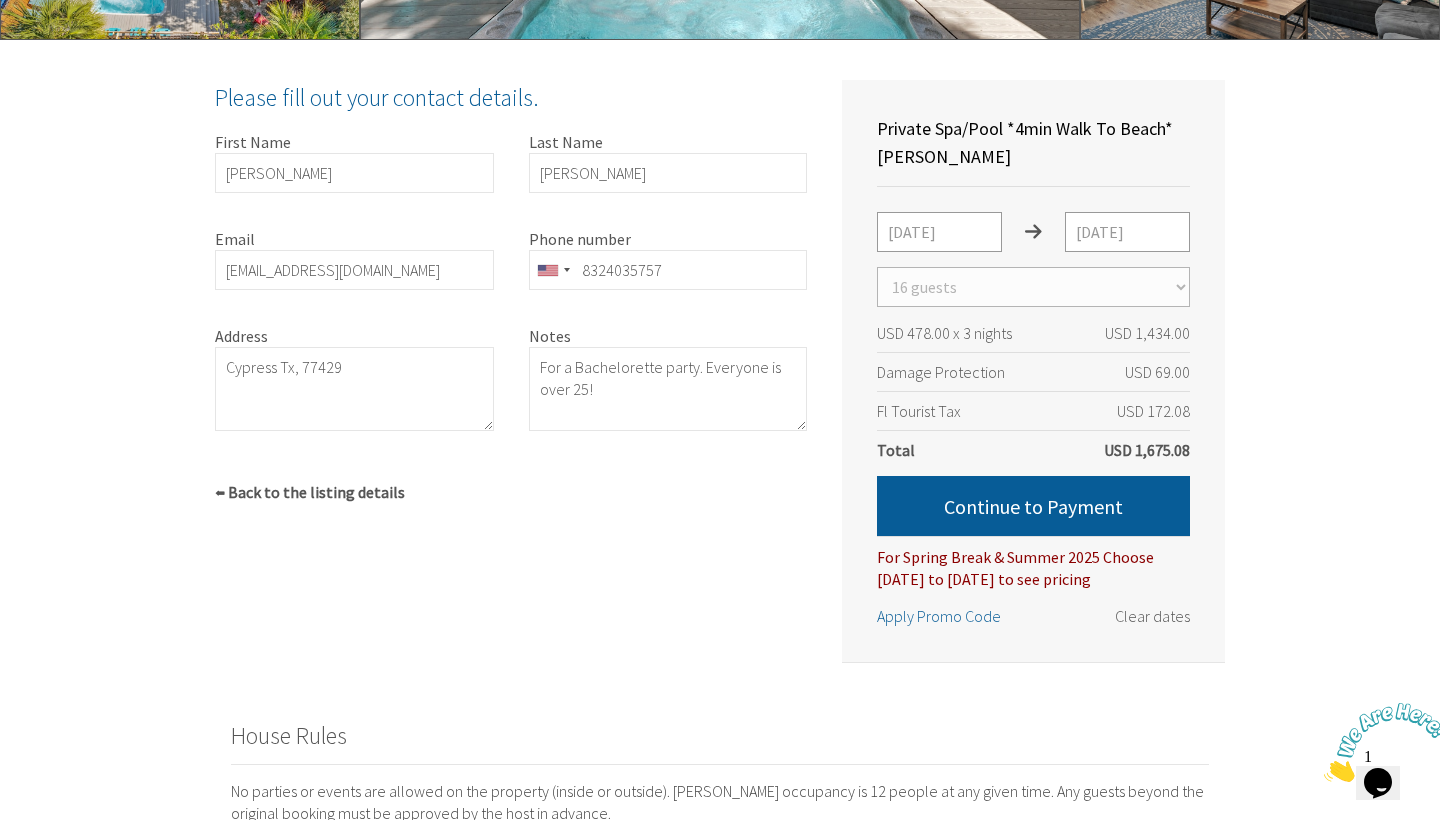 click on "Private Spa/Pool *4min Walk To Beach* Zula Breeze
Destin
18 guests
4 bedrooms
9 beds
3 baths
Welcome To Zula Breeze Destin Vacation Home! Beautiful Beach House, 4 BR / 3 Bath.
Private Beach Access is short easy walk down the street (Hollywood street gate about 4-5 min).
The Pool/Hot Tub Combo (8'x14') can be heated (with additional fee) and is perfect as a pool to cool down at summer.
We provide everything you need to enjoy your Destin Vacation.
Deposit required if under 25- see below
Pets welcome with a pet fee - $150 for the first 2 pets (more optional with additional fee
Amenities
Ac Alfresco dining Allows pets Baking sheet Barbeque utensils
Bathtub Bbq area Beach essentials Bed linens Board games
Show More
Carbon monoxide detector Ceiling fan Childrens books and toys Childrens dinnerware Coffee maker Cooking basics" at bounding box center (493, 371) 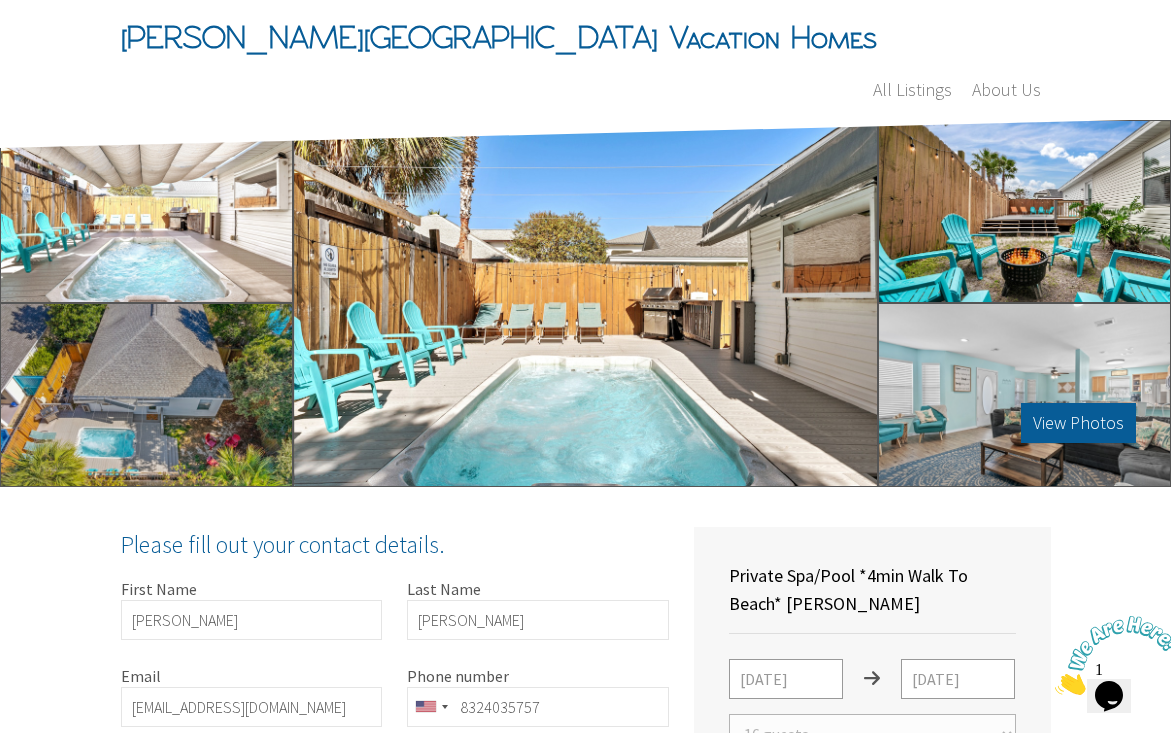 scroll, scrollTop: 0, scrollLeft: 0, axis: both 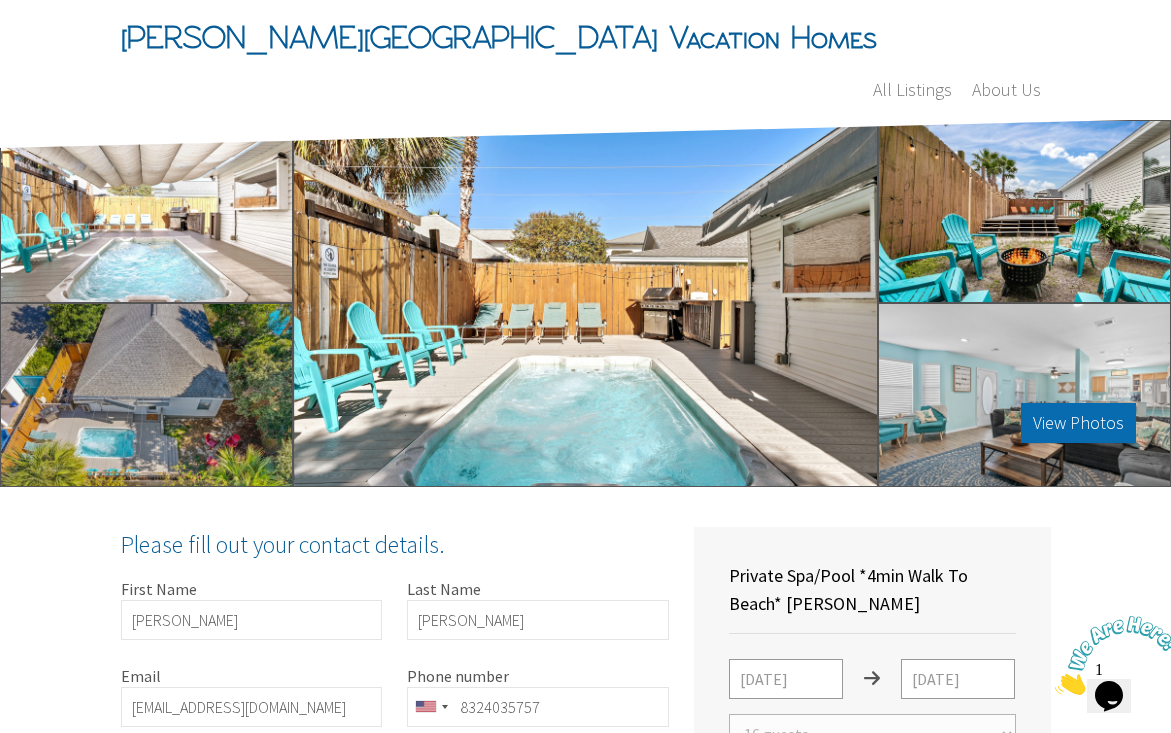 click on "View Photos" at bounding box center [1078, 423] 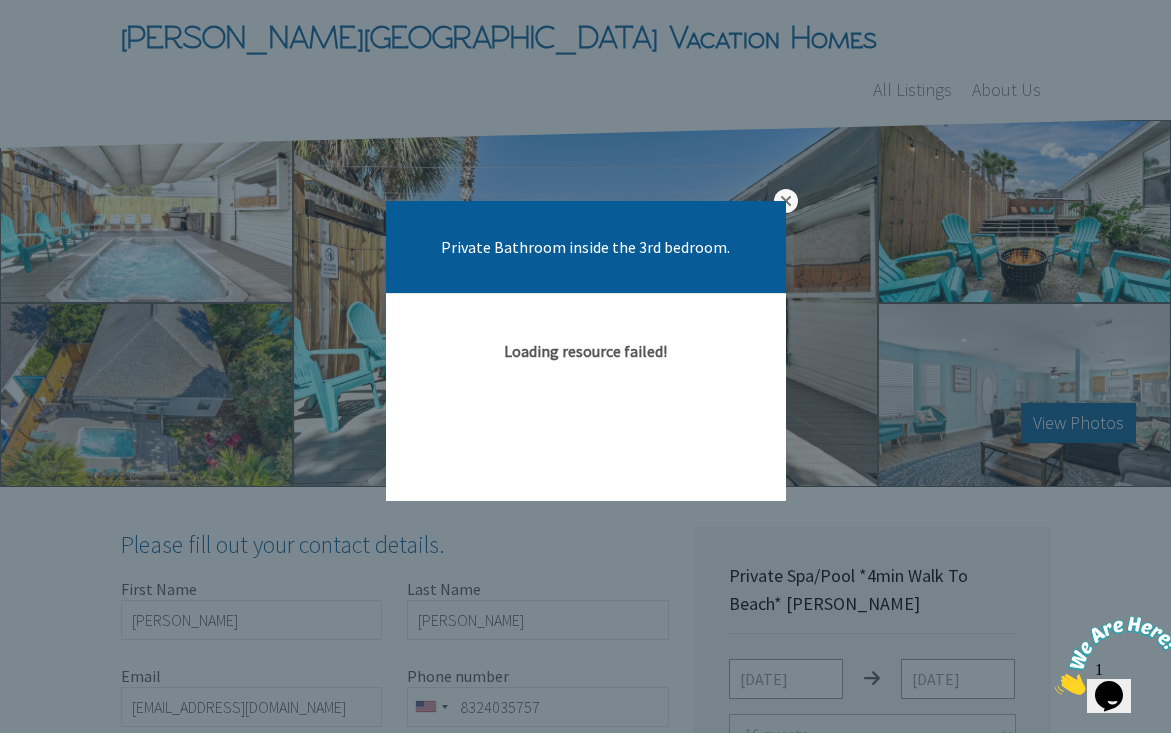 click at bounding box center (786, 201) 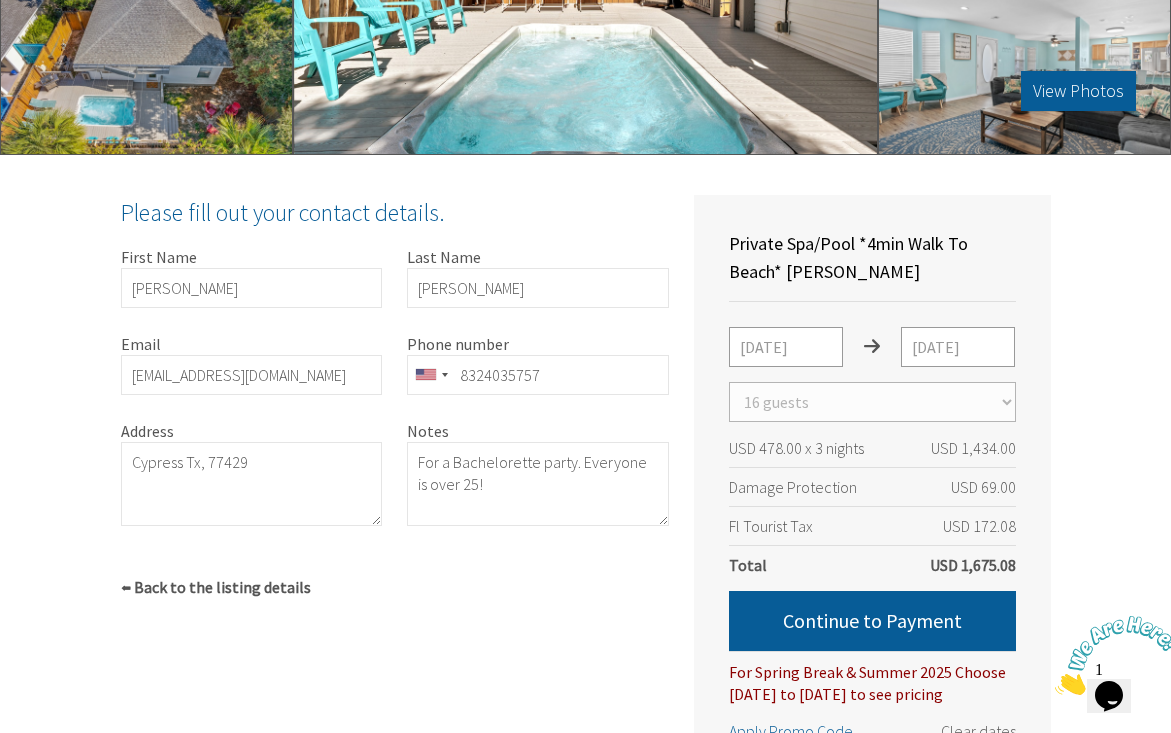 scroll, scrollTop: 334, scrollLeft: 0, axis: vertical 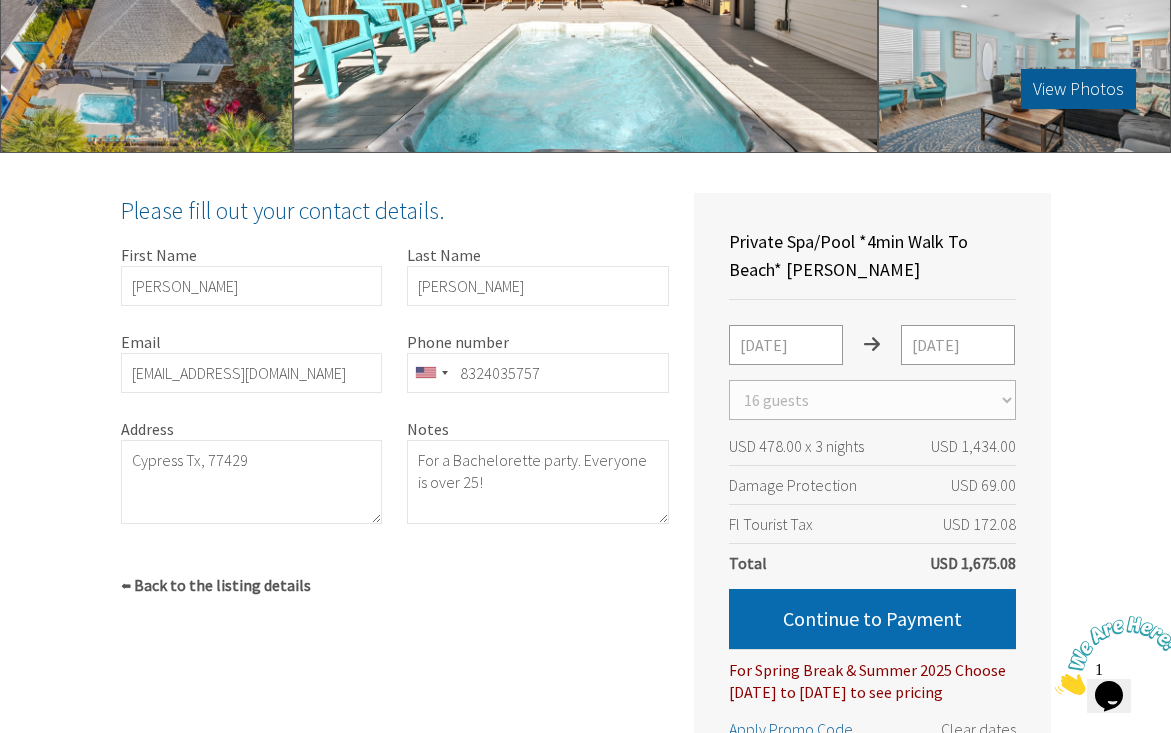 click on "Continue to Payment" at bounding box center [872, 619] 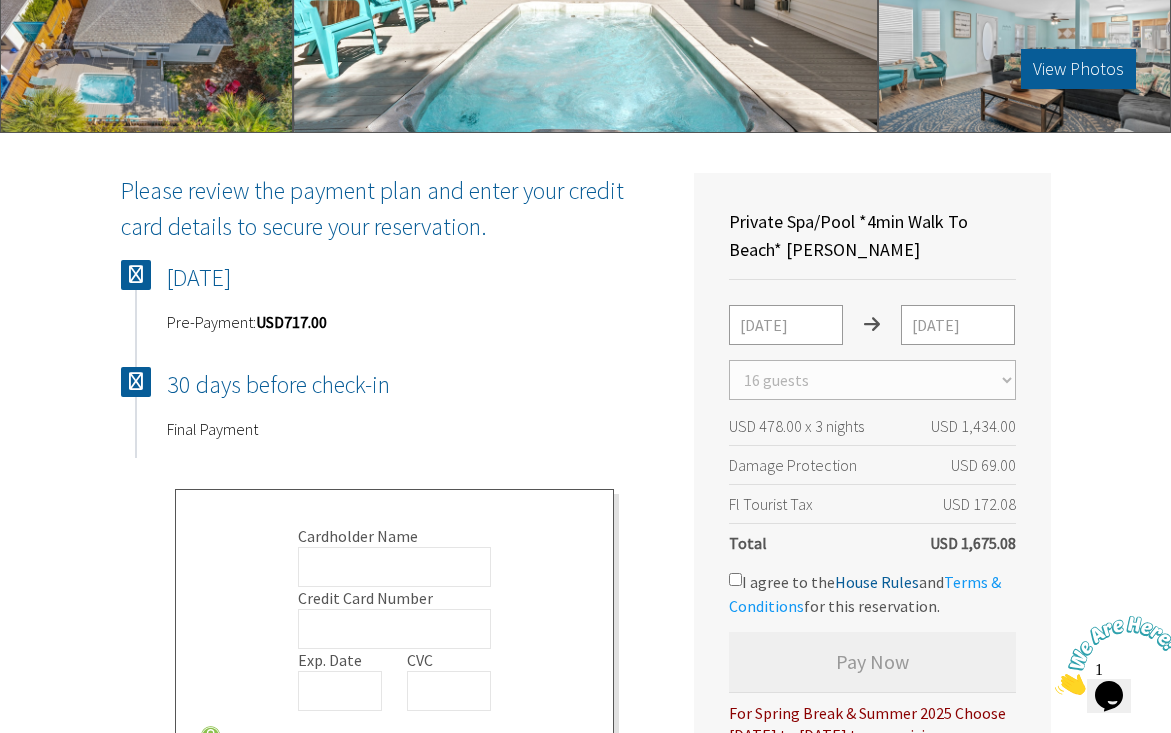 scroll, scrollTop: 386, scrollLeft: 0, axis: vertical 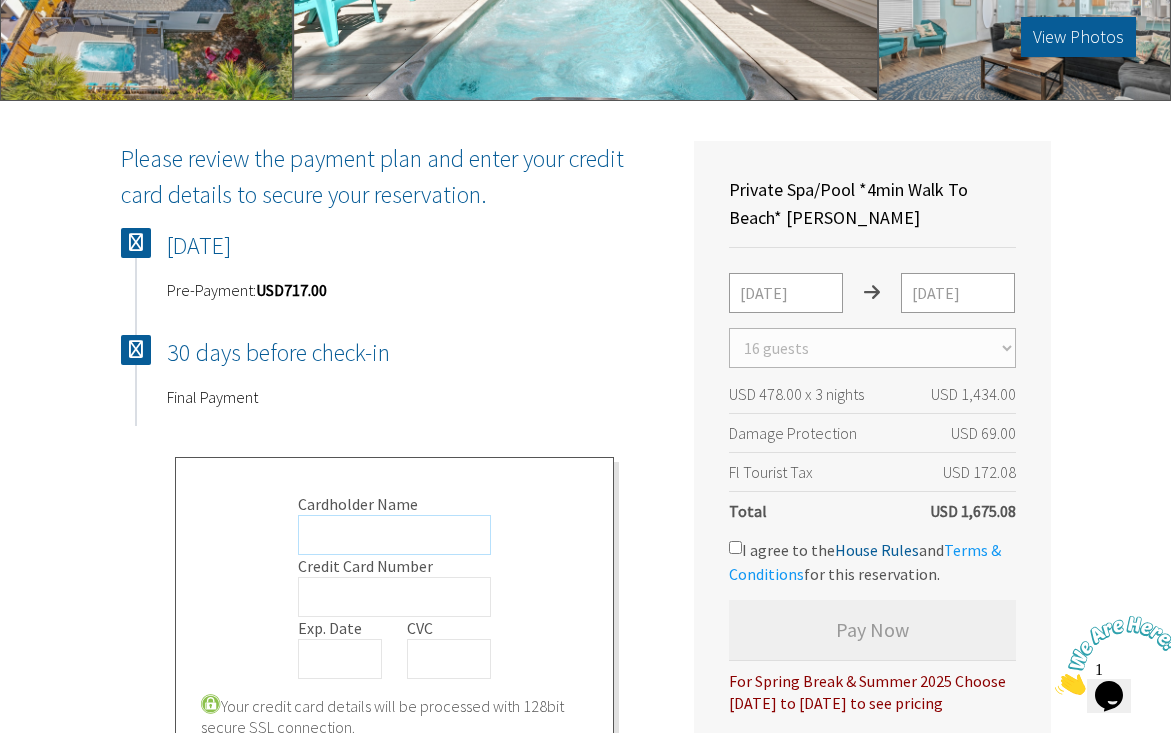 click on "Cardholder Name" at bounding box center (394, 535) 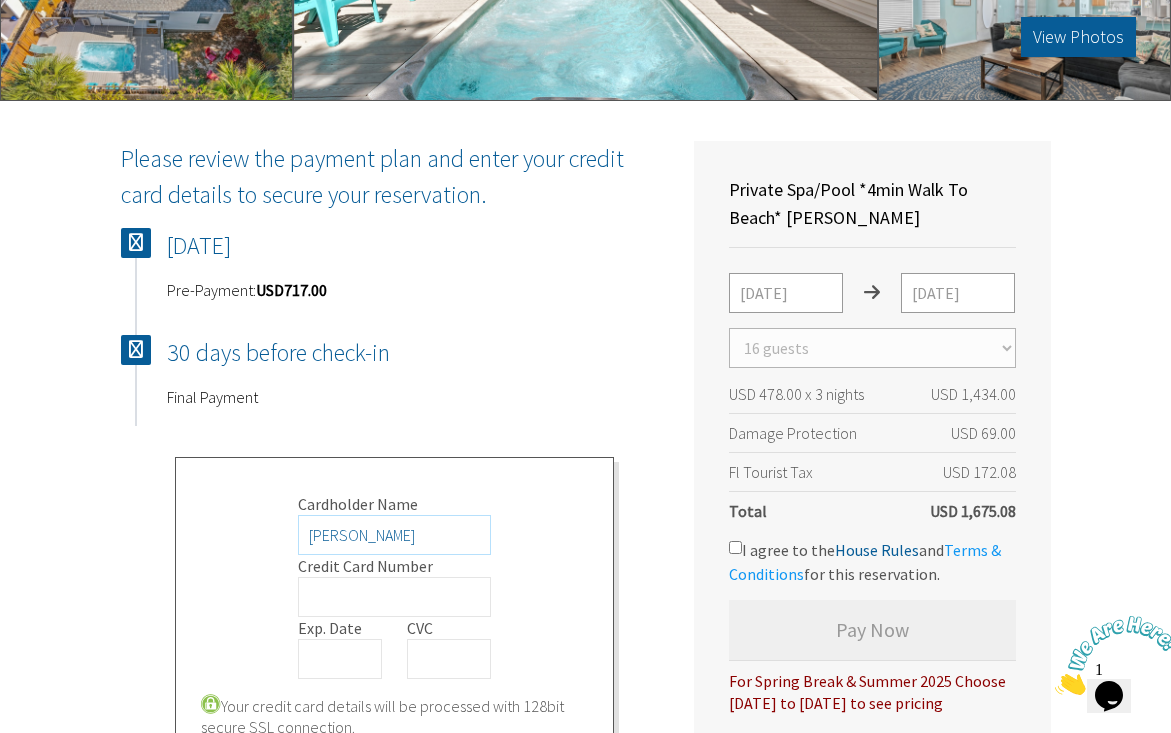 type on "Emily Nelson" 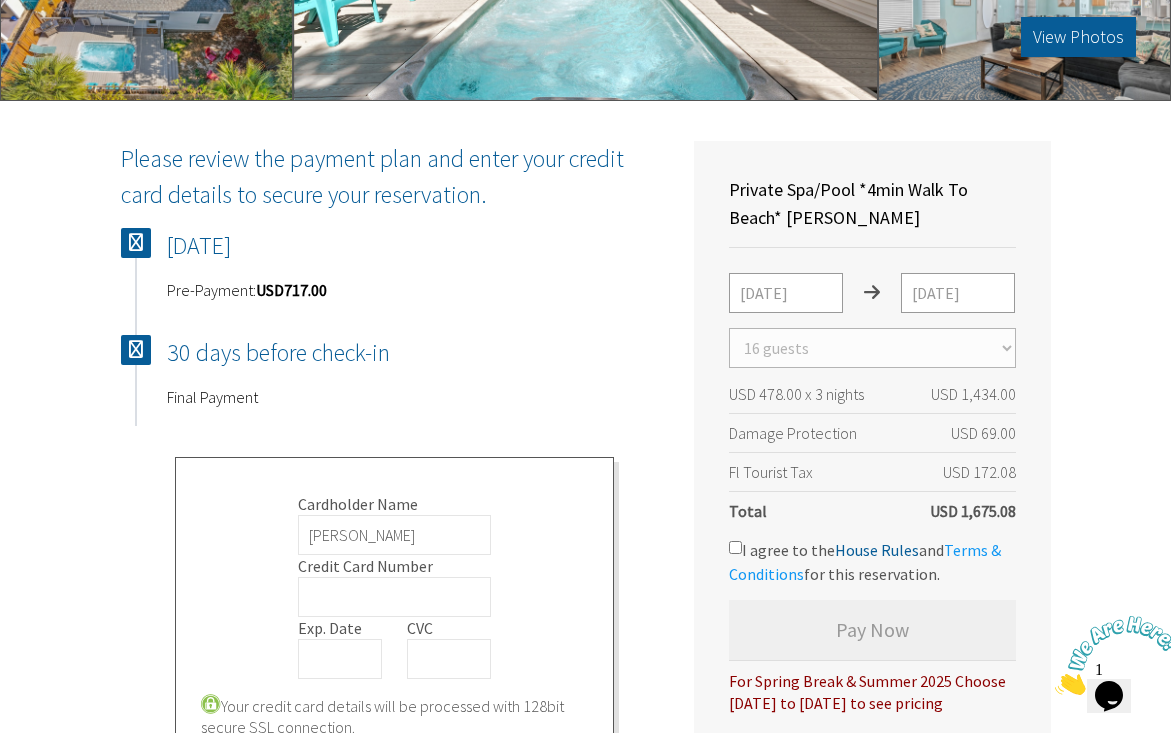 click on "Cardholder Name
Emily Nelson
Credit Card Number
Exp. Date
CVC" at bounding box center (394, 586) 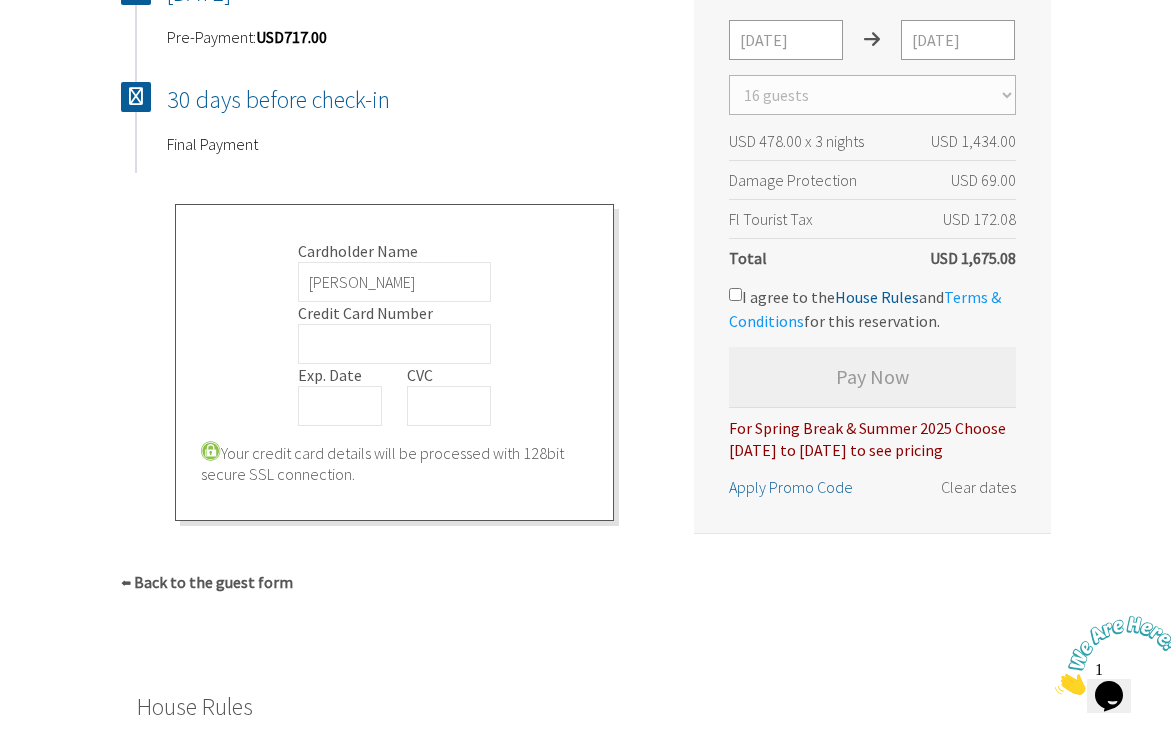 scroll, scrollTop: 642, scrollLeft: 0, axis: vertical 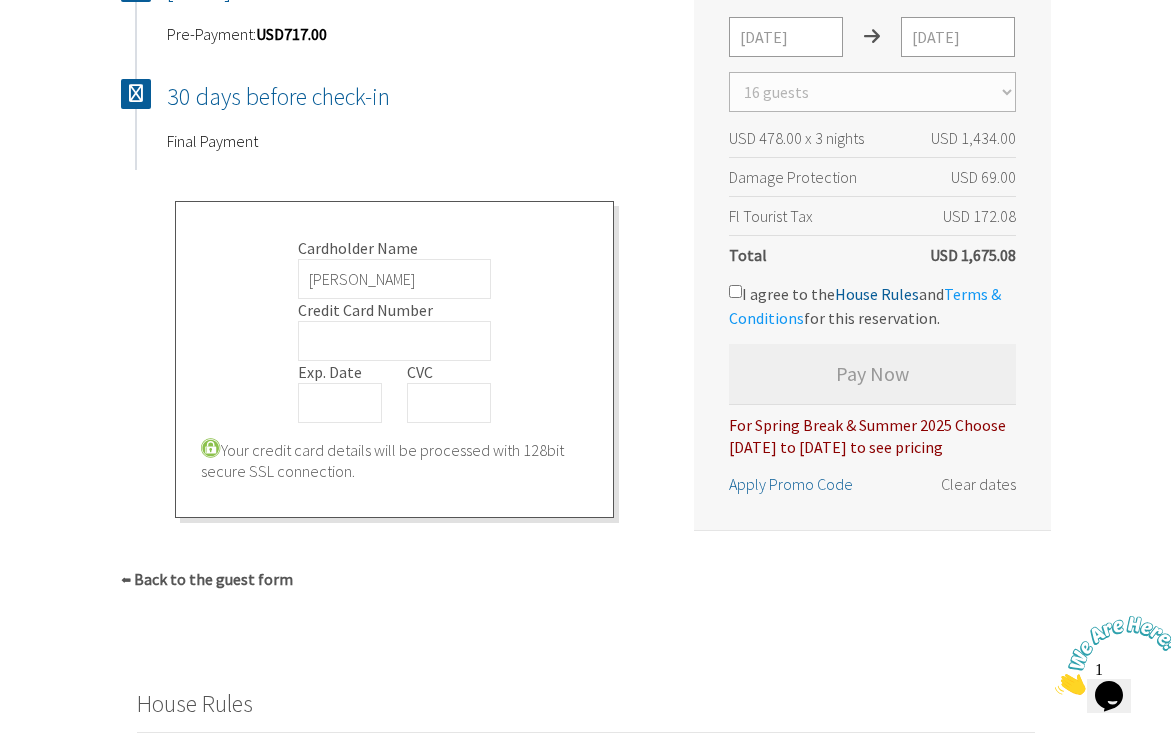click on "Please review the payment plan and enter your credit card details to secure your reservation.
Today
Pre-Payment:  USD  717.00
30 days before check-in Final Payment
Cardholder Name
Emily Nelson
Credit Card Number
Exp. Date
CVC
Your credit card details will be processed with 128bit secure SSL connection.
⬅ Back to the guest form" at bounding box center (395, 245) 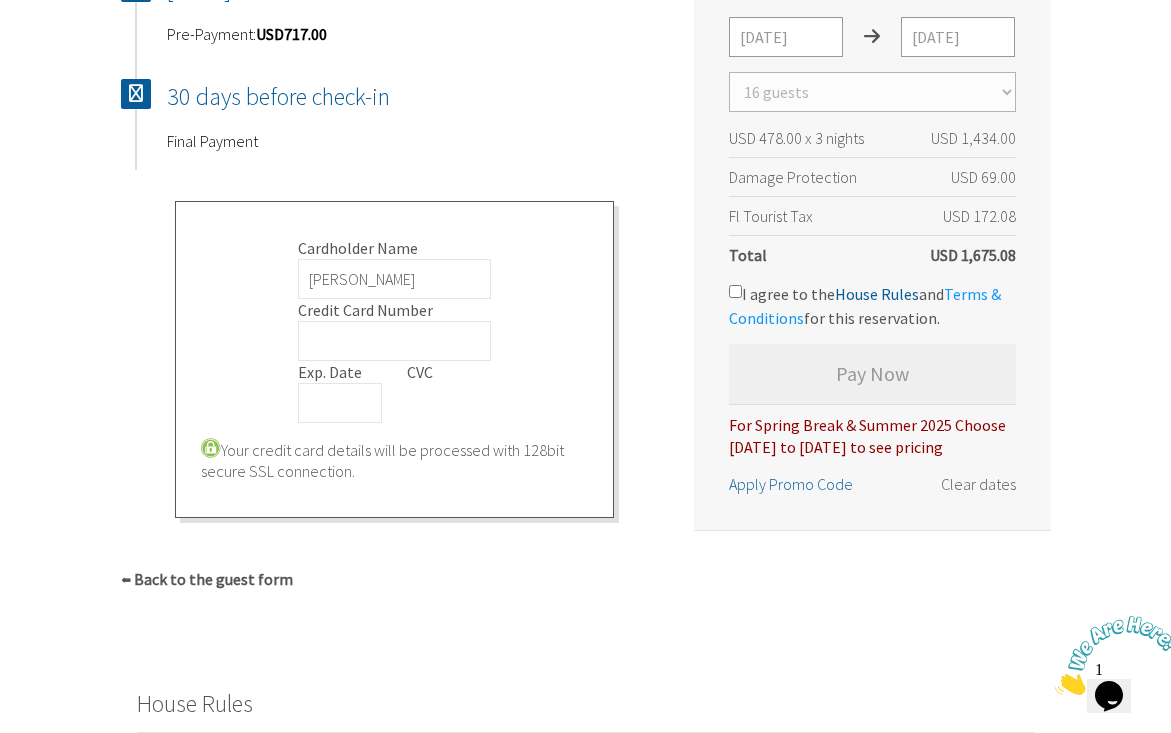 click on "Your credit card details will be processed with 128bit secure SSL connection." at bounding box center [394, 460] 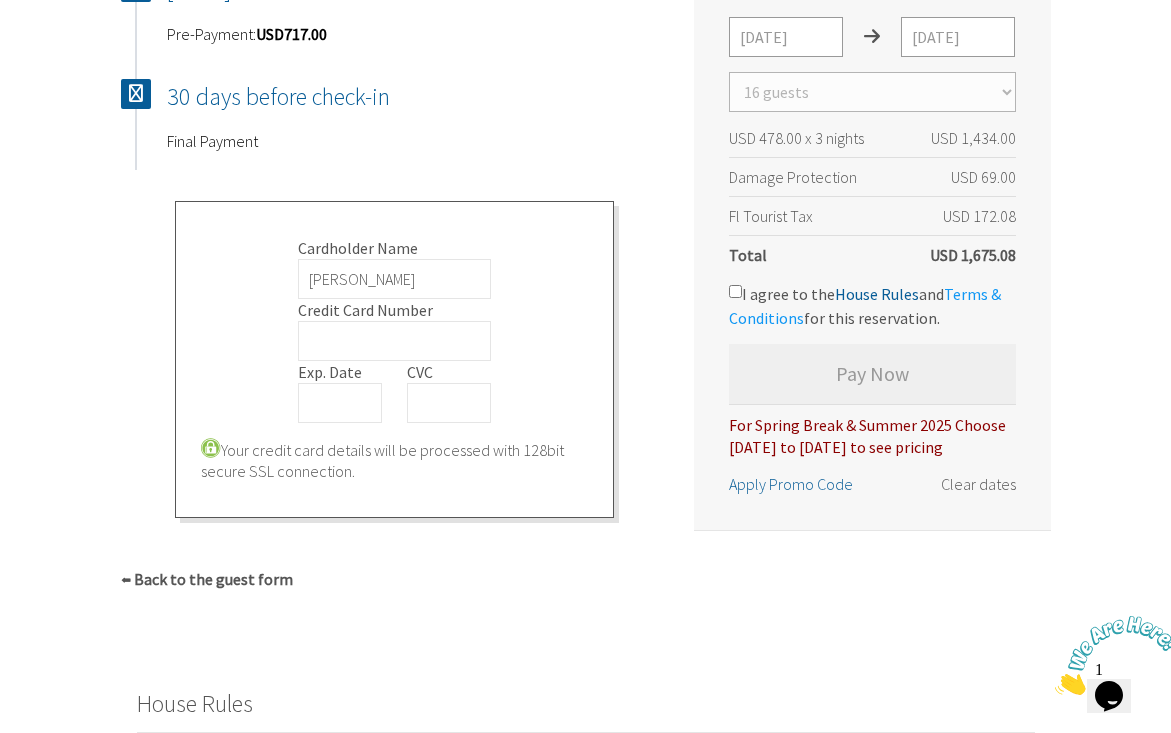 scroll, scrollTop: 653, scrollLeft: 0, axis: vertical 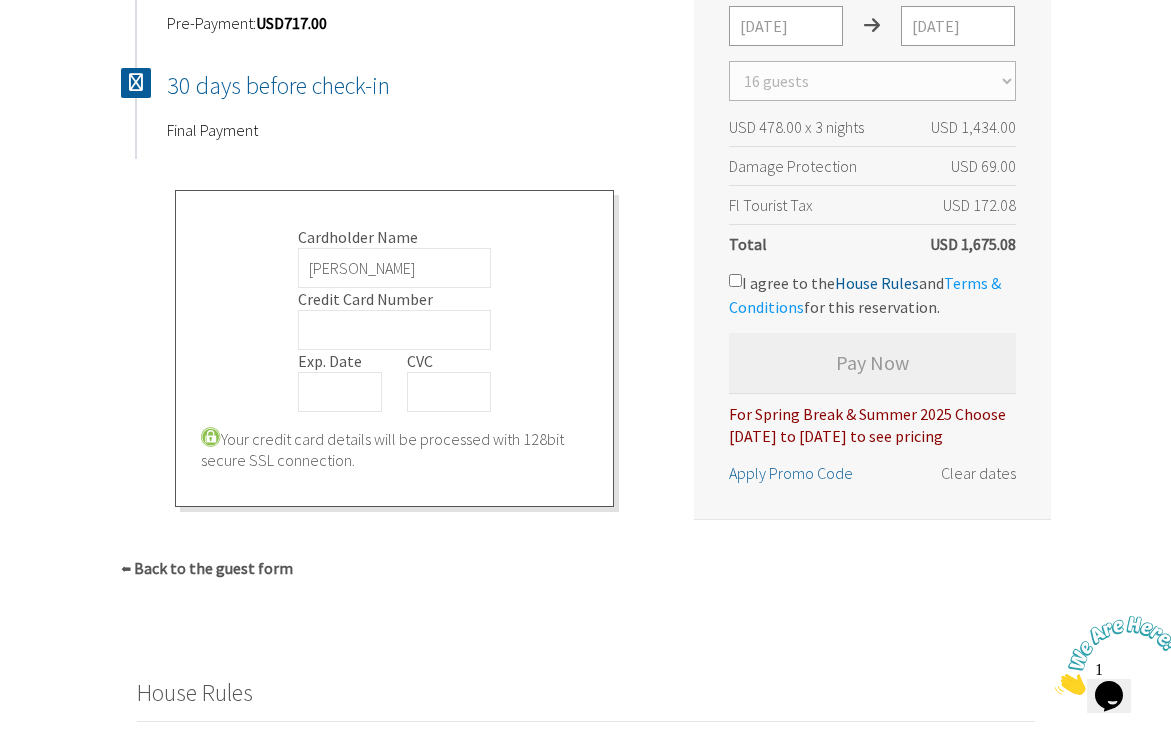 click on "I agree to the  House Rules
and  Terms & Conditions
for this reservation." at bounding box center [865, 295] 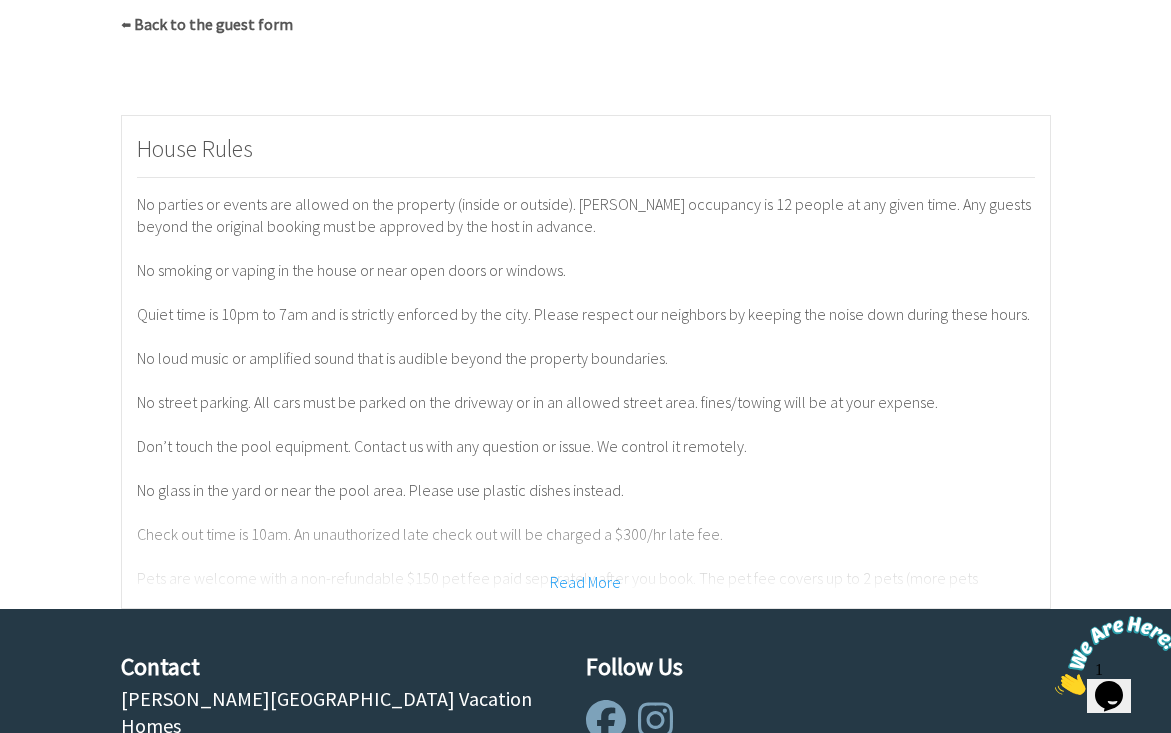 scroll, scrollTop: 1204, scrollLeft: 0, axis: vertical 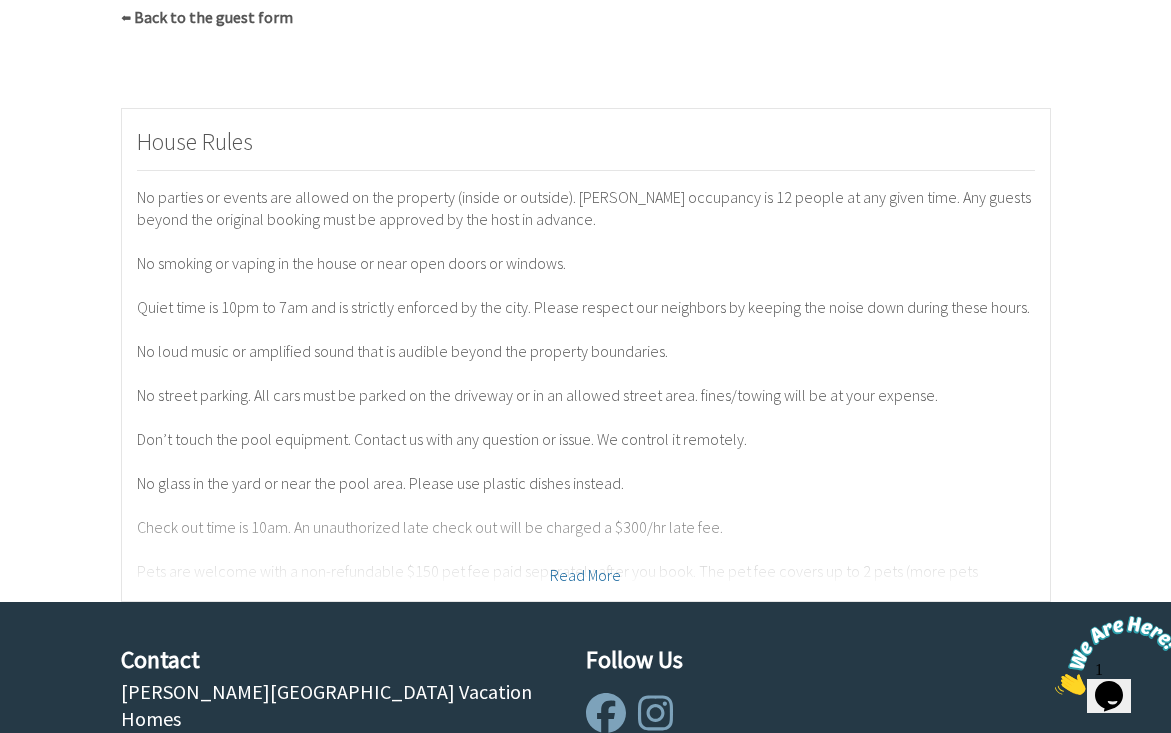 click on "Read More" at bounding box center (585, 575) 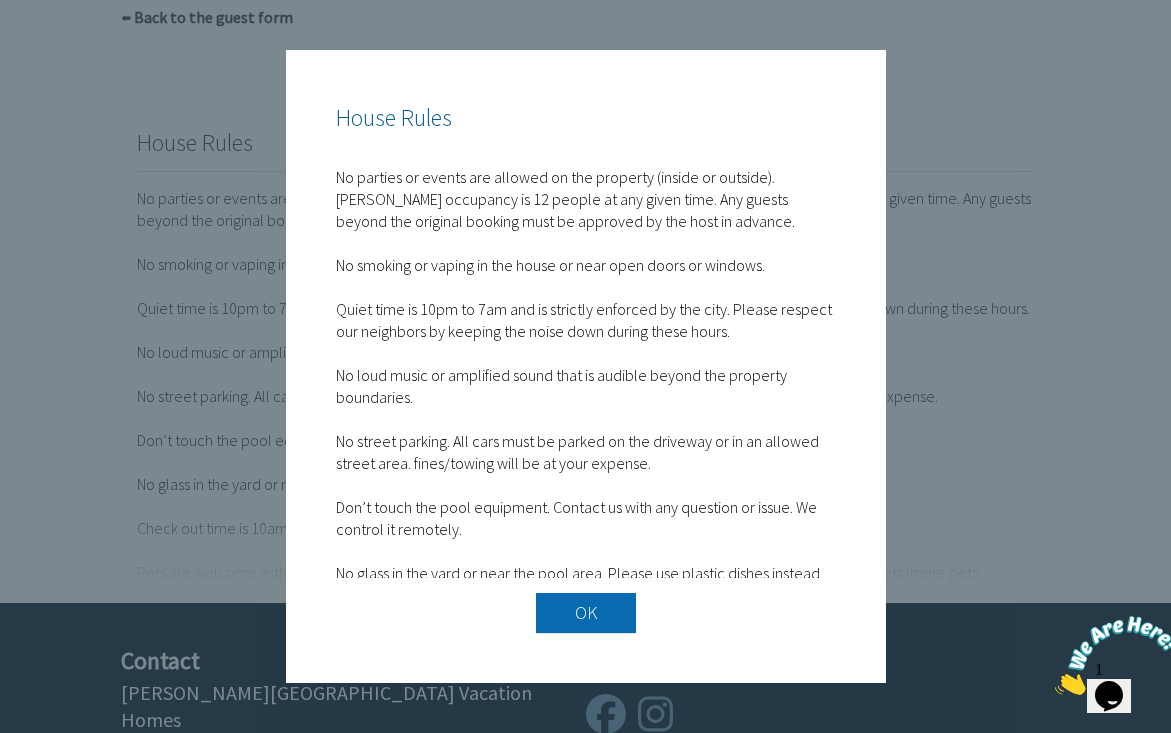 scroll, scrollTop: 0, scrollLeft: 0, axis: both 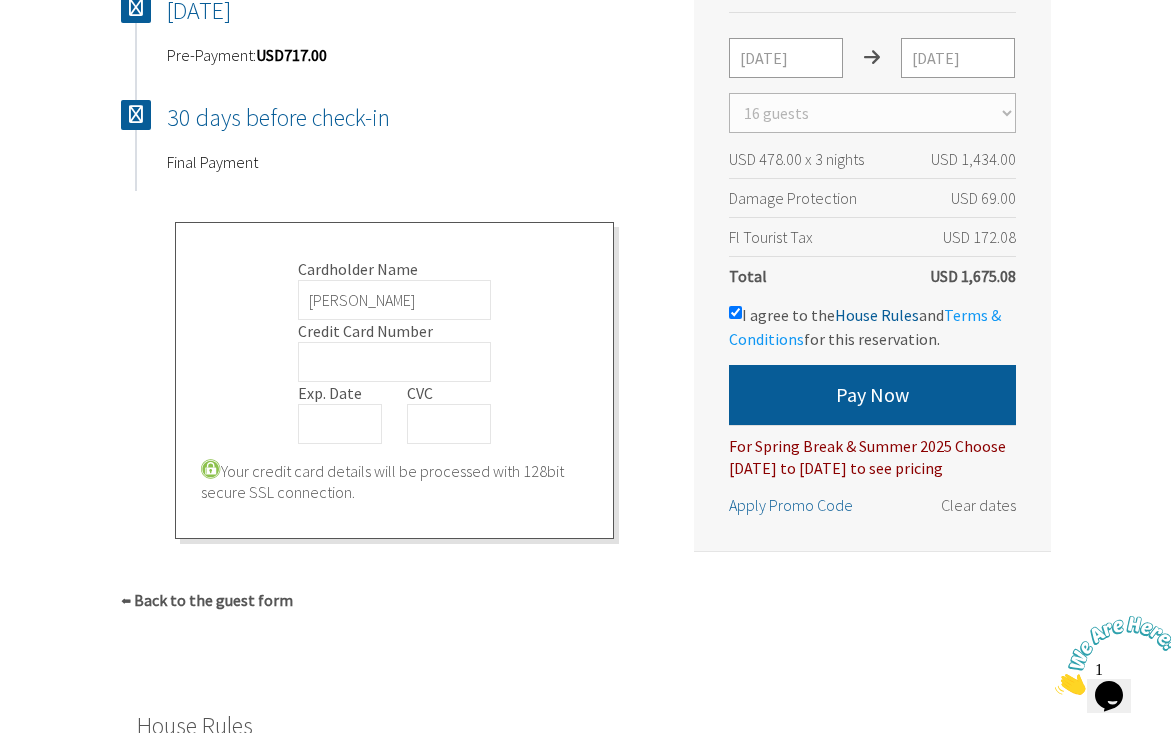 click on "⬅ Back to the guest form" at bounding box center [207, 600] 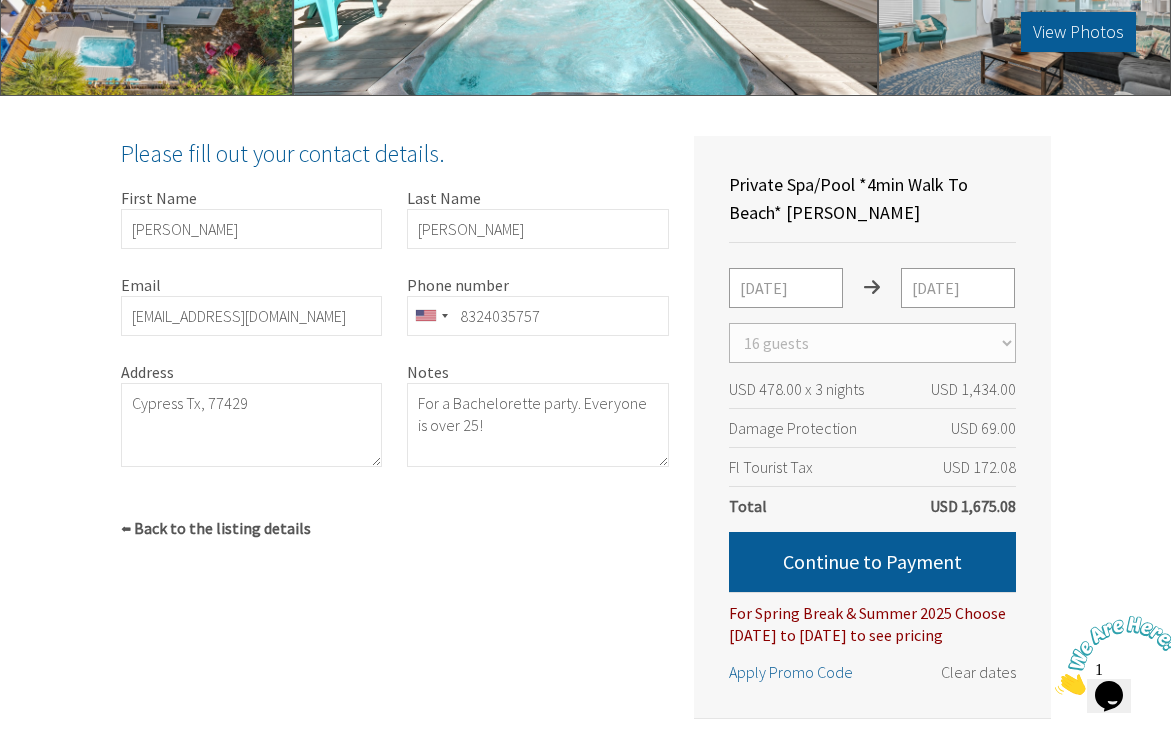 scroll, scrollTop: 386, scrollLeft: 0, axis: vertical 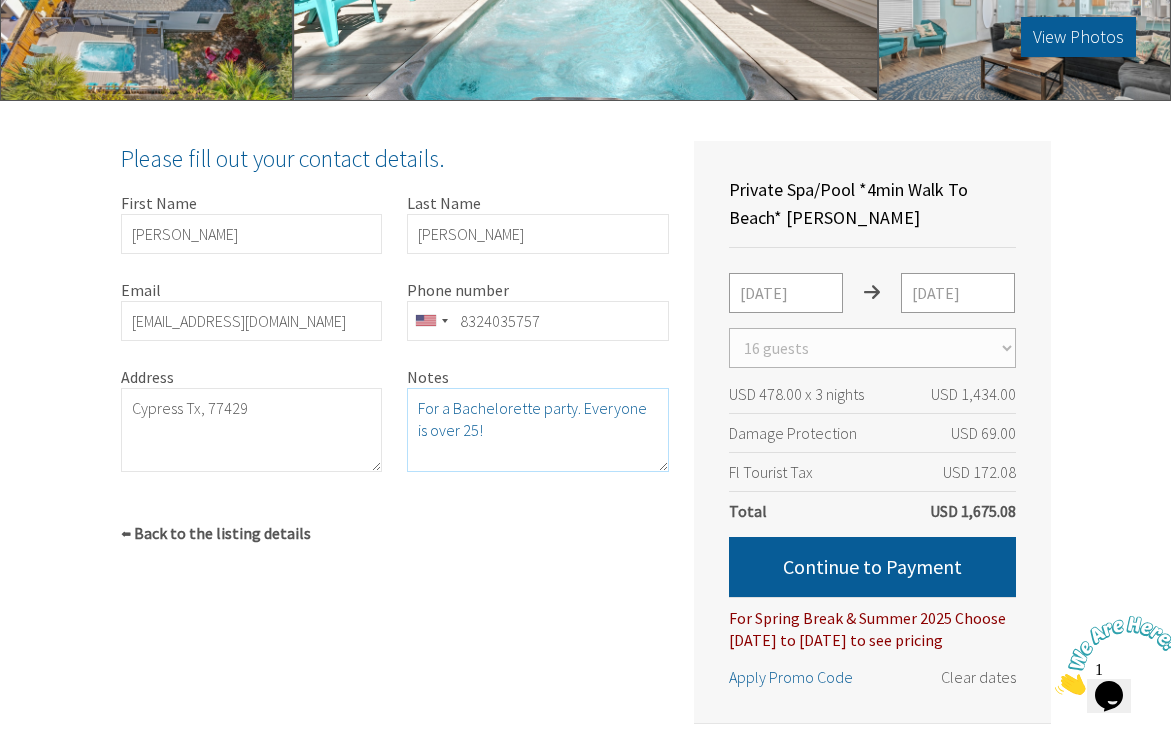 click on "For a Bachelorette party. Everyone is over 25!" at bounding box center (538, 430) 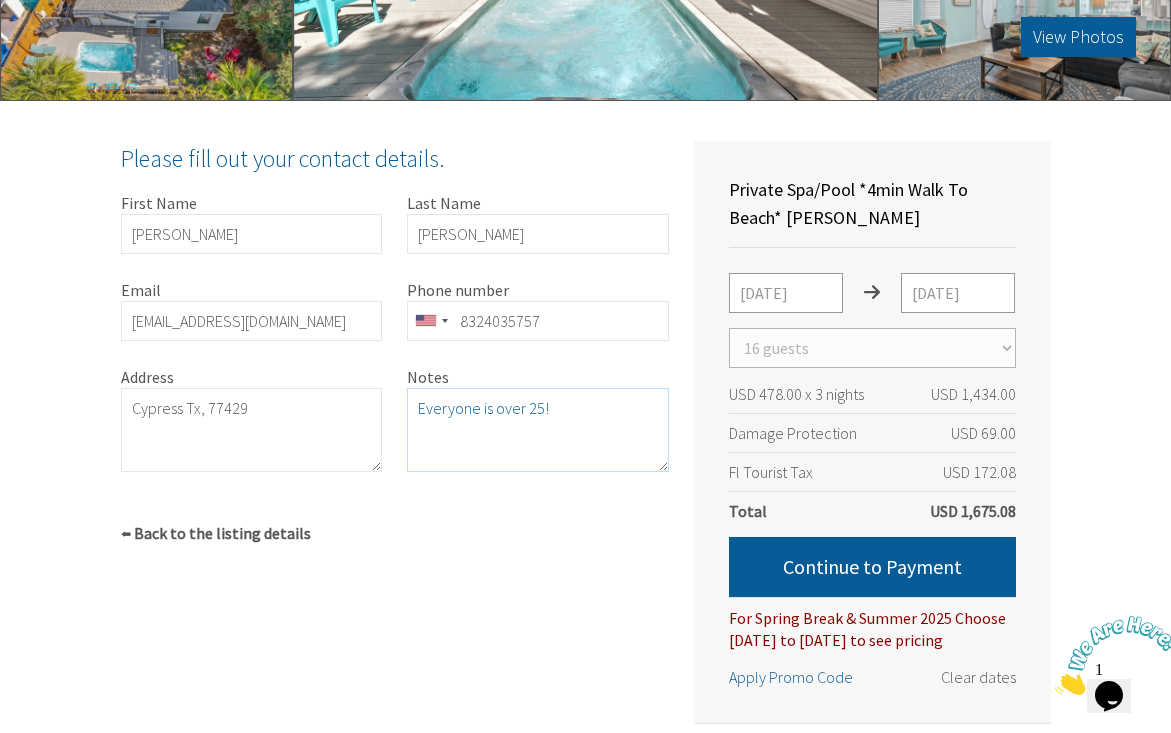 drag, startPoint x: 580, startPoint y: 360, endPoint x: 309, endPoint y: 331, distance: 272.54724 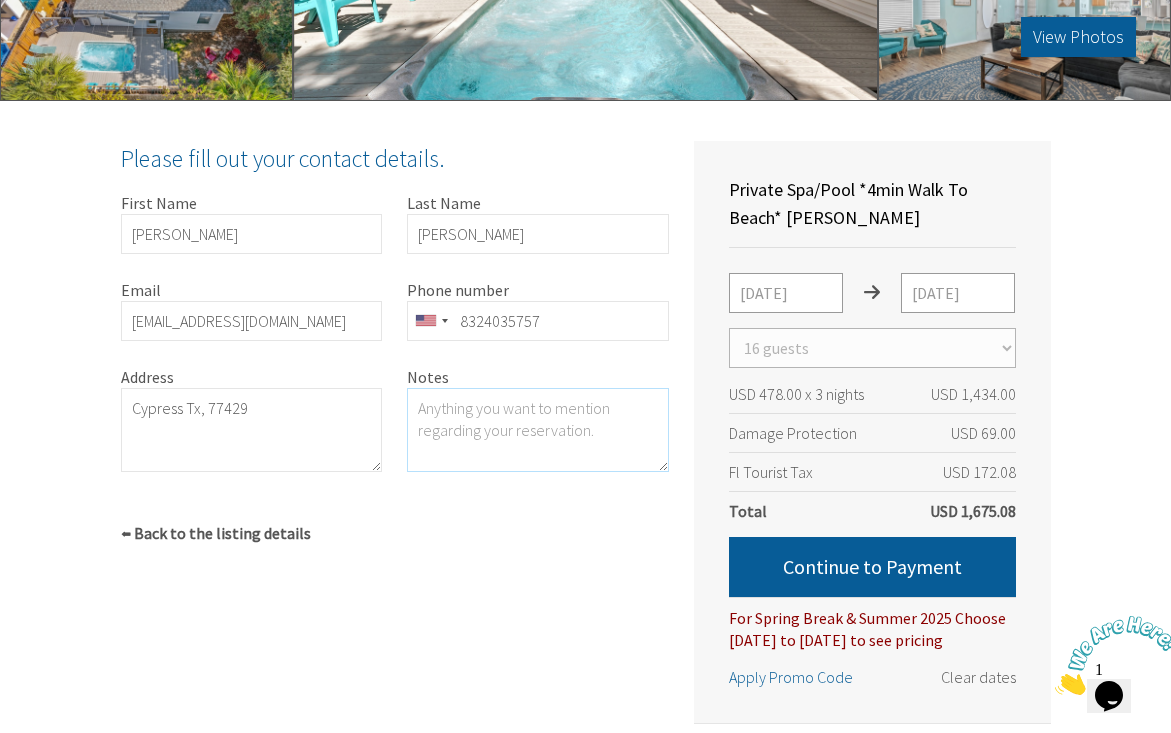 type on "E" 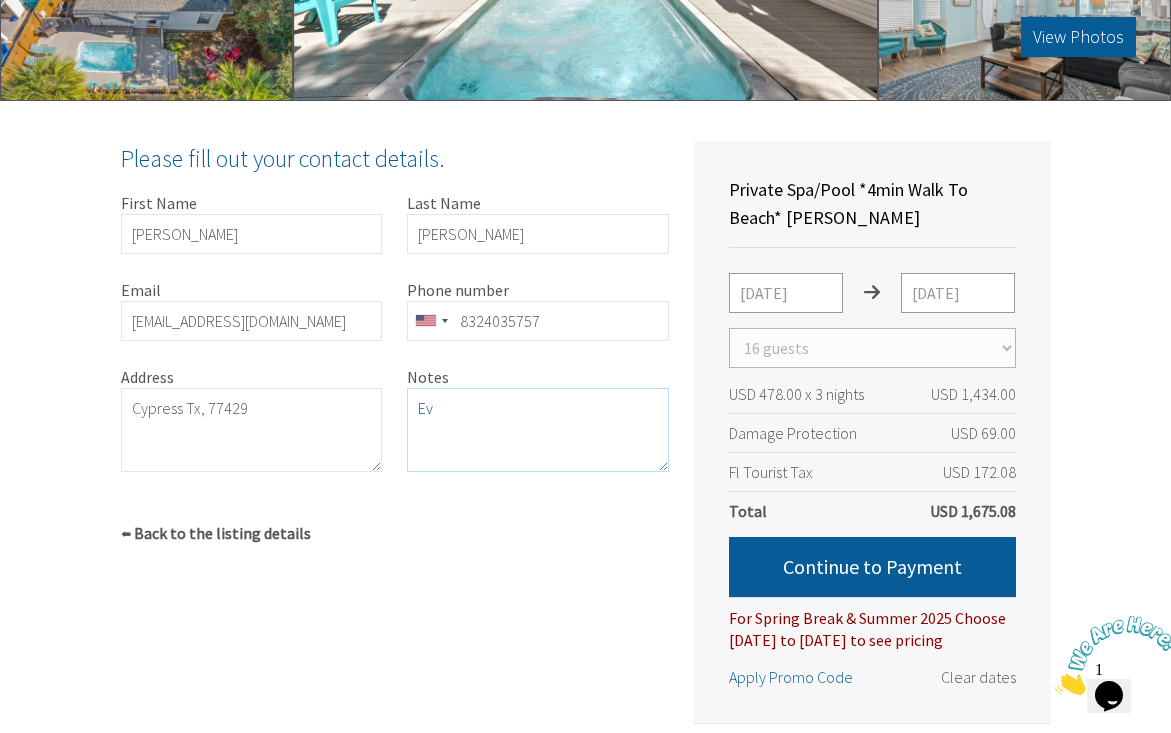 type on "E" 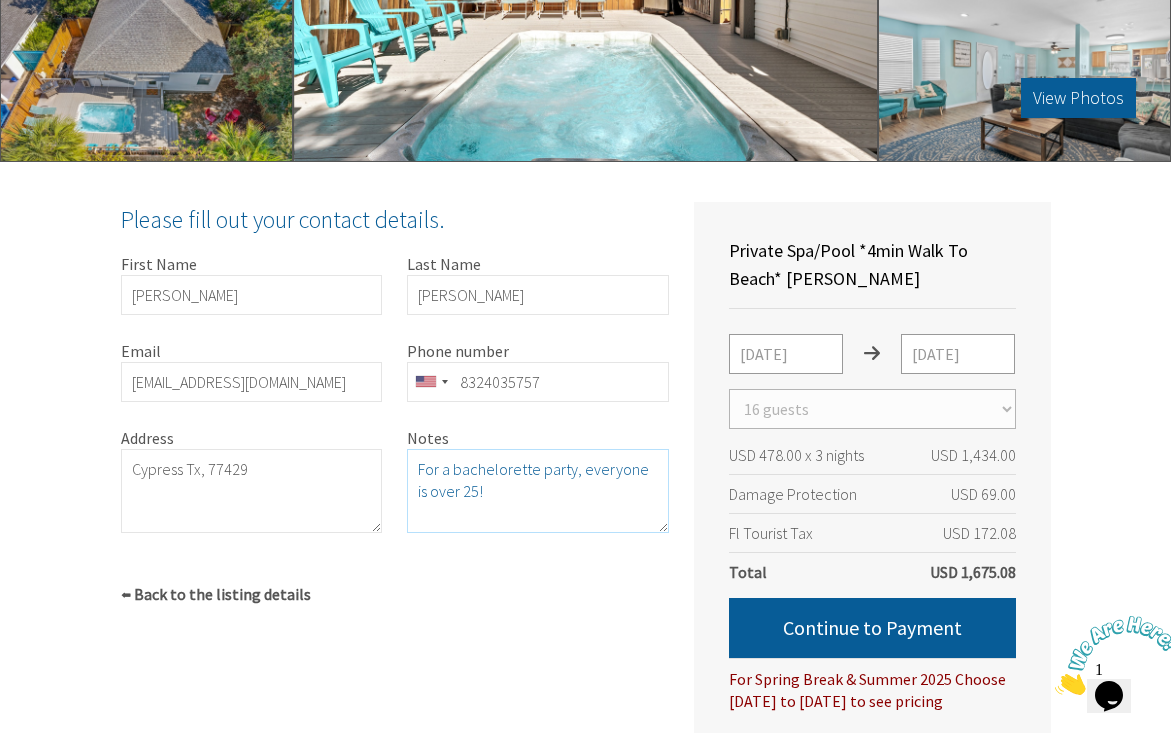 scroll, scrollTop: 327, scrollLeft: 0, axis: vertical 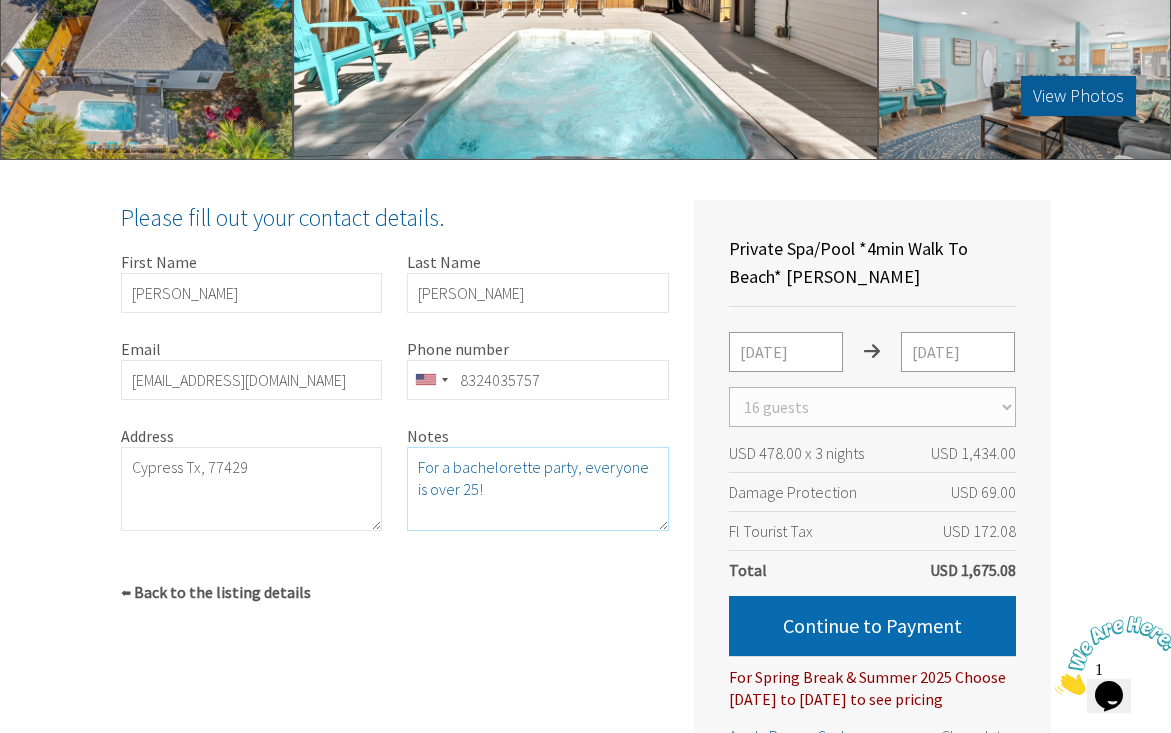 type on "For a bachelorette party, everyone is over 25!" 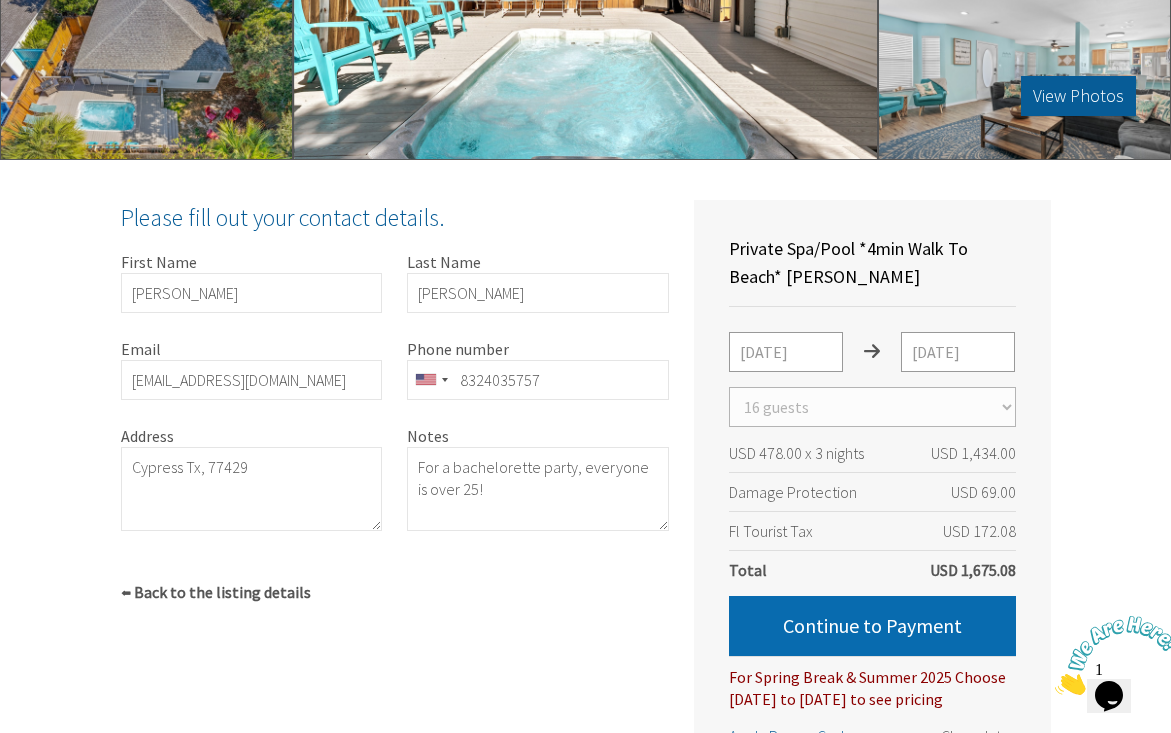 click on "Continue to Payment" at bounding box center (872, 626) 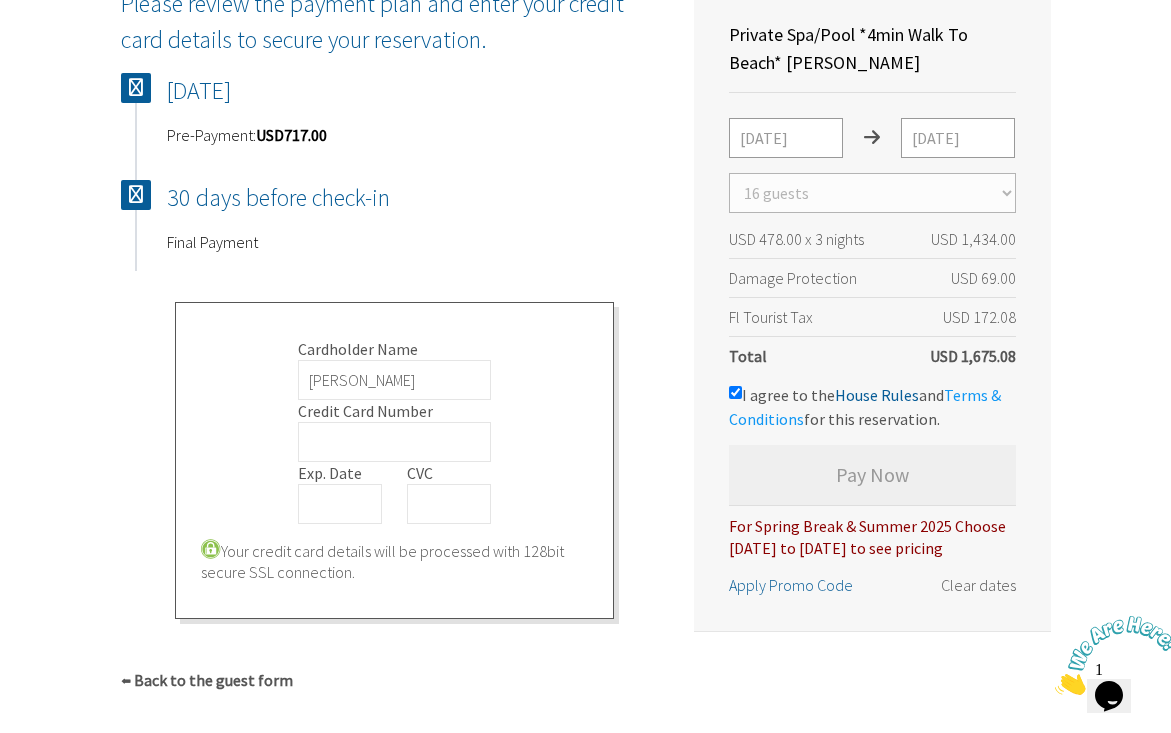scroll, scrollTop: 589, scrollLeft: 0, axis: vertical 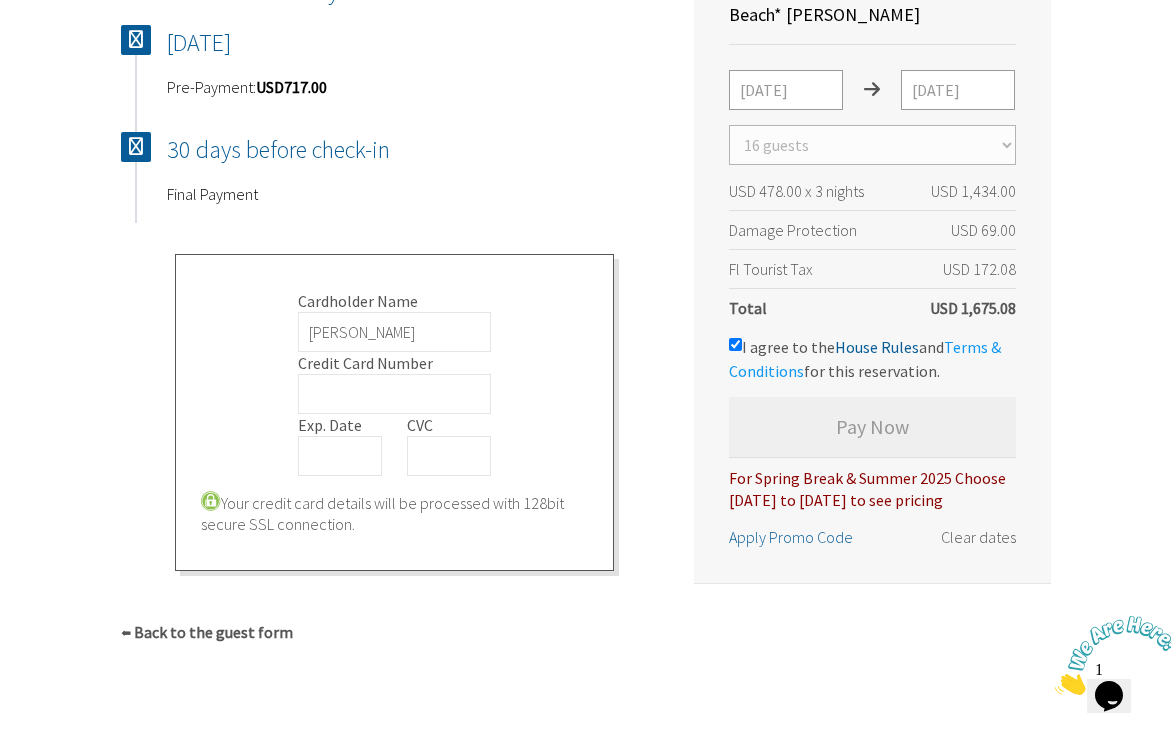 click on "I agree to the  House Rules
and  Terms & Conditions
for this reservation." at bounding box center (865, 359) 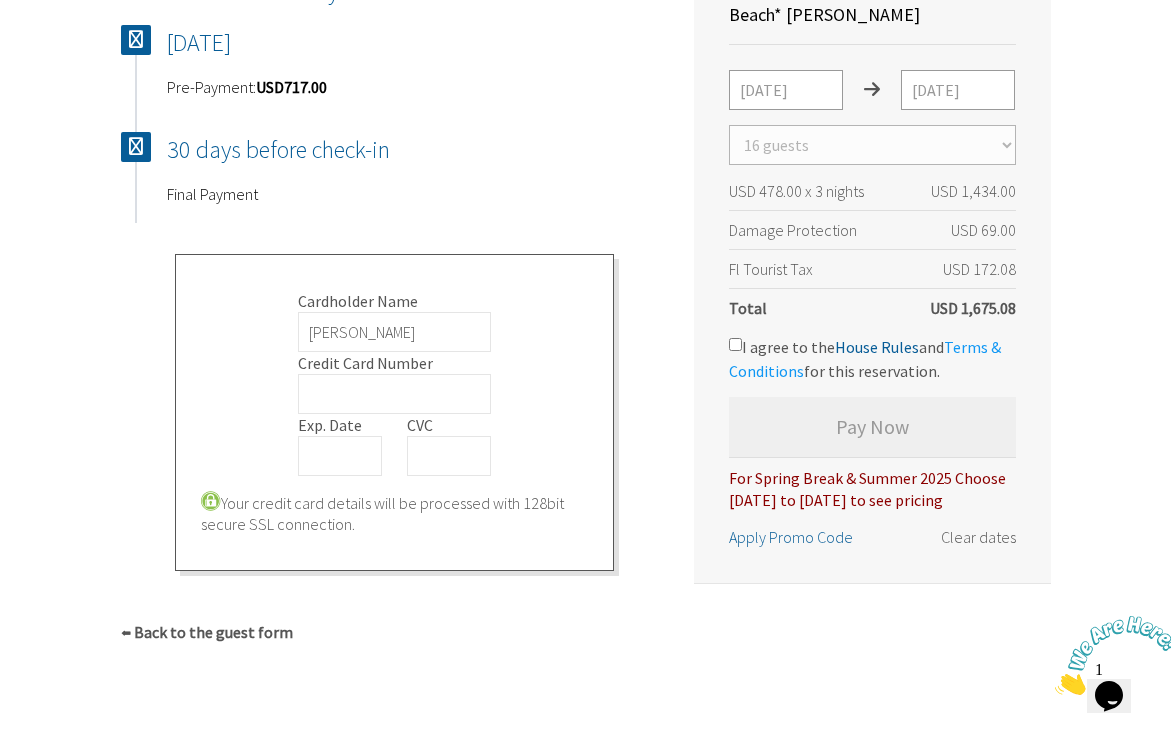 click on "I agree to the  House Rules
and  Terms & Conditions
for this reservation." at bounding box center (865, 359) 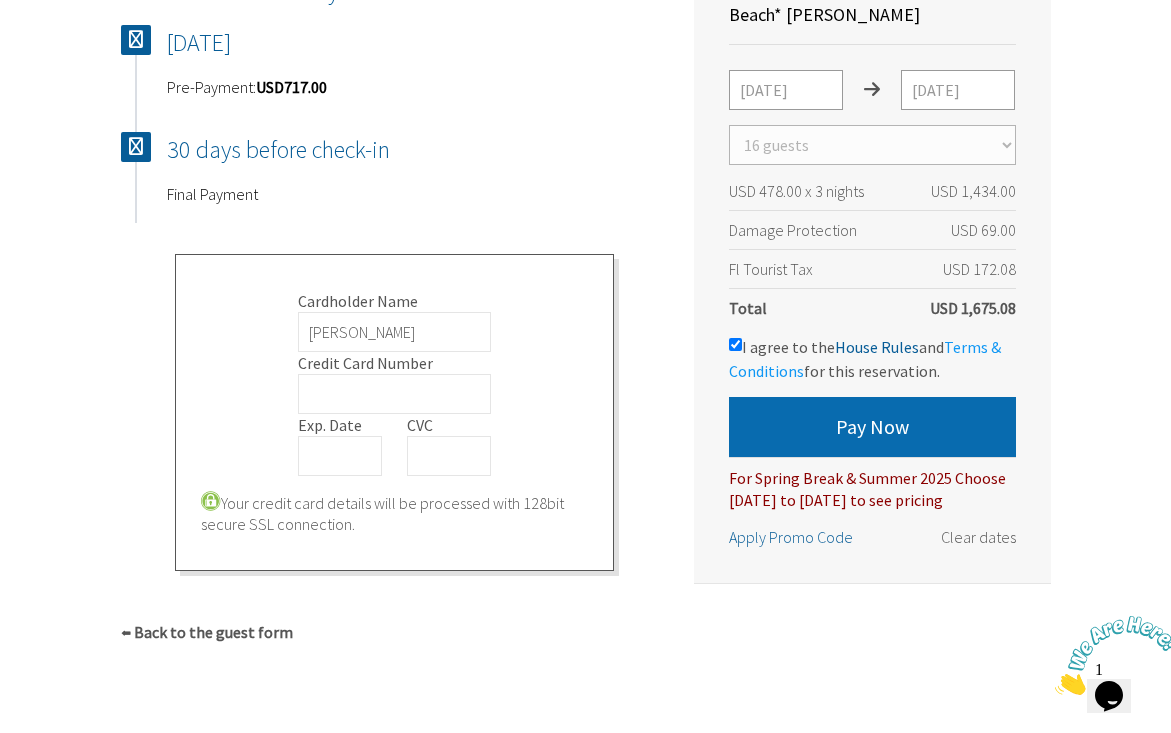 click on "Pay Now" at bounding box center [872, 427] 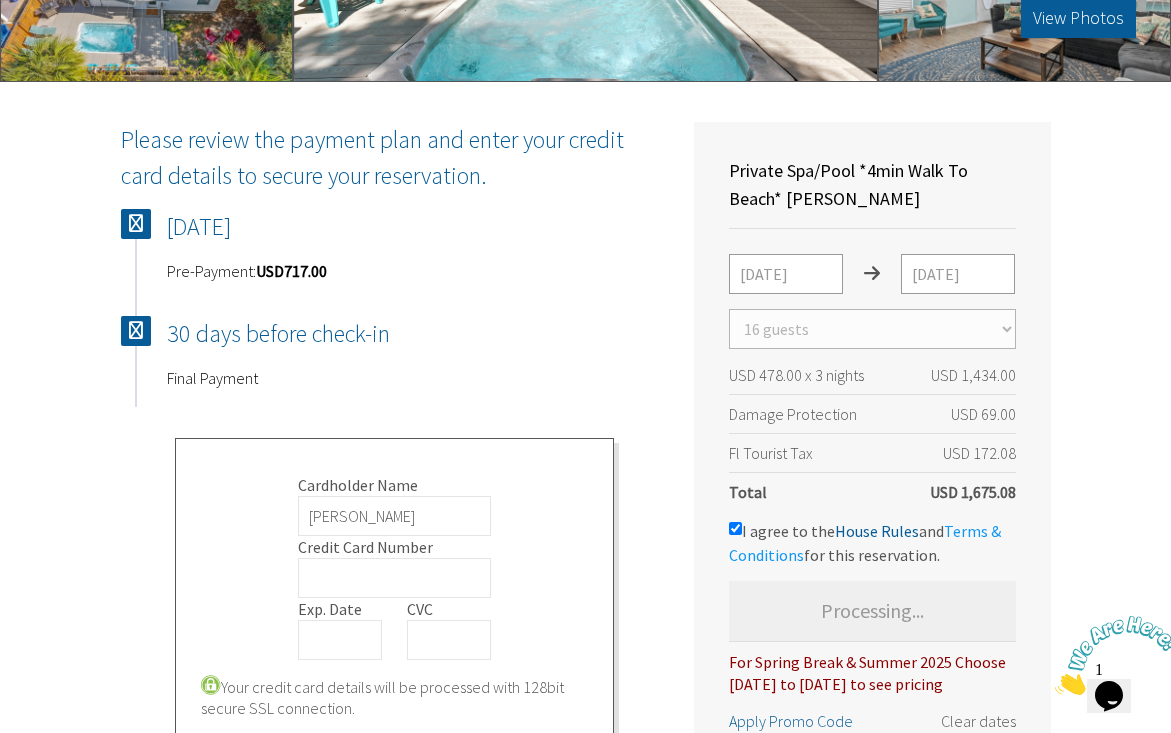 scroll, scrollTop: 405, scrollLeft: 0, axis: vertical 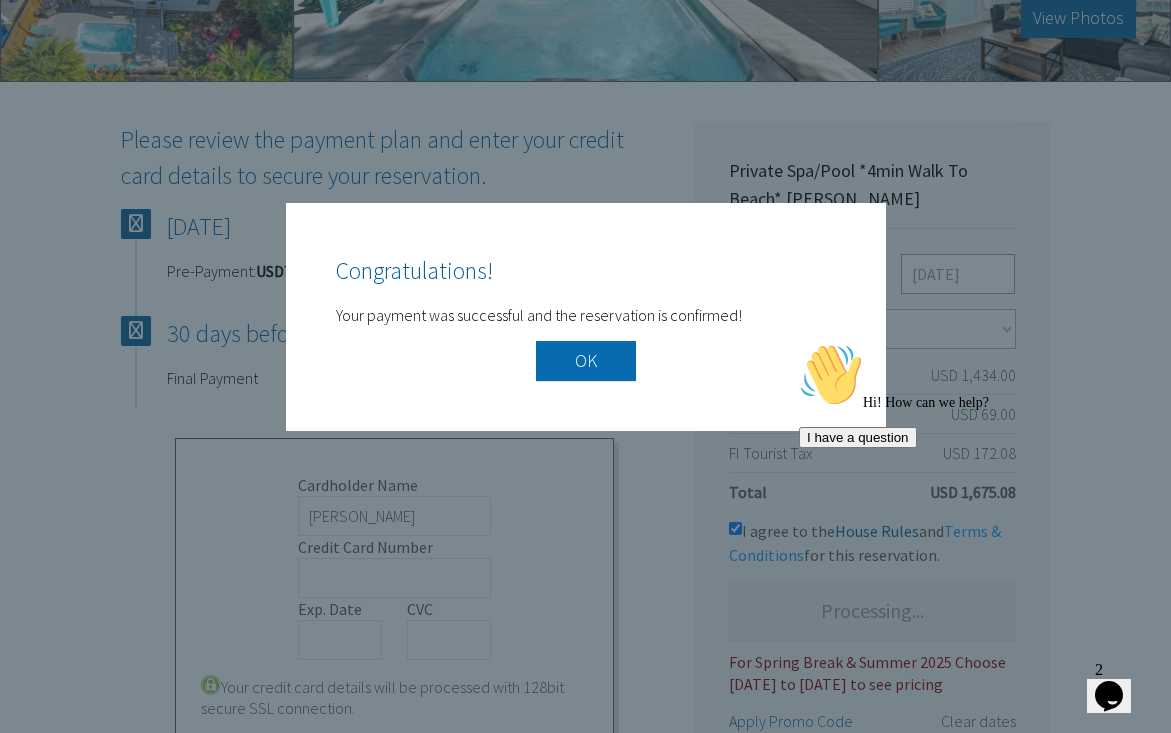 click on "OK" at bounding box center (586, 361) 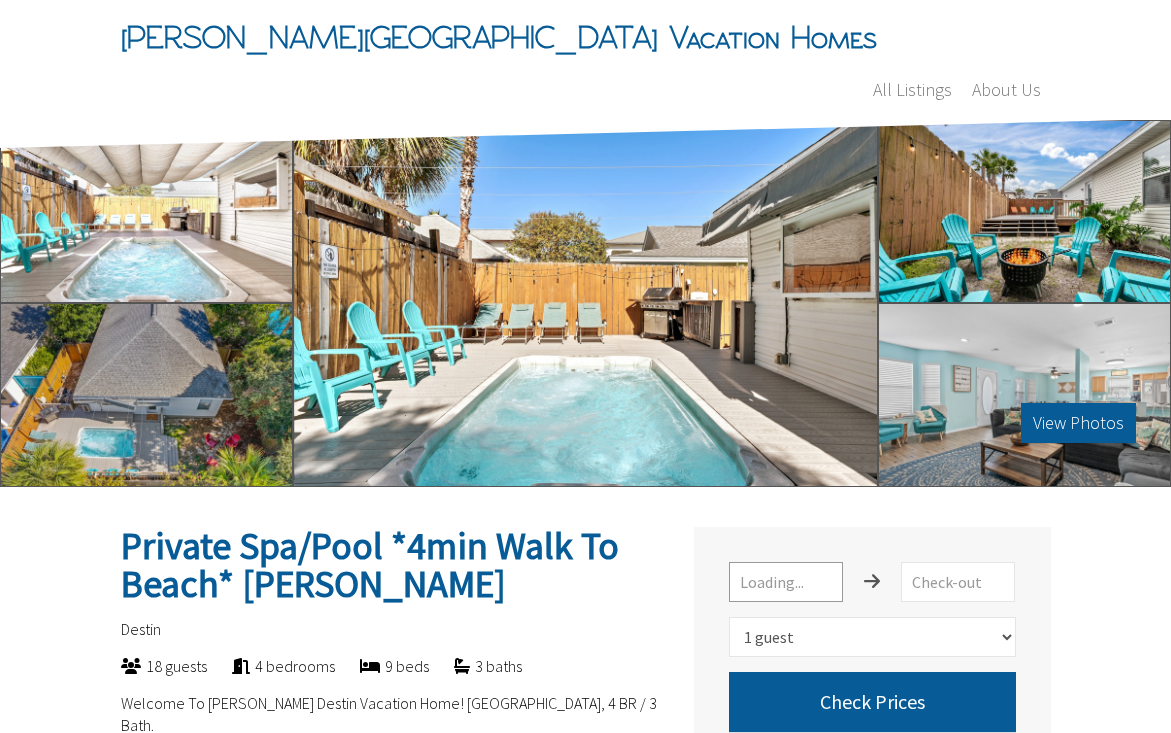 select on "1" 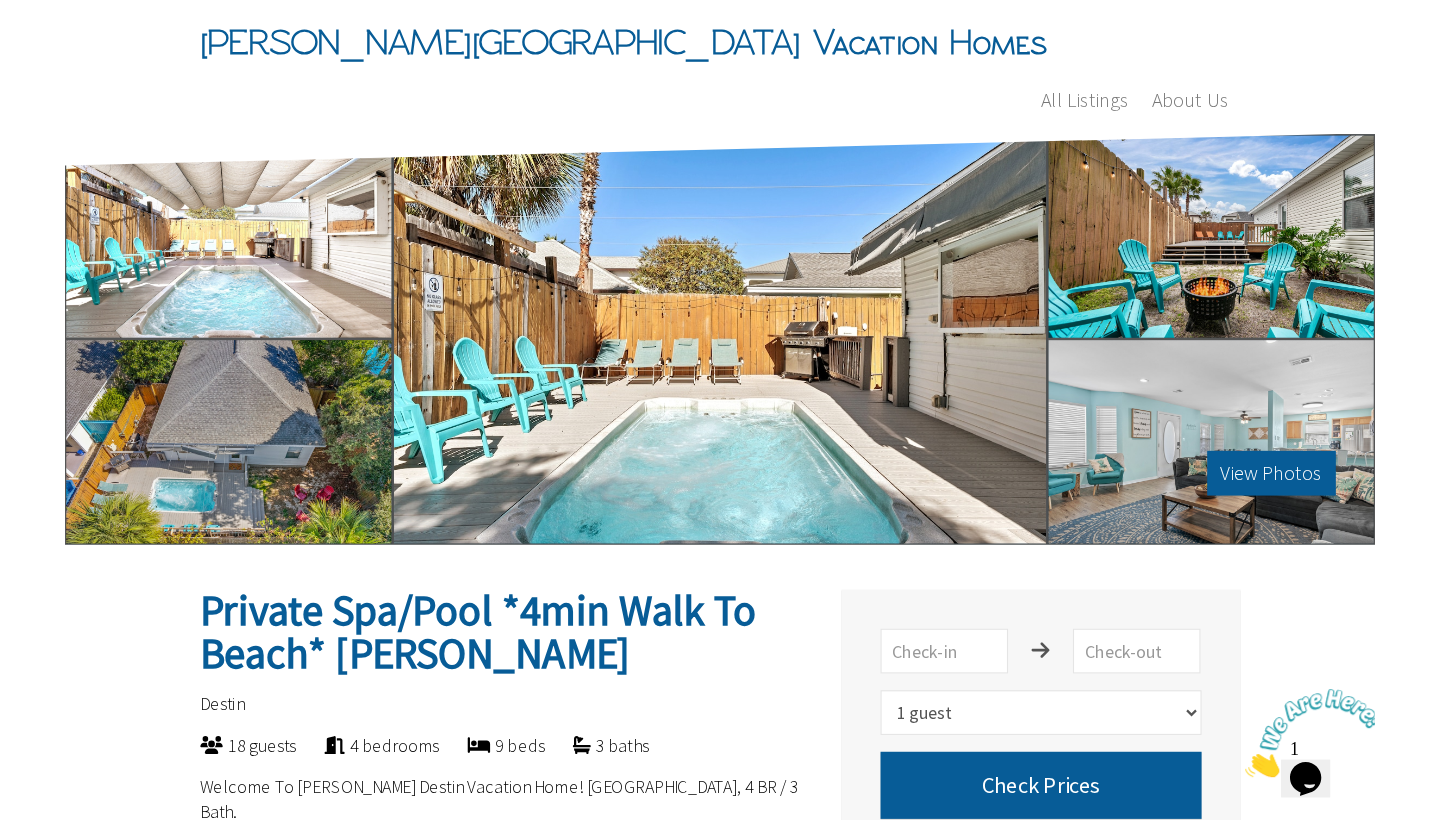 scroll, scrollTop: 0, scrollLeft: 0, axis: both 